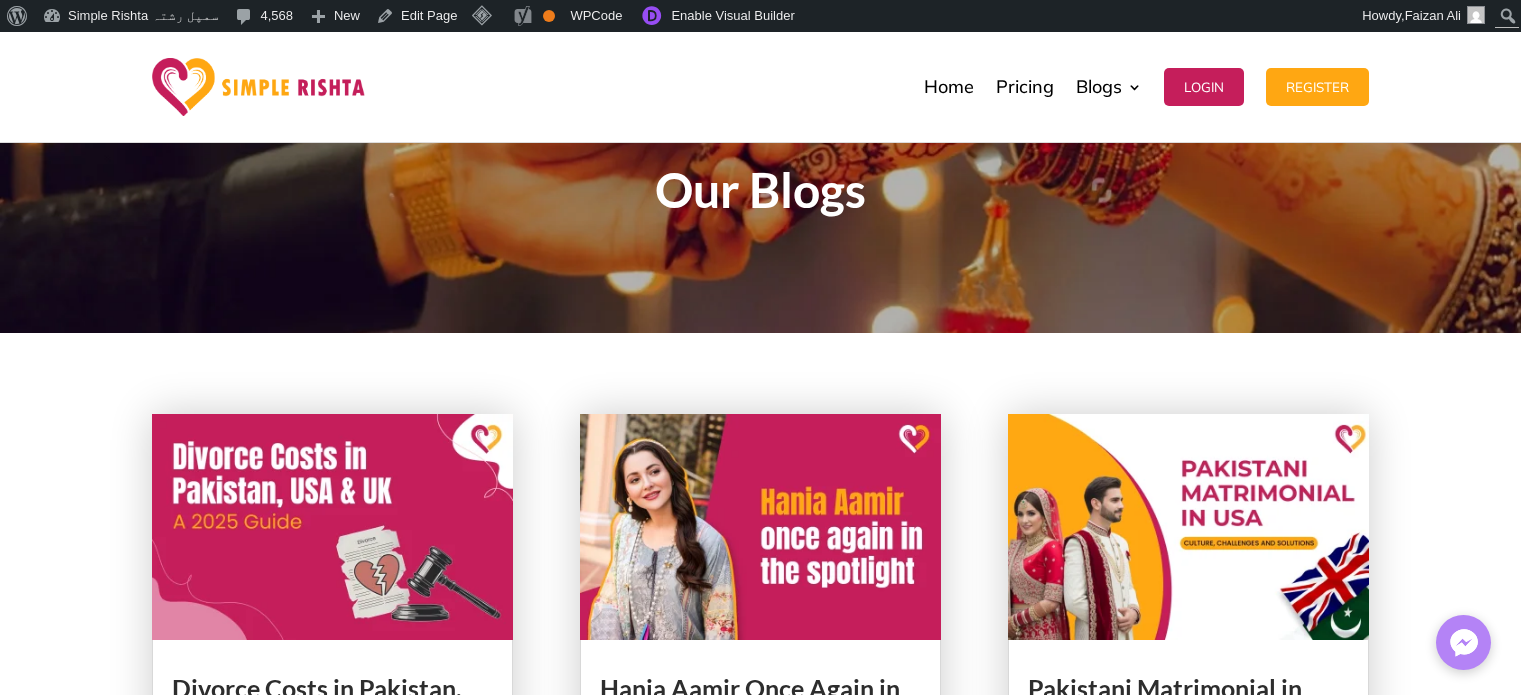 scroll, scrollTop: 1956, scrollLeft: 0, axis: vertical 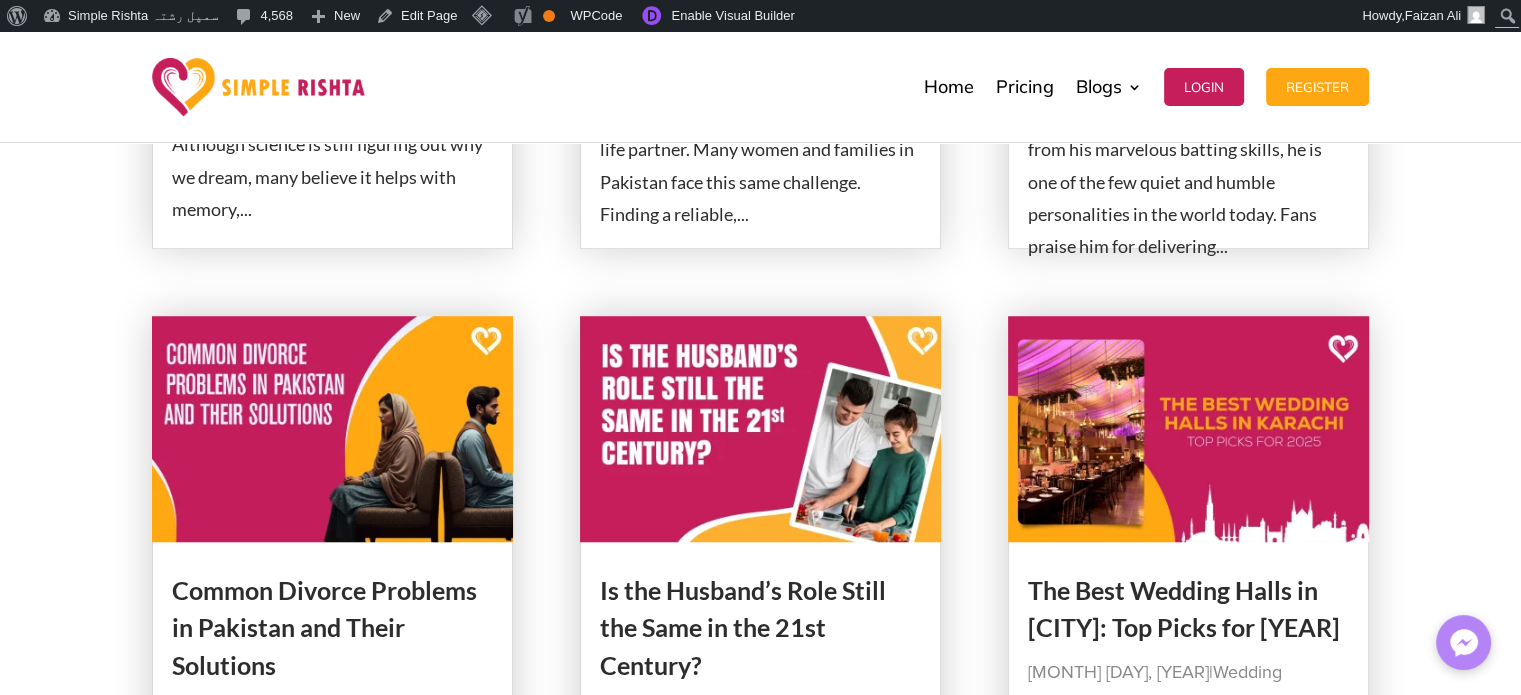 click at bounding box center (760, 429) 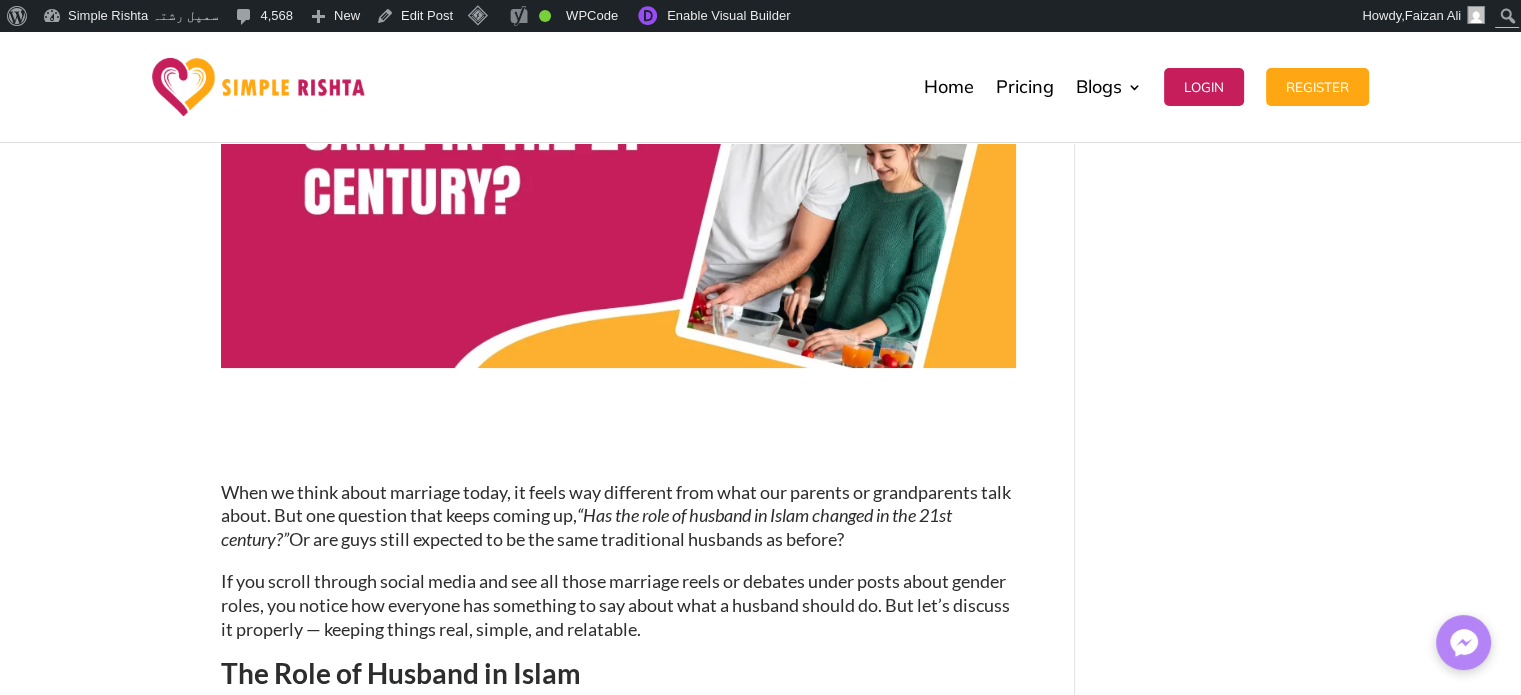 scroll, scrollTop: 500, scrollLeft: 0, axis: vertical 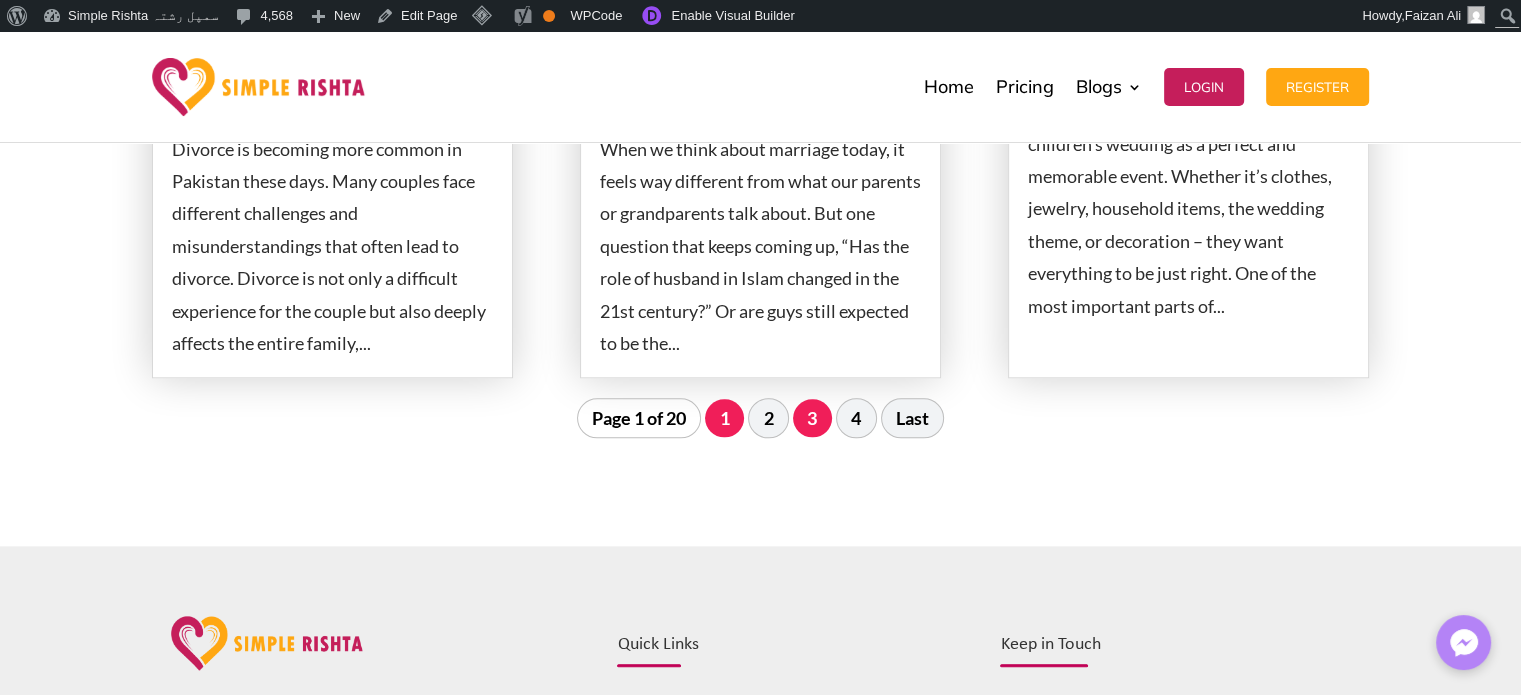 click on "3" at bounding box center [812, 418] 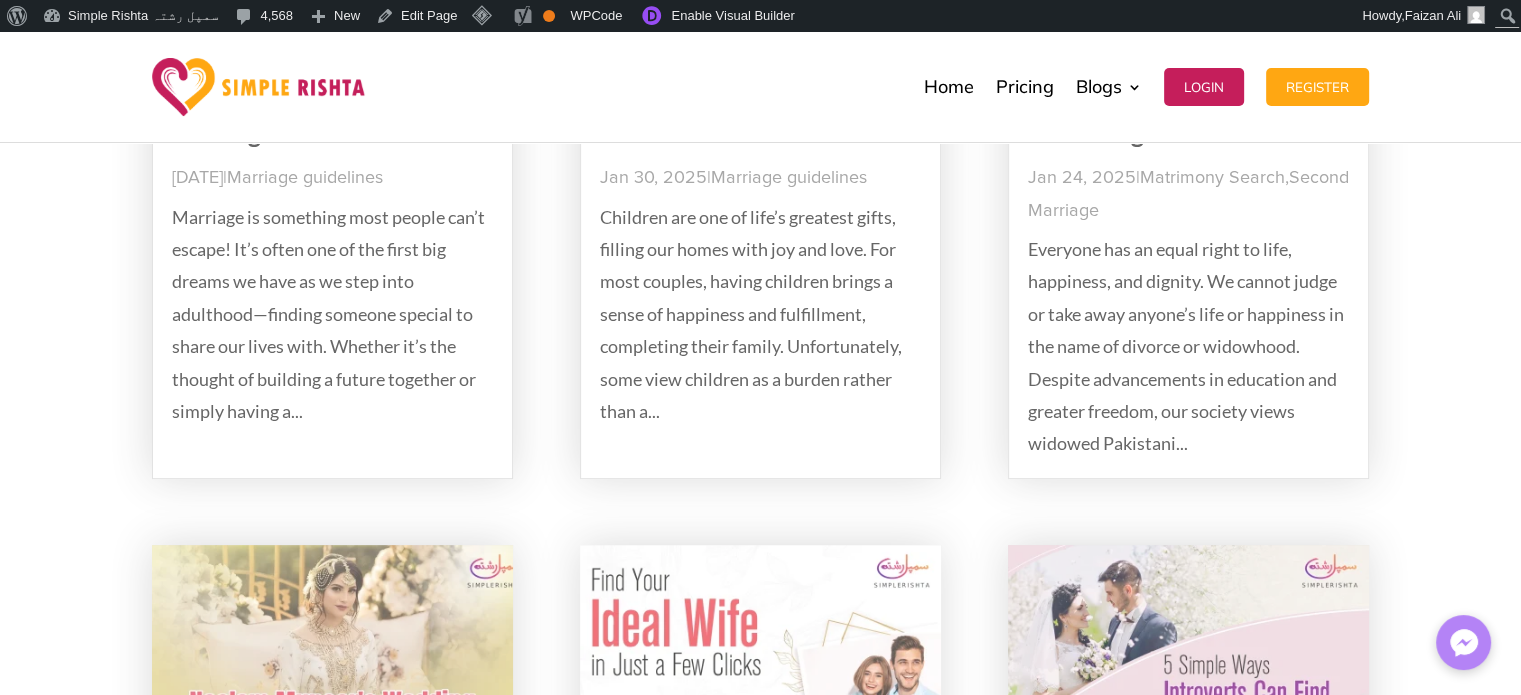 scroll, scrollTop: 332, scrollLeft: 0, axis: vertical 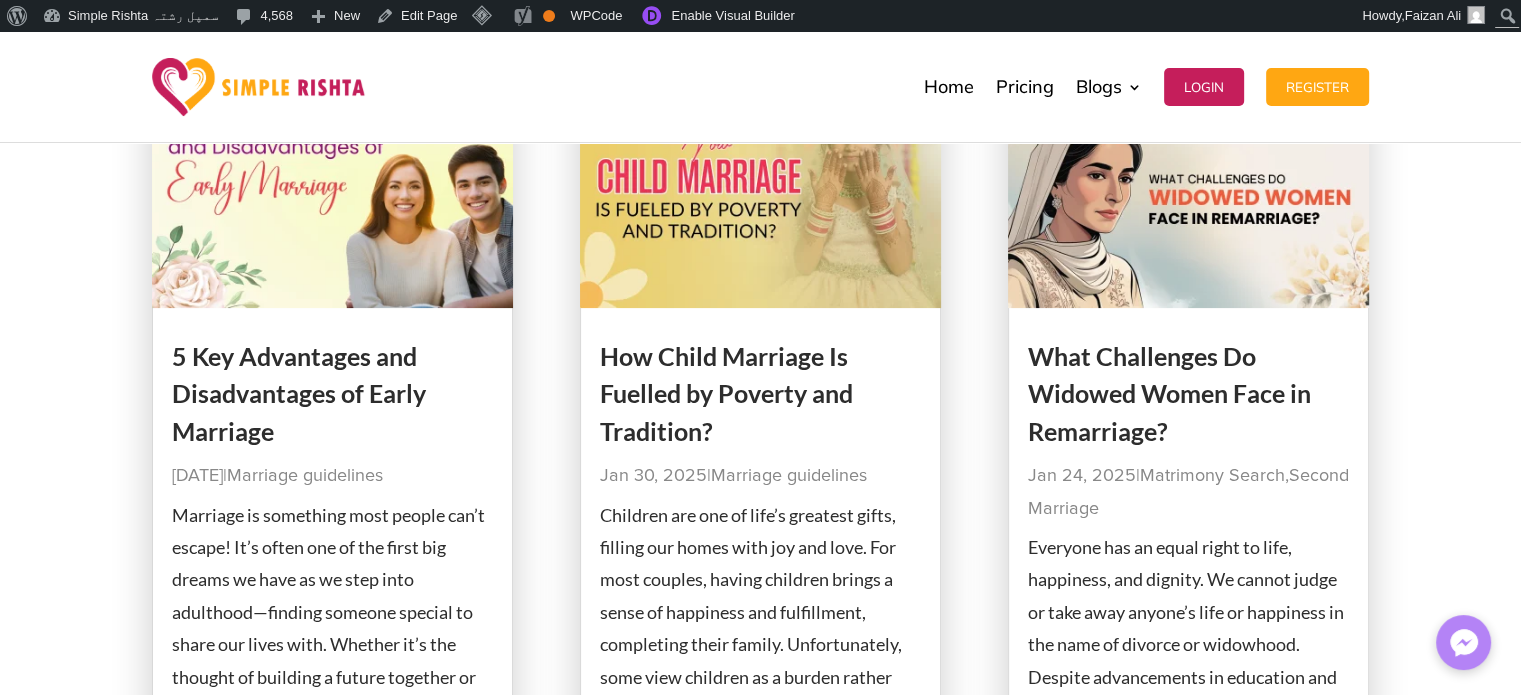 click at bounding box center [332, 195] 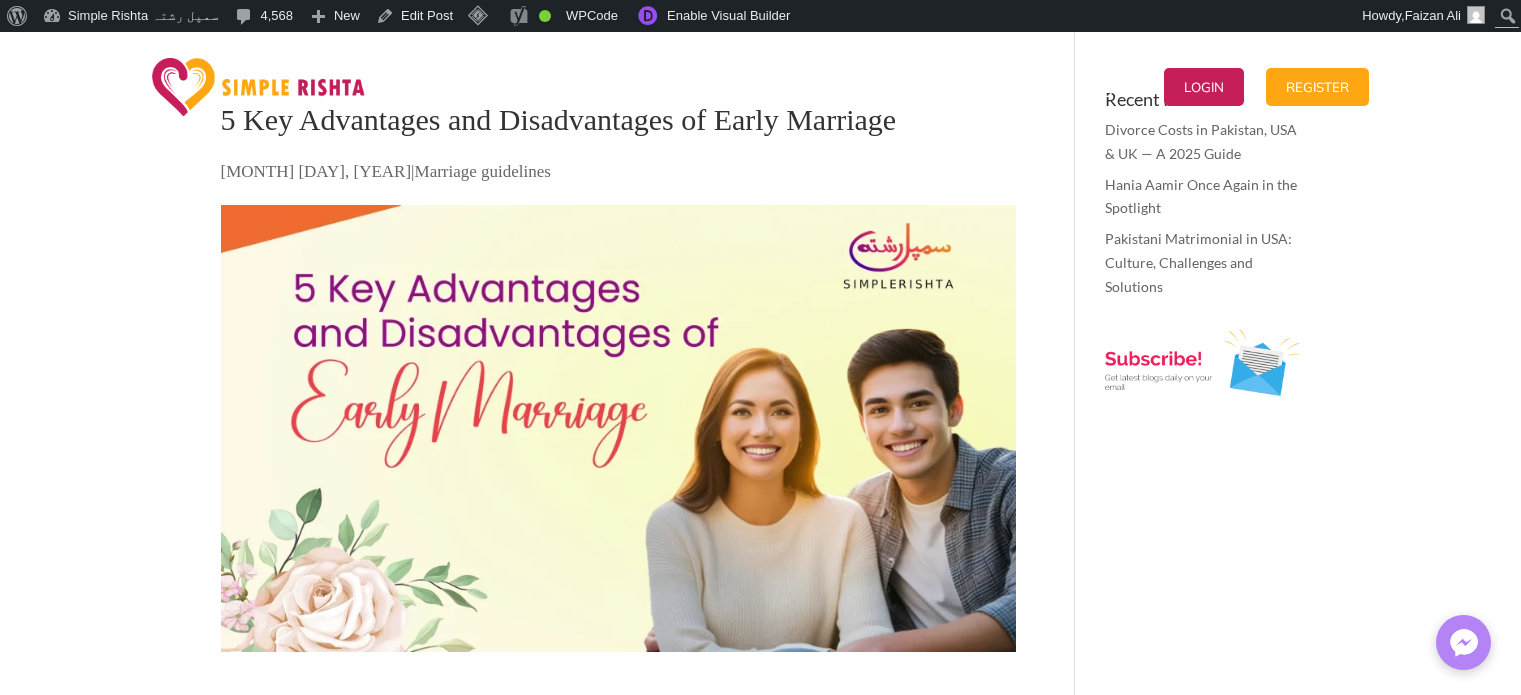 scroll, scrollTop: 0, scrollLeft: 0, axis: both 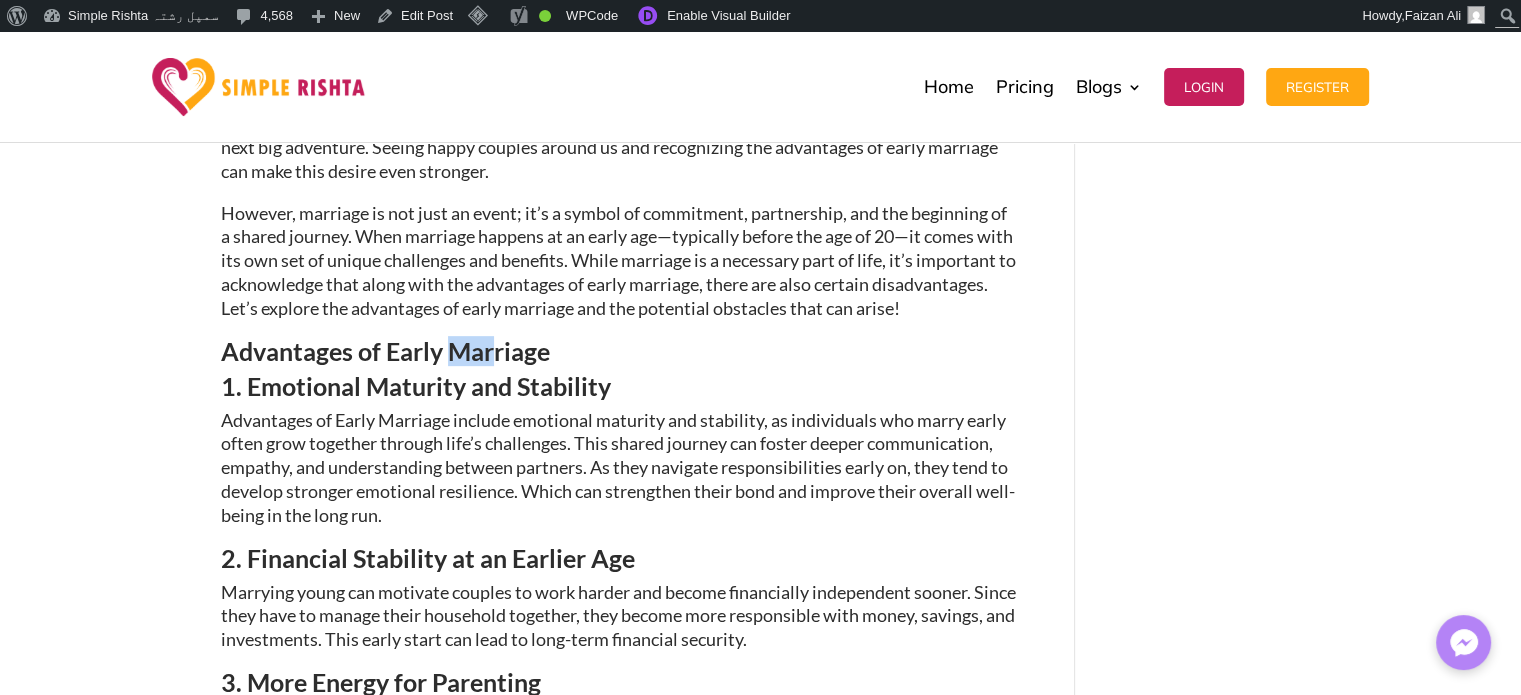 drag, startPoint x: 453, startPoint y: 375, endPoint x: 496, endPoint y: 368, distance: 43.56604 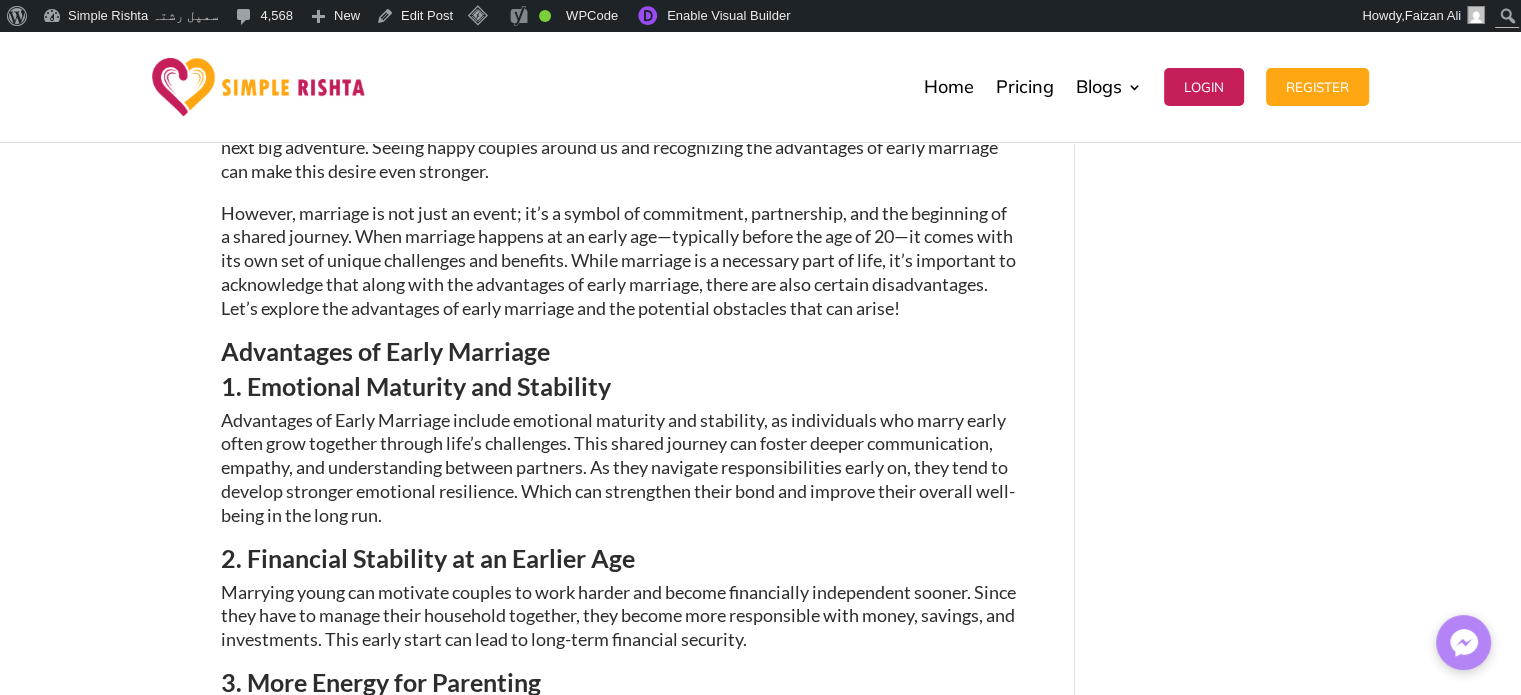 drag, startPoint x: 764, startPoint y: 539, endPoint x: 712, endPoint y: 539, distance: 52 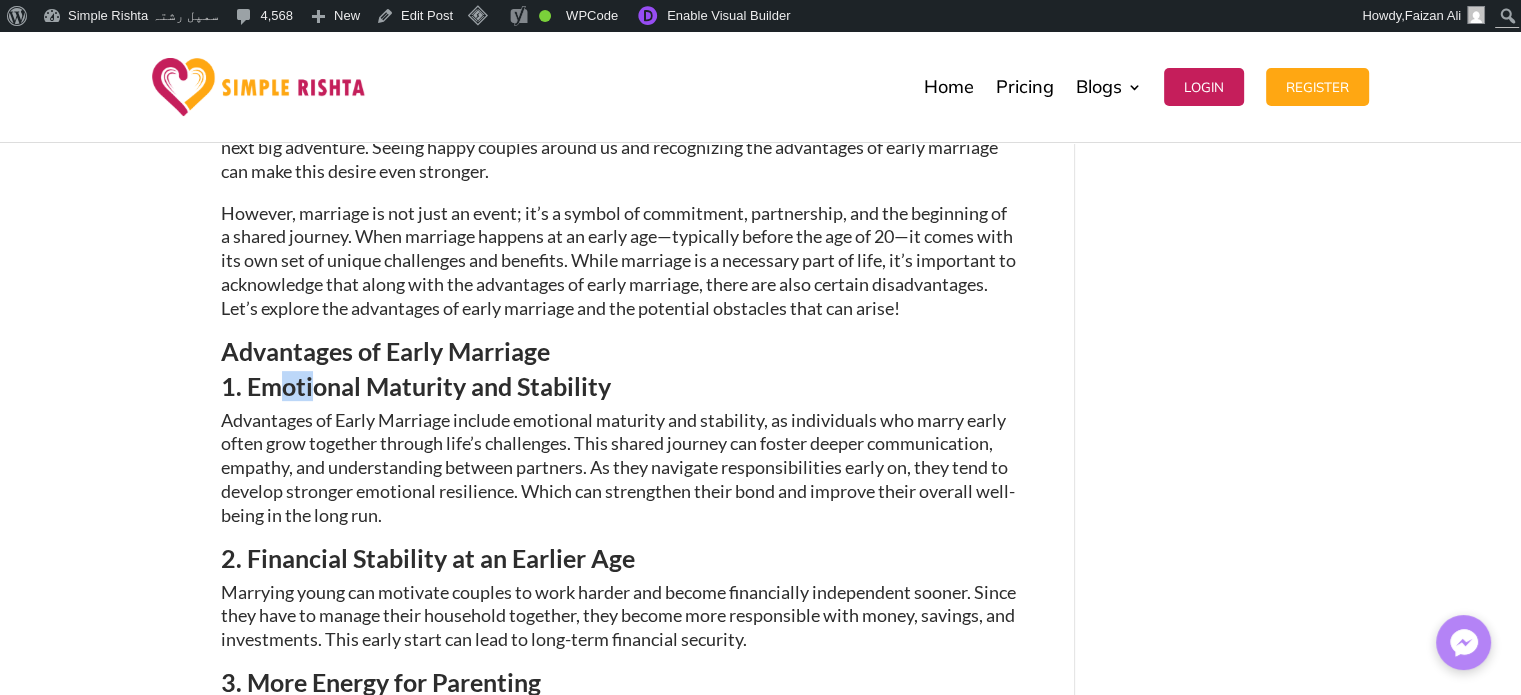 drag, startPoint x: 291, startPoint y: 412, endPoint x: 309, endPoint y: 412, distance: 18 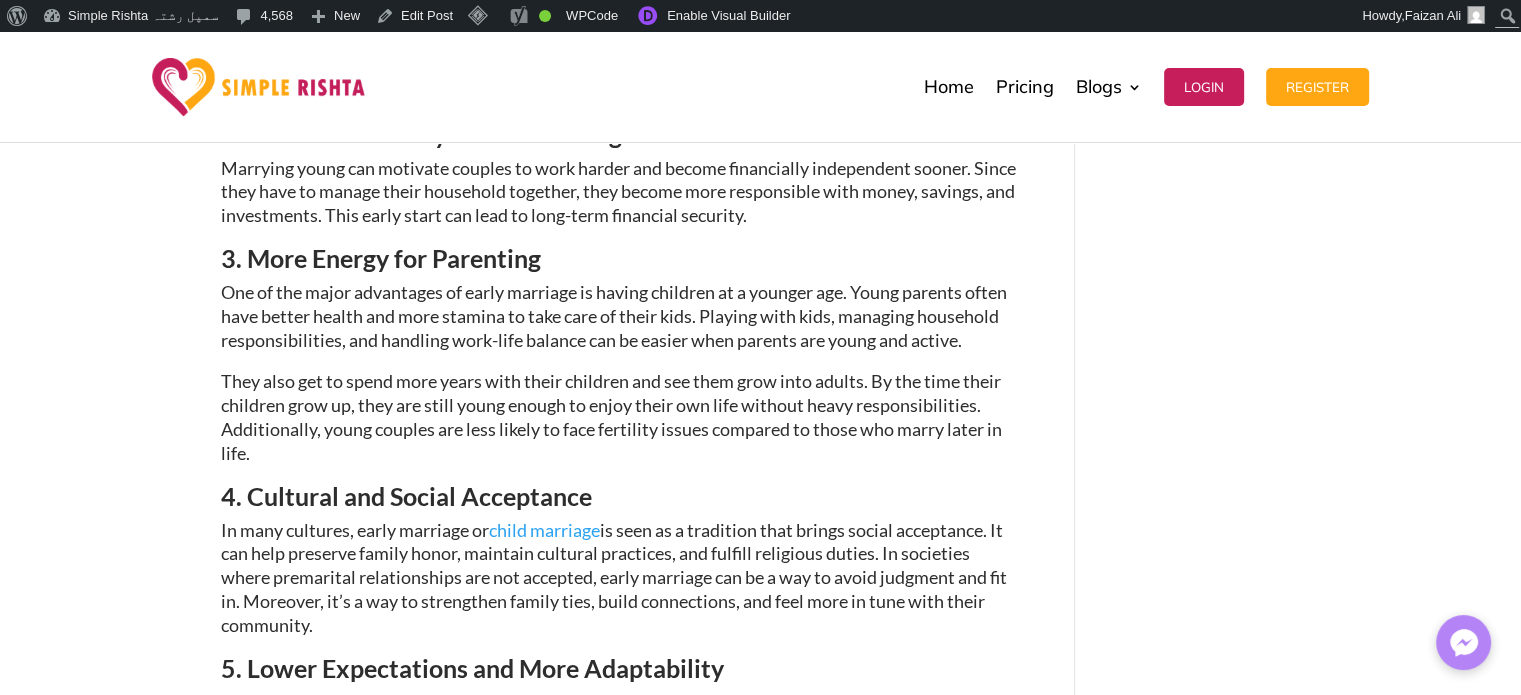 scroll, scrollTop: 1200, scrollLeft: 0, axis: vertical 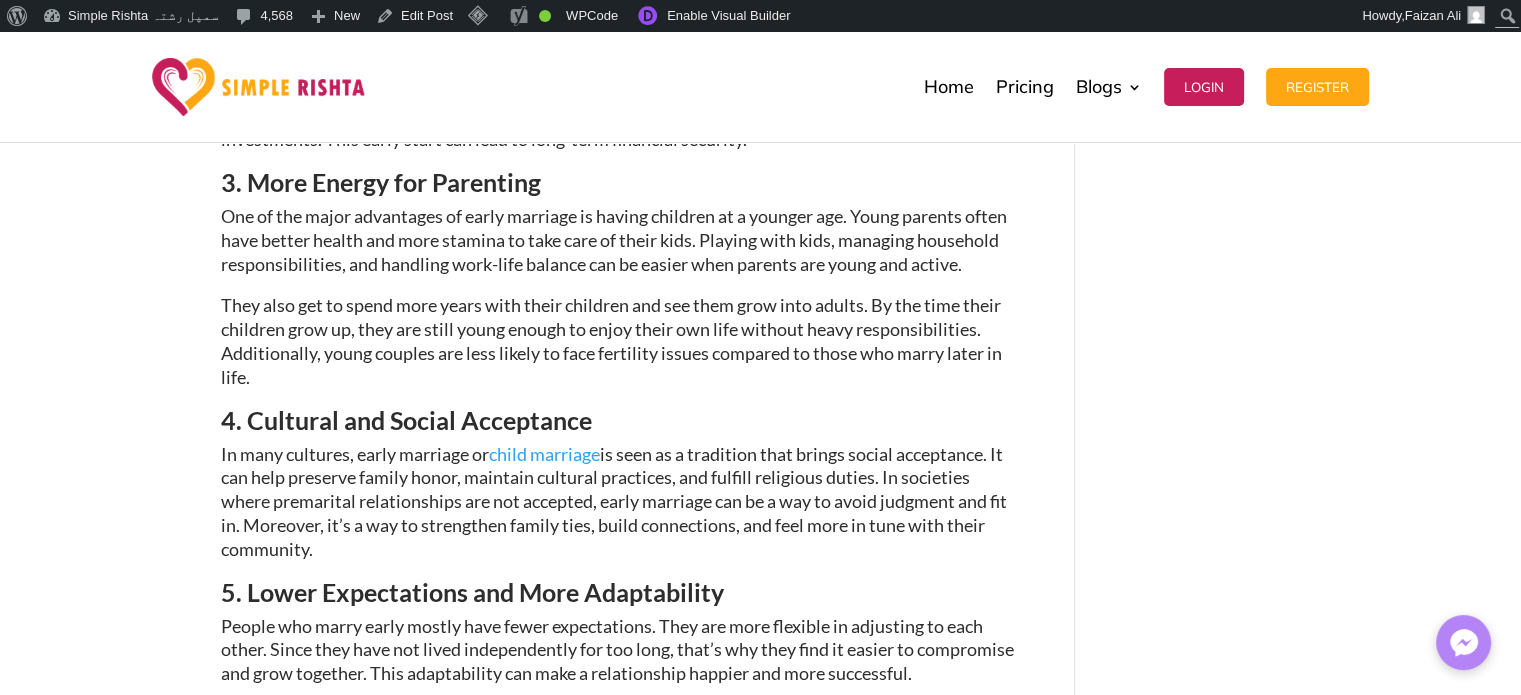 click on "3. More Energy for Parenting" at bounding box center [381, 182] 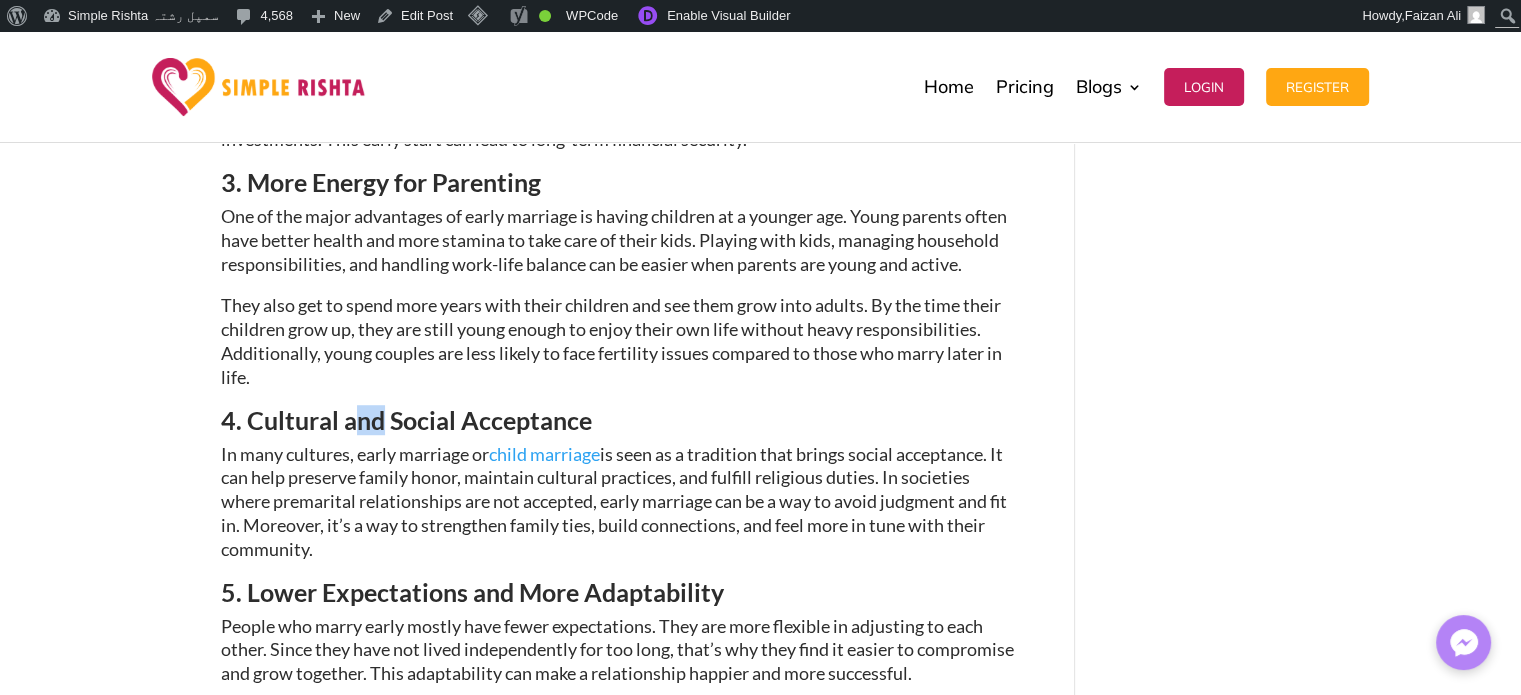 drag, startPoint x: 350, startPoint y: 466, endPoint x: 384, endPoint y: 466, distance: 34 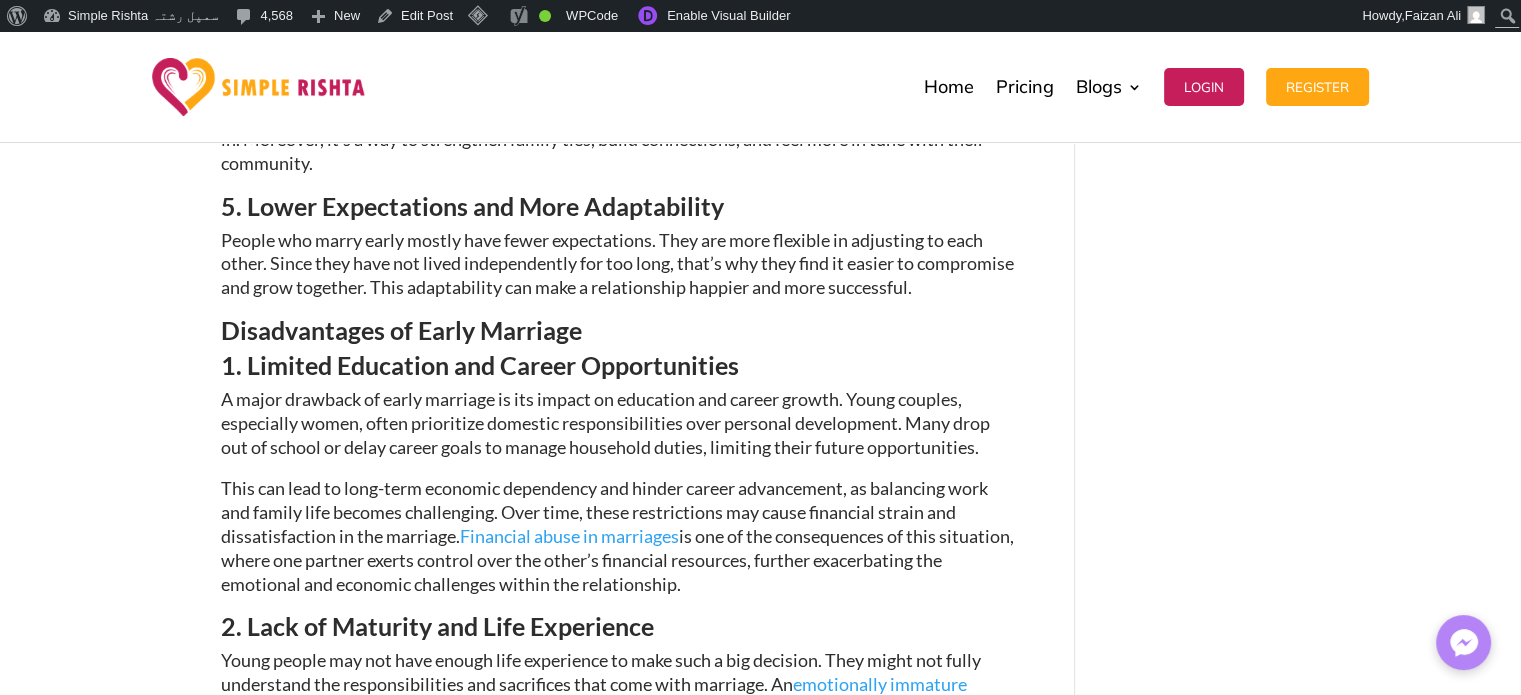 scroll, scrollTop: 1600, scrollLeft: 0, axis: vertical 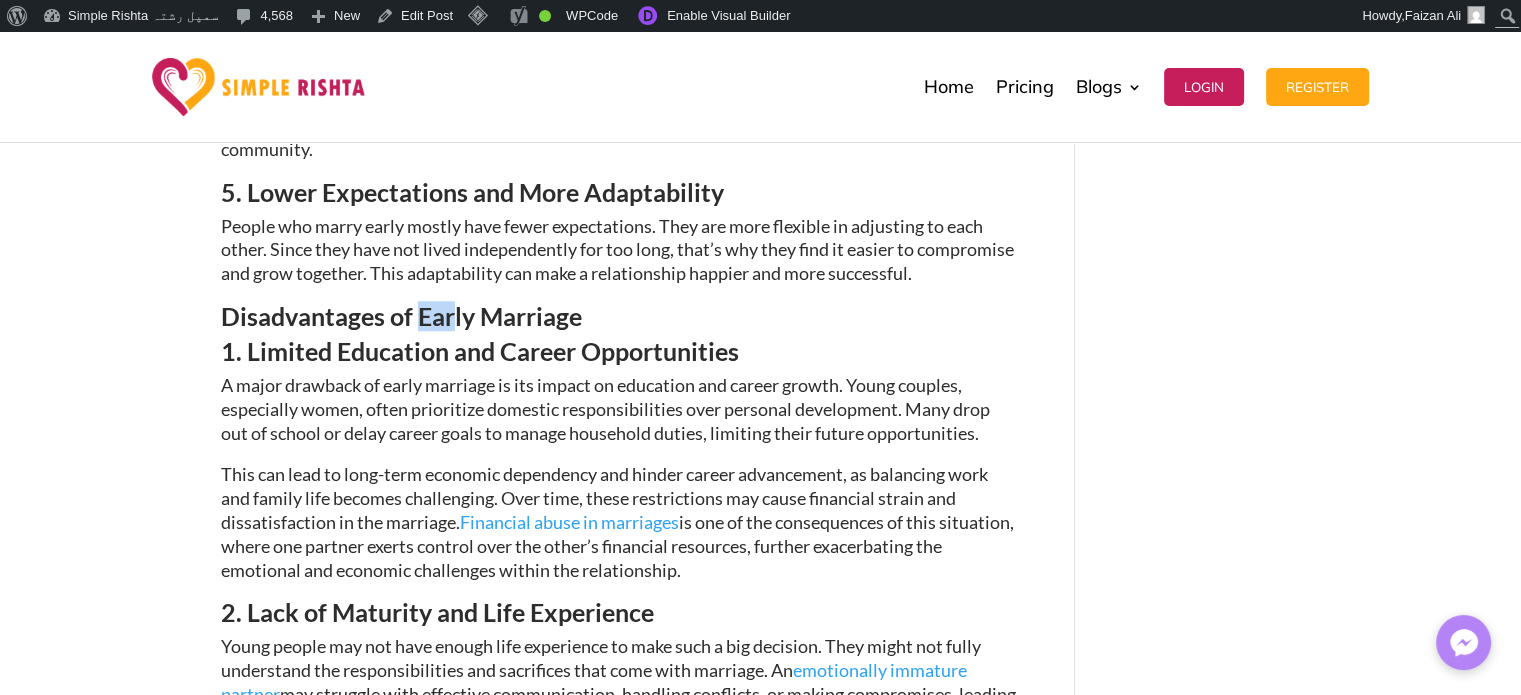 drag, startPoint x: 424, startPoint y: 385, endPoint x: 452, endPoint y: 385, distance: 28 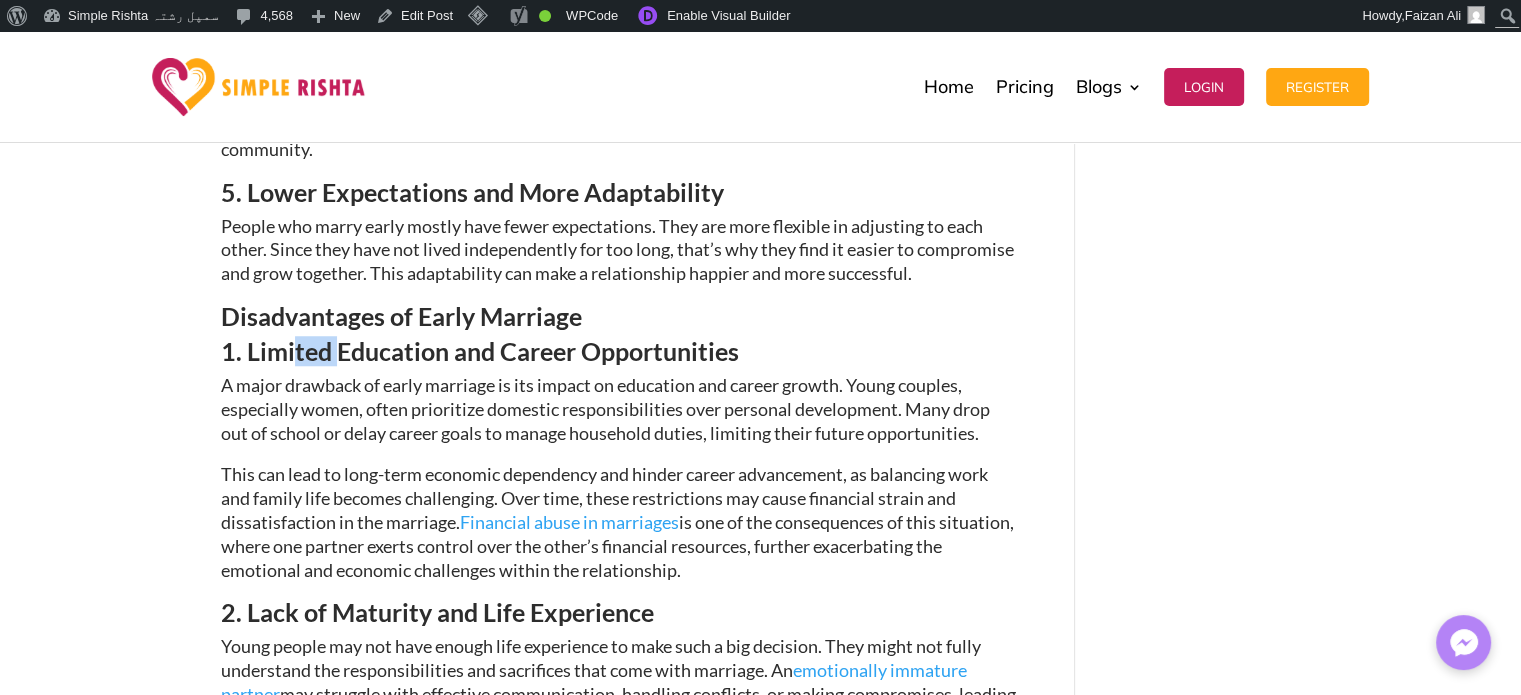 drag, startPoint x: 293, startPoint y: 414, endPoint x: 332, endPoint y: 414, distance: 39 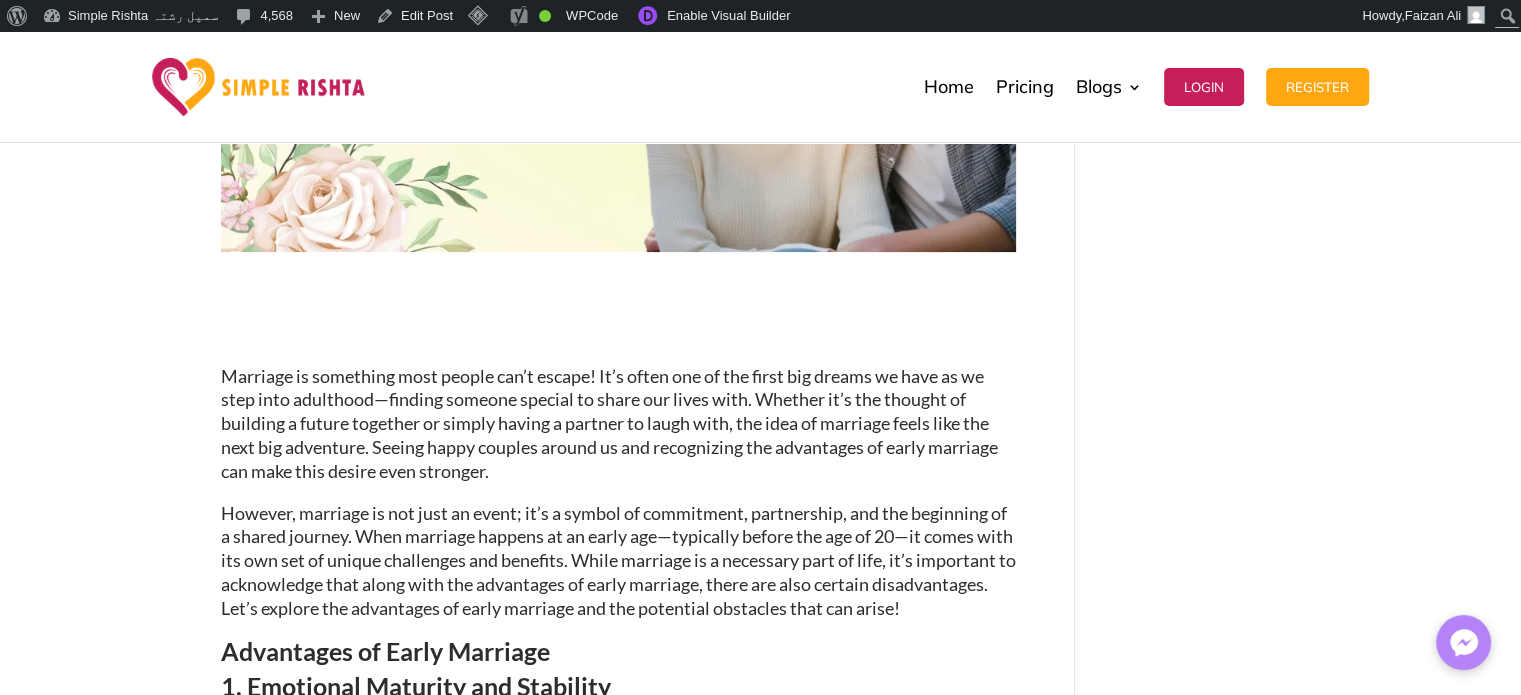 scroll, scrollTop: 0, scrollLeft: 0, axis: both 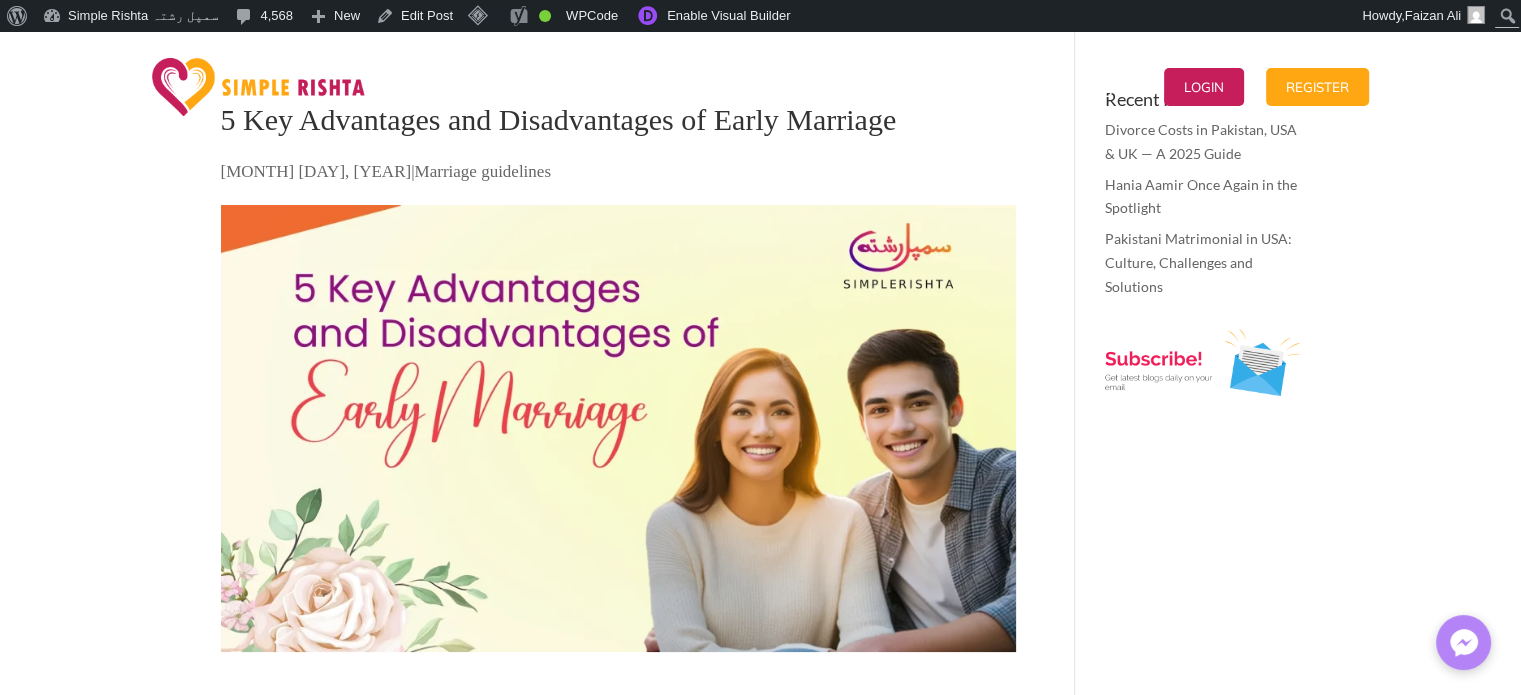 click on "Home
Pricing
Blogs
English Blog
Urdu Blog
Login
Register
Home
Pricing
Blogs
English Blog
Urdu Blog
Login
Register" at bounding box center (881, 87) 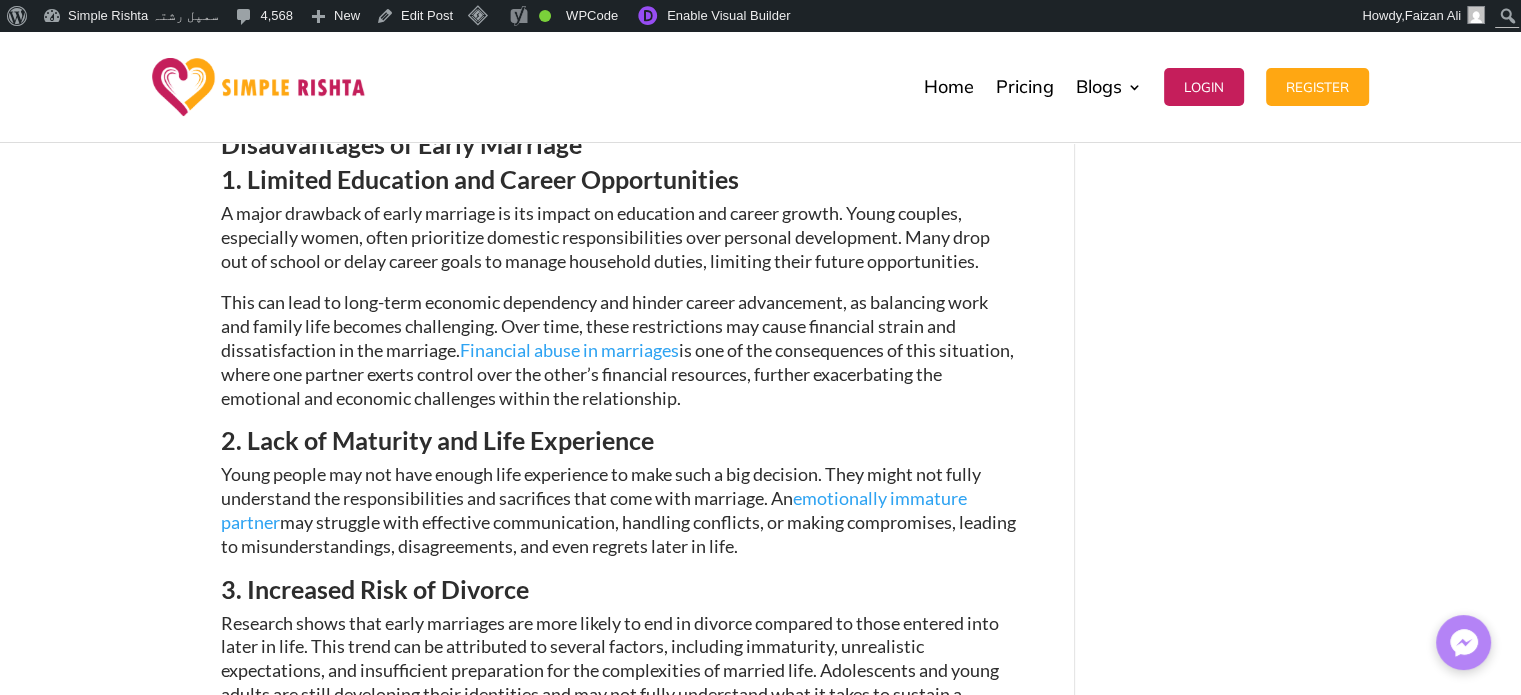 scroll, scrollTop: 1800, scrollLeft: 0, axis: vertical 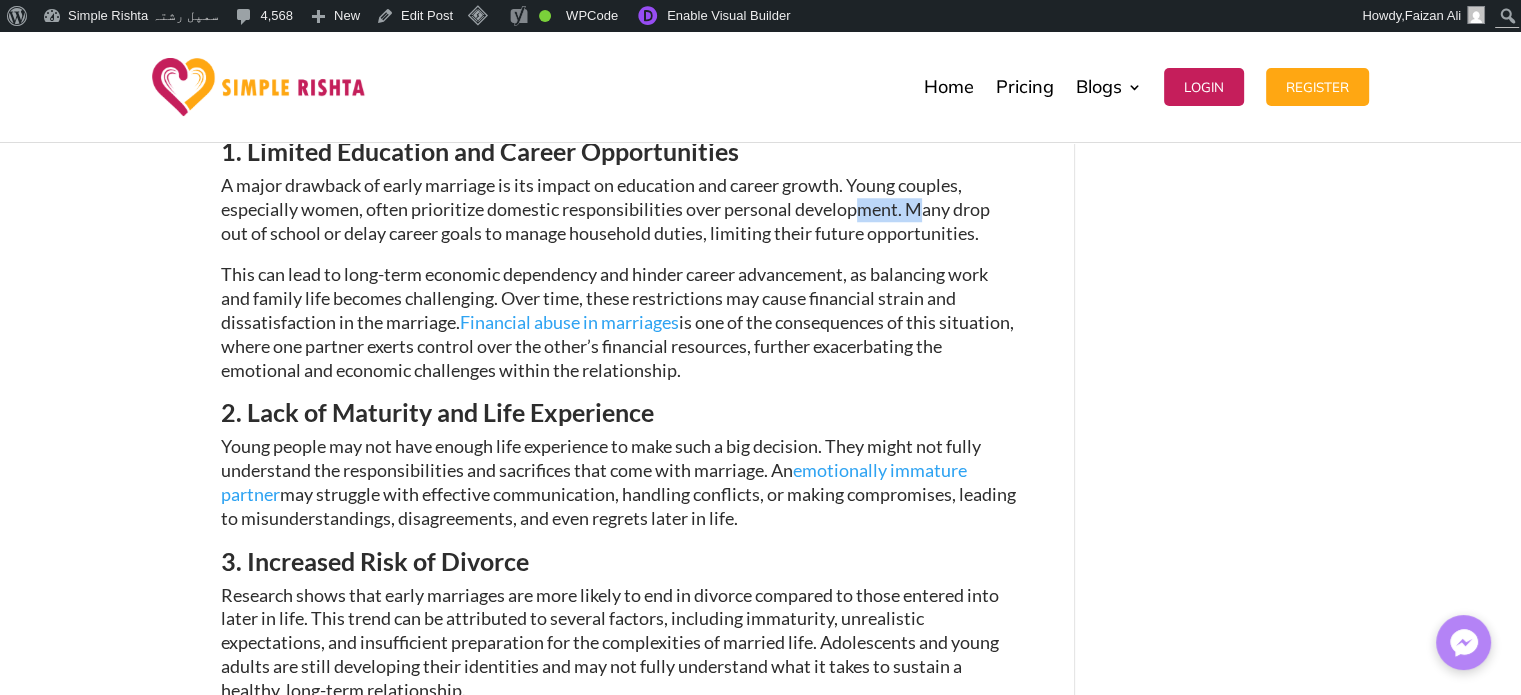 drag, startPoint x: 865, startPoint y: 275, endPoint x: 923, endPoint y: 275, distance: 58 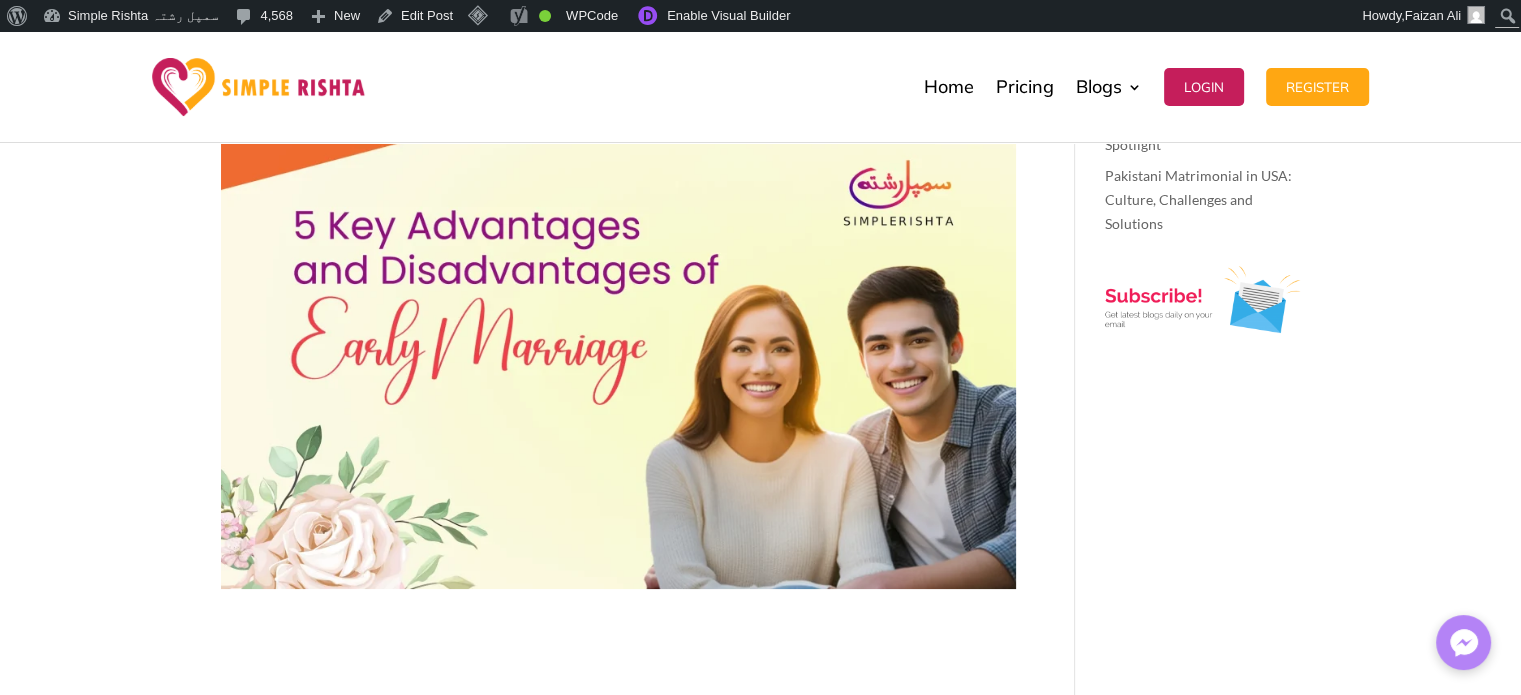 scroll, scrollTop: 0, scrollLeft: 0, axis: both 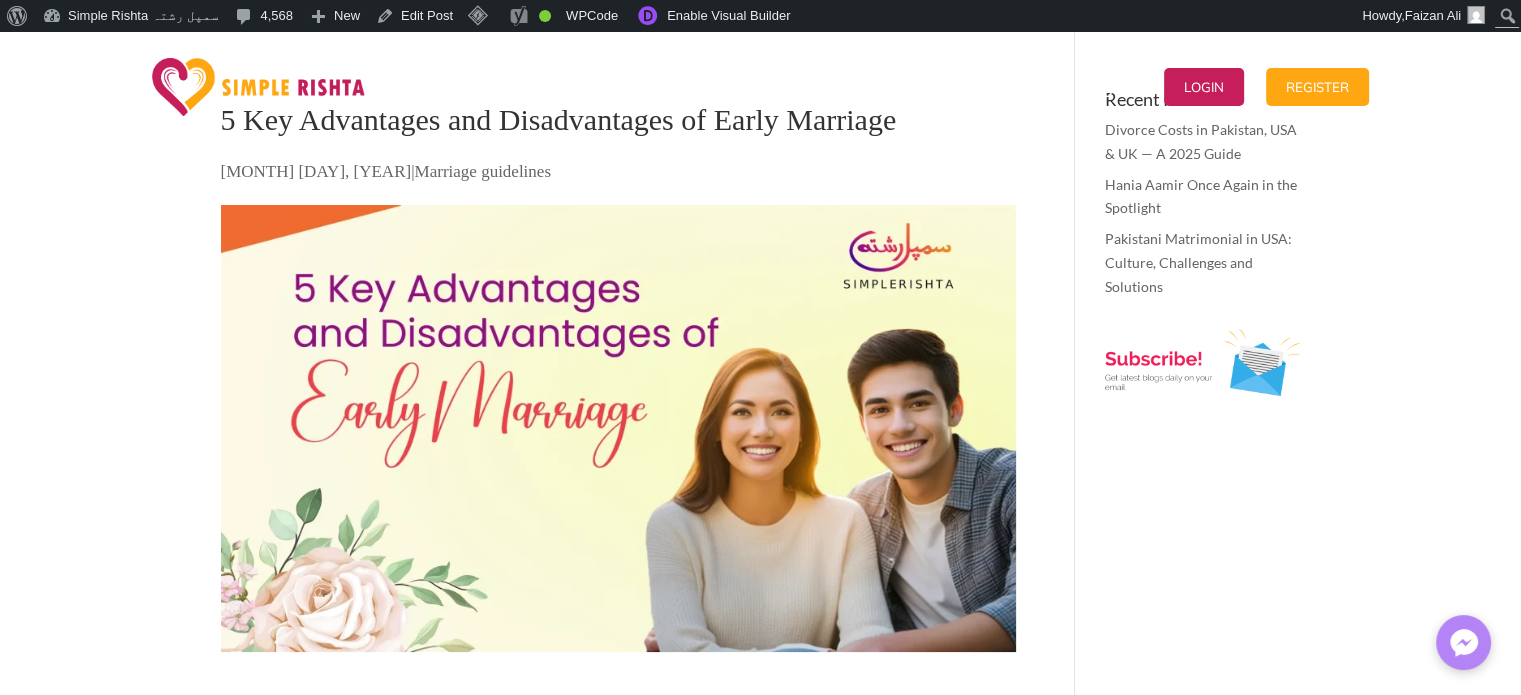 click on "5 Key Advantages and Disadvantages of Early Marriage
Feb 7, 2025  |  Marriage guidelines
Marriage is something most people can’t escape! It’s often one of the first big dreams we have as we step into adulthood—finding someone special to share our lives with. Whether it’s the thought of building a future together or simply having a partner to laugh with, the idea of marriage feels like the next big adventure. Seeing happy couples around us and recognizing the advantages of early marriage can make this desire even stronger.
Advantages of Early Marriage
1. Emotional Maturity and Stability
2. Financial Stability at an Earlier Age
3. More Energy for Parenting
4. Cultural and Social Acceptance
In many cultures, early marriage or  child marriage" at bounding box center [760, 2187] 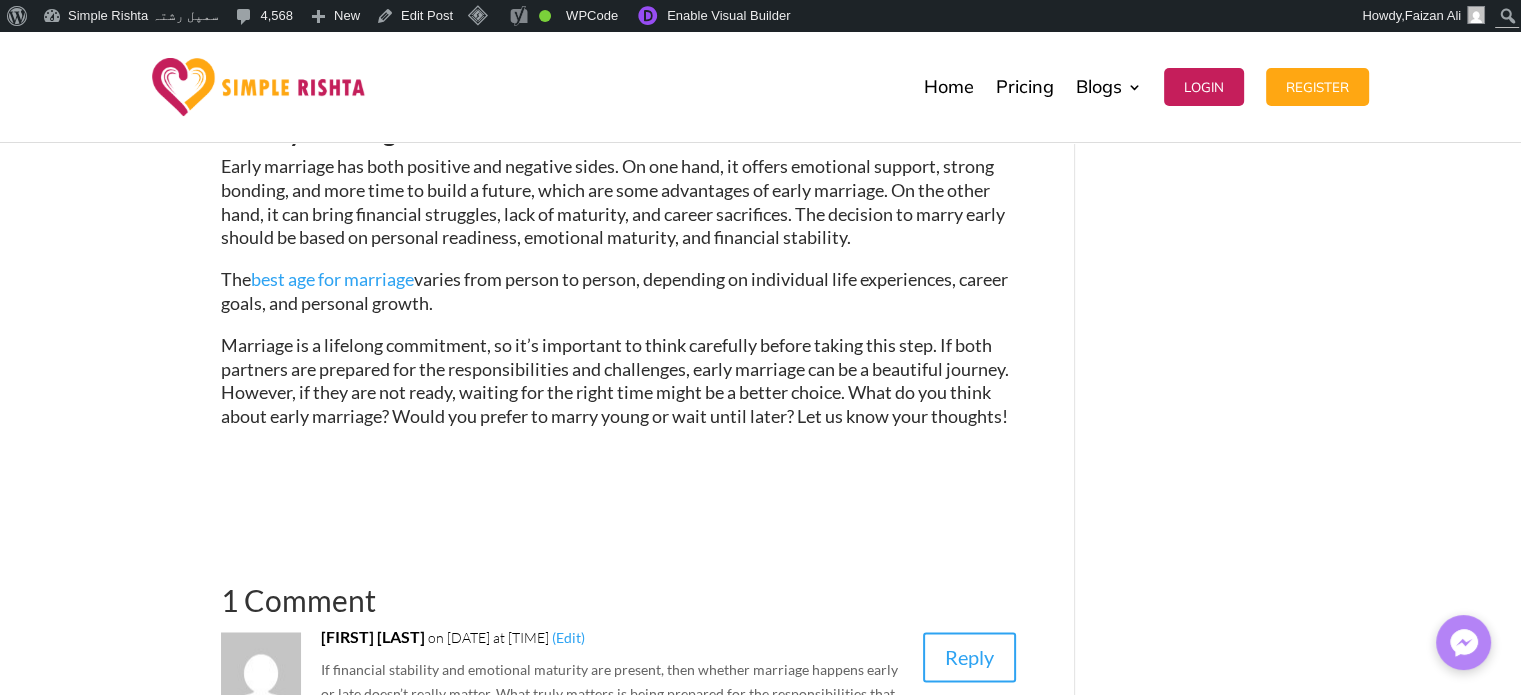 scroll, scrollTop: 3100, scrollLeft: 0, axis: vertical 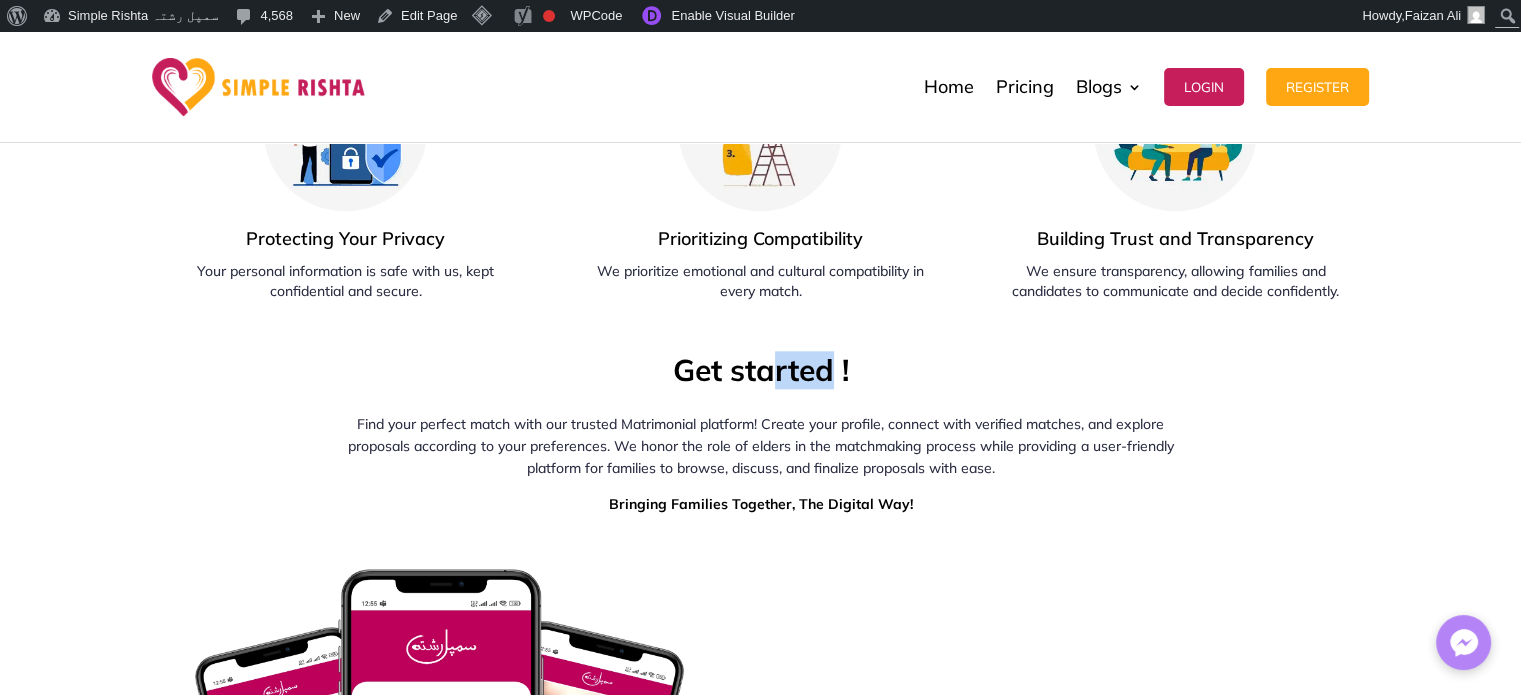 drag, startPoint x: 775, startPoint y: 365, endPoint x: 825, endPoint y: 367, distance: 50.039986 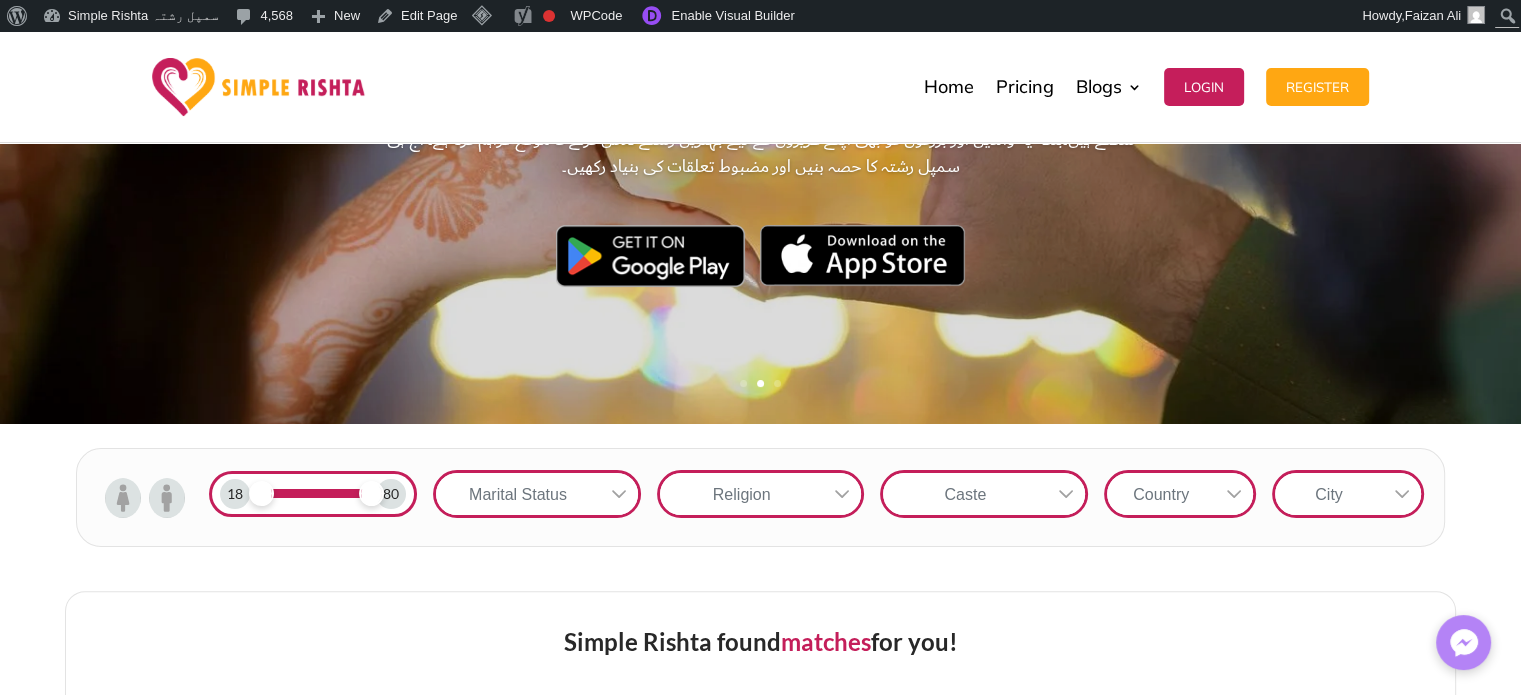scroll, scrollTop: 200, scrollLeft: 0, axis: vertical 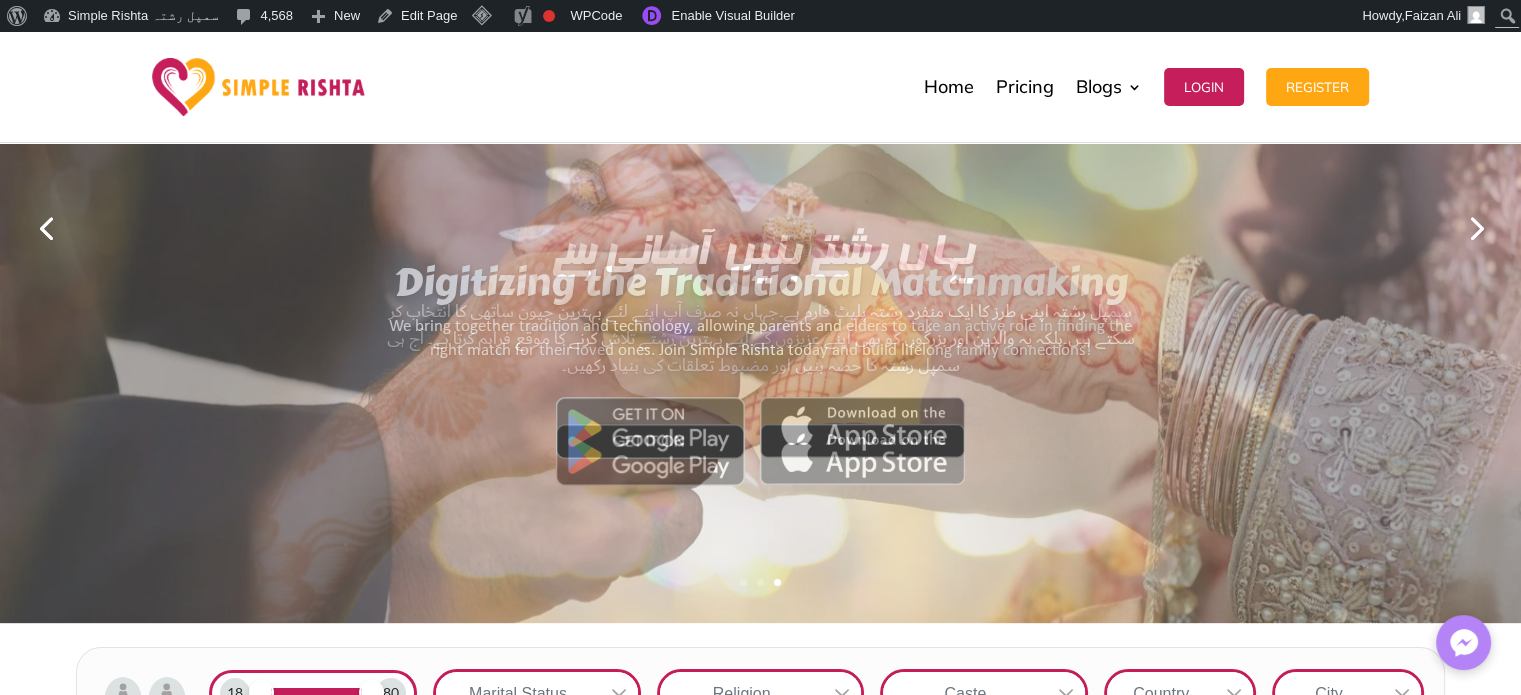 click on "Previous" at bounding box center (46, 227) 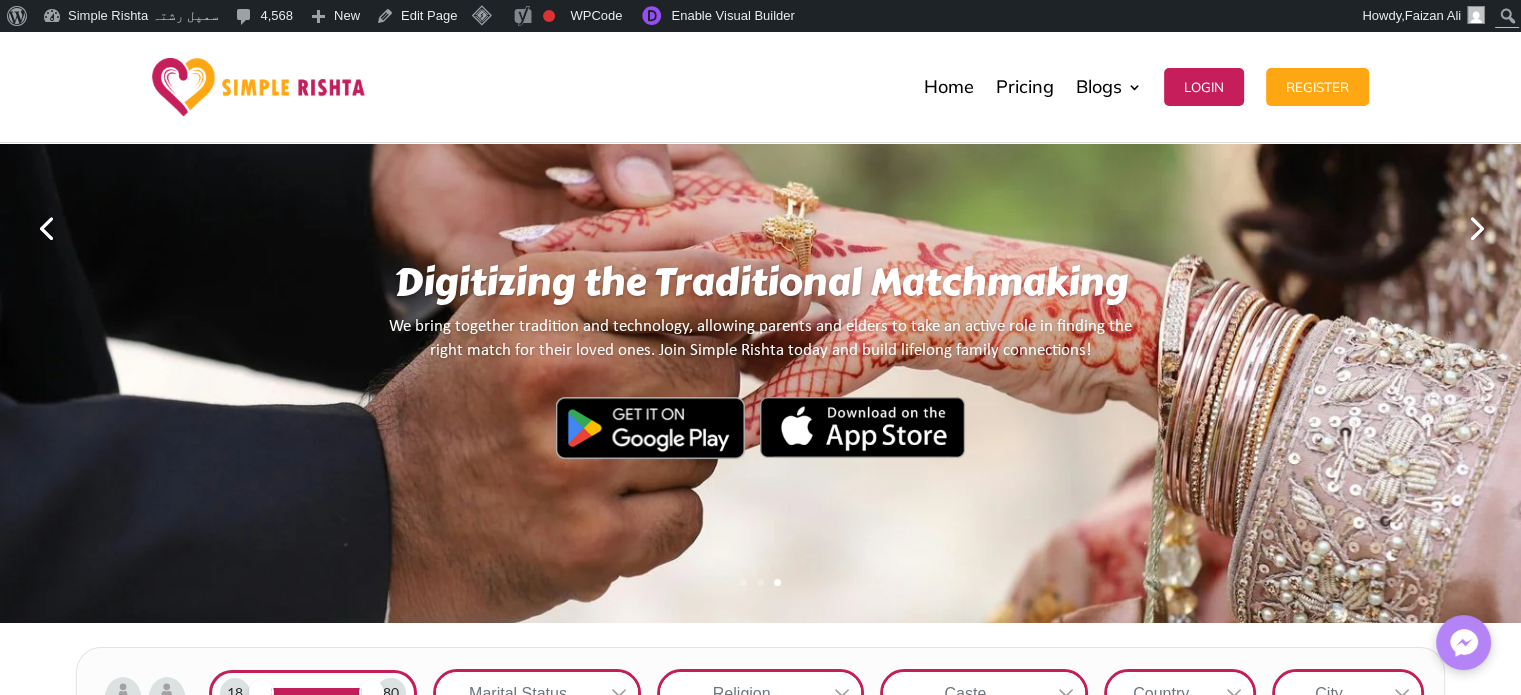 click on "Digitizing the Traditional Matchmaking" at bounding box center (760, 287) 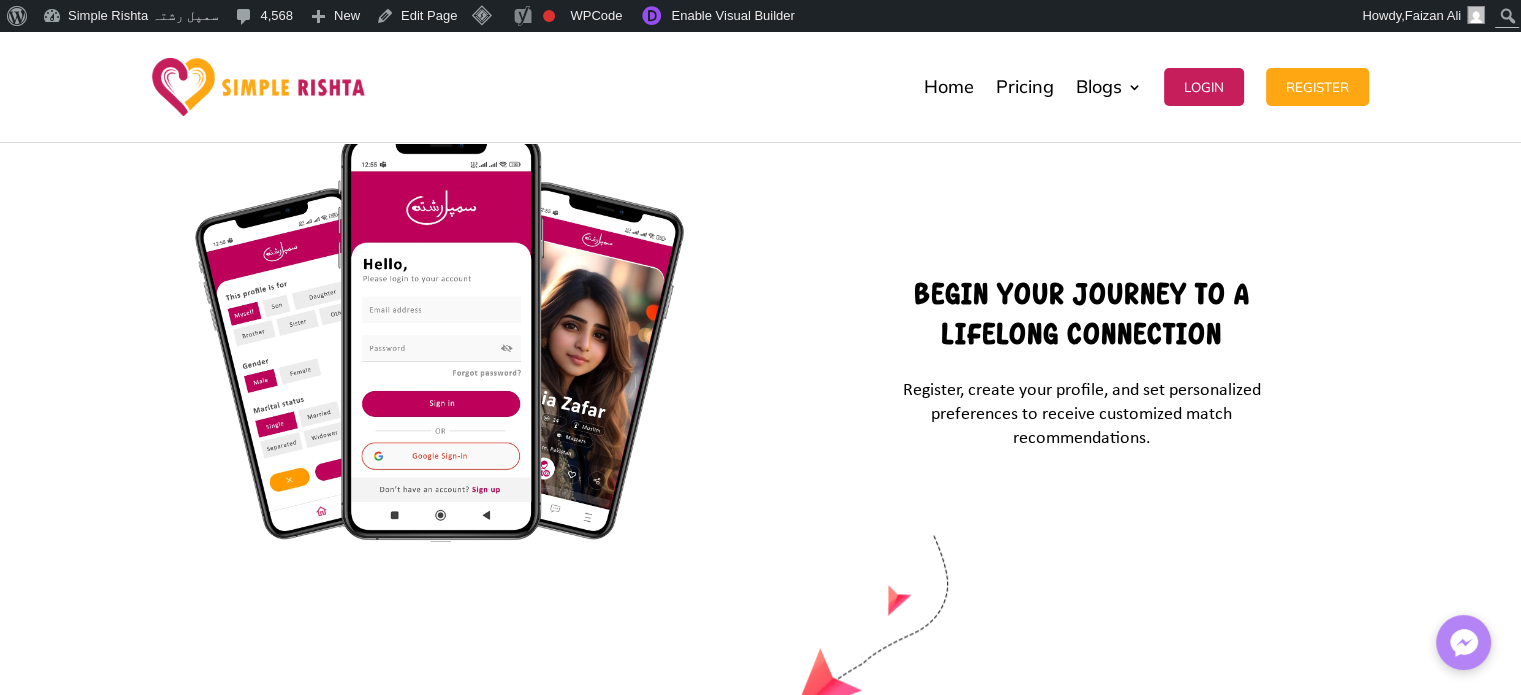 scroll, scrollTop: 2500, scrollLeft: 0, axis: vertical 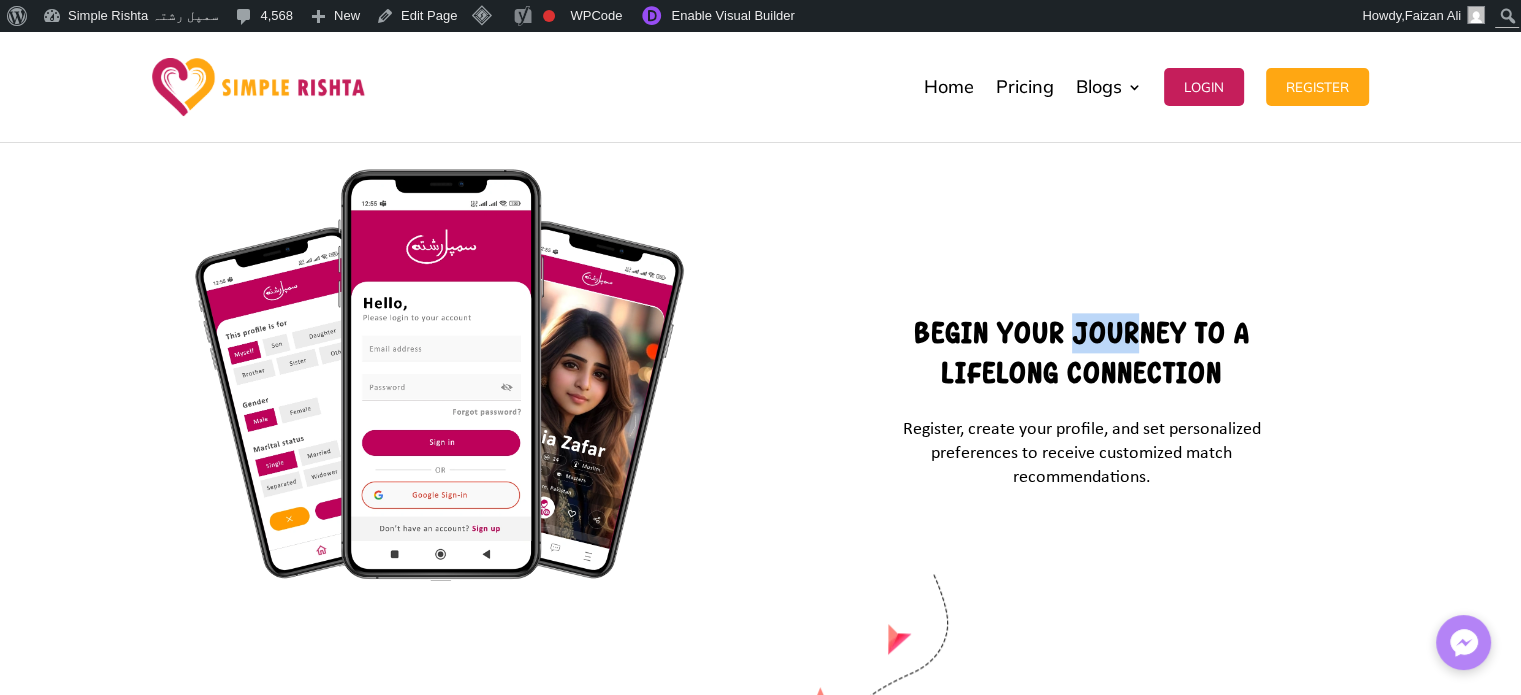 drag, startPoint x: 1080, startPoint y: 330, endPoint x: 1146, endPoint y: 326, distance: 66.1211 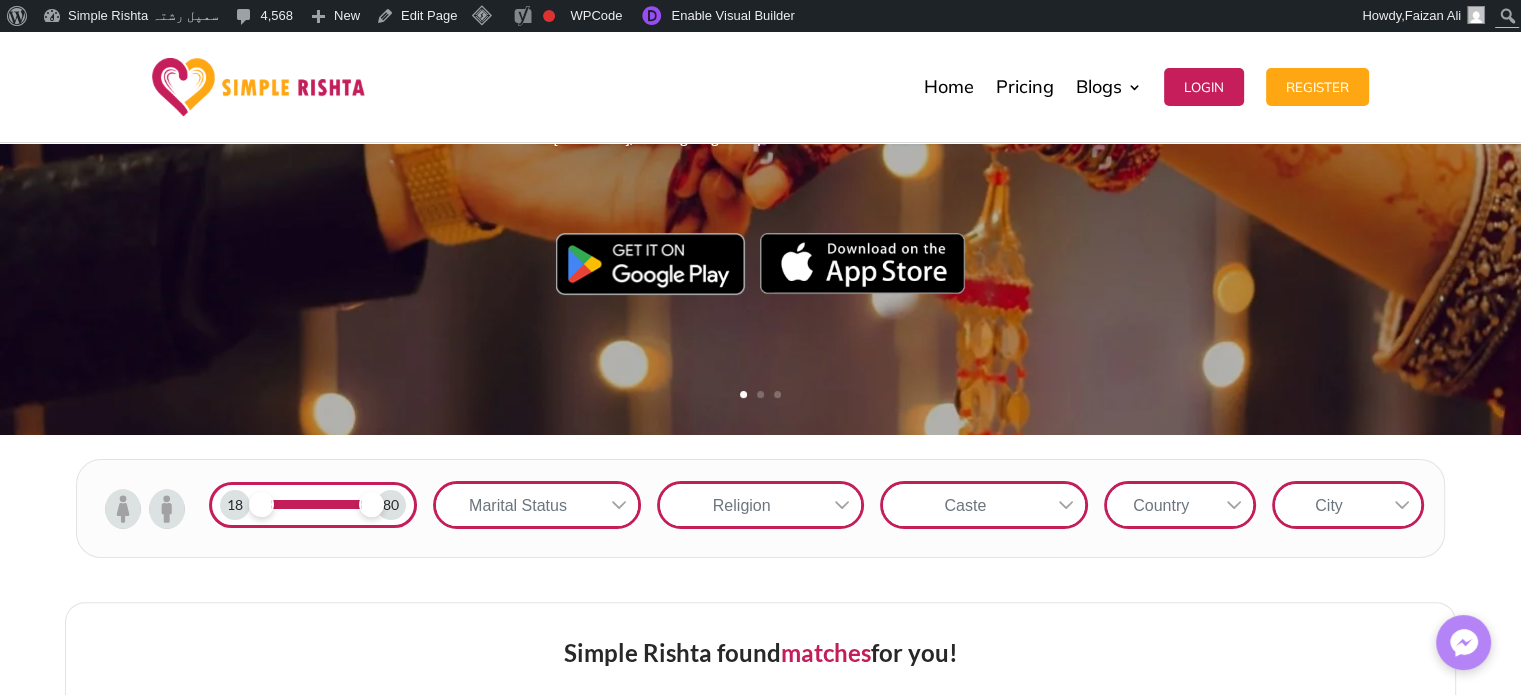 scroll, scrollTop: 100, scrollLeft: 0, axis: vertical 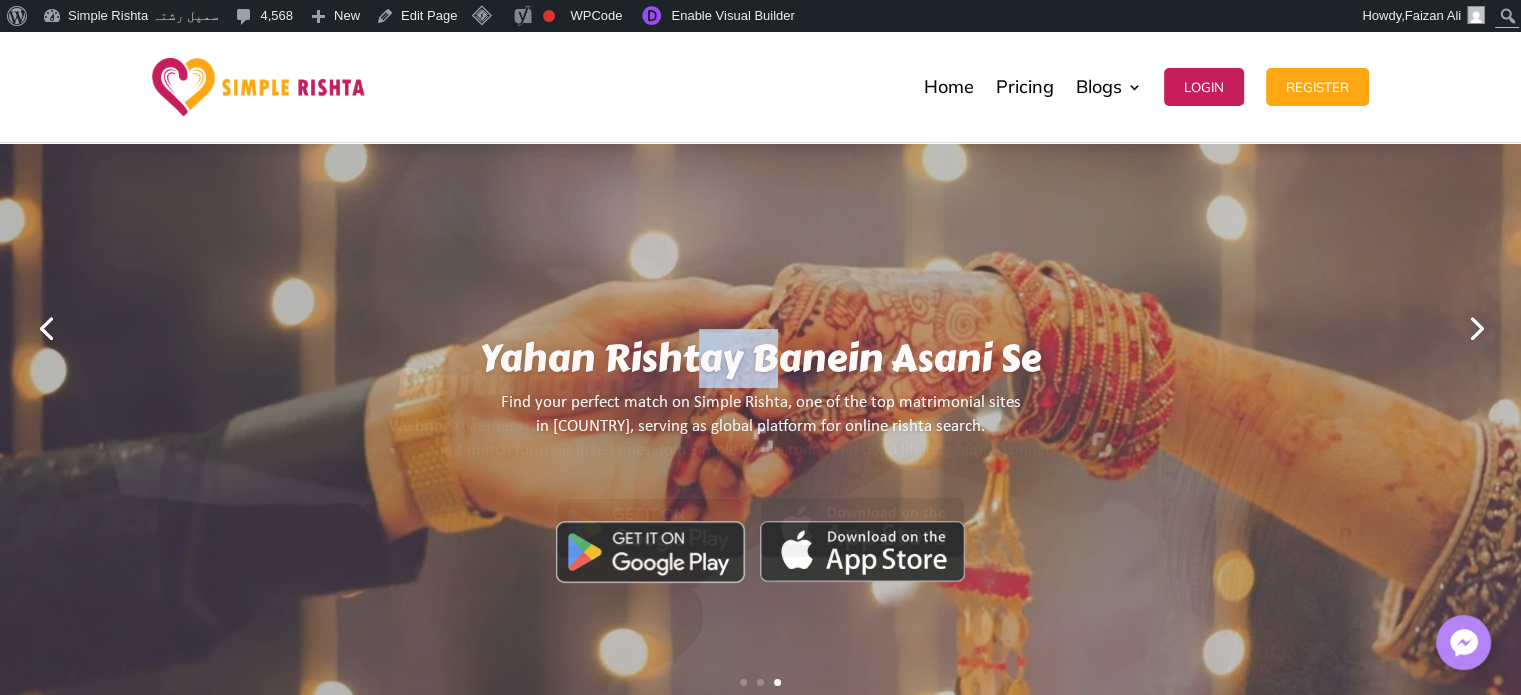 drag, startPoint x: 705, startPoint y: 362, endPoint x: 778, endPoint y: 354, distance: 73.43705 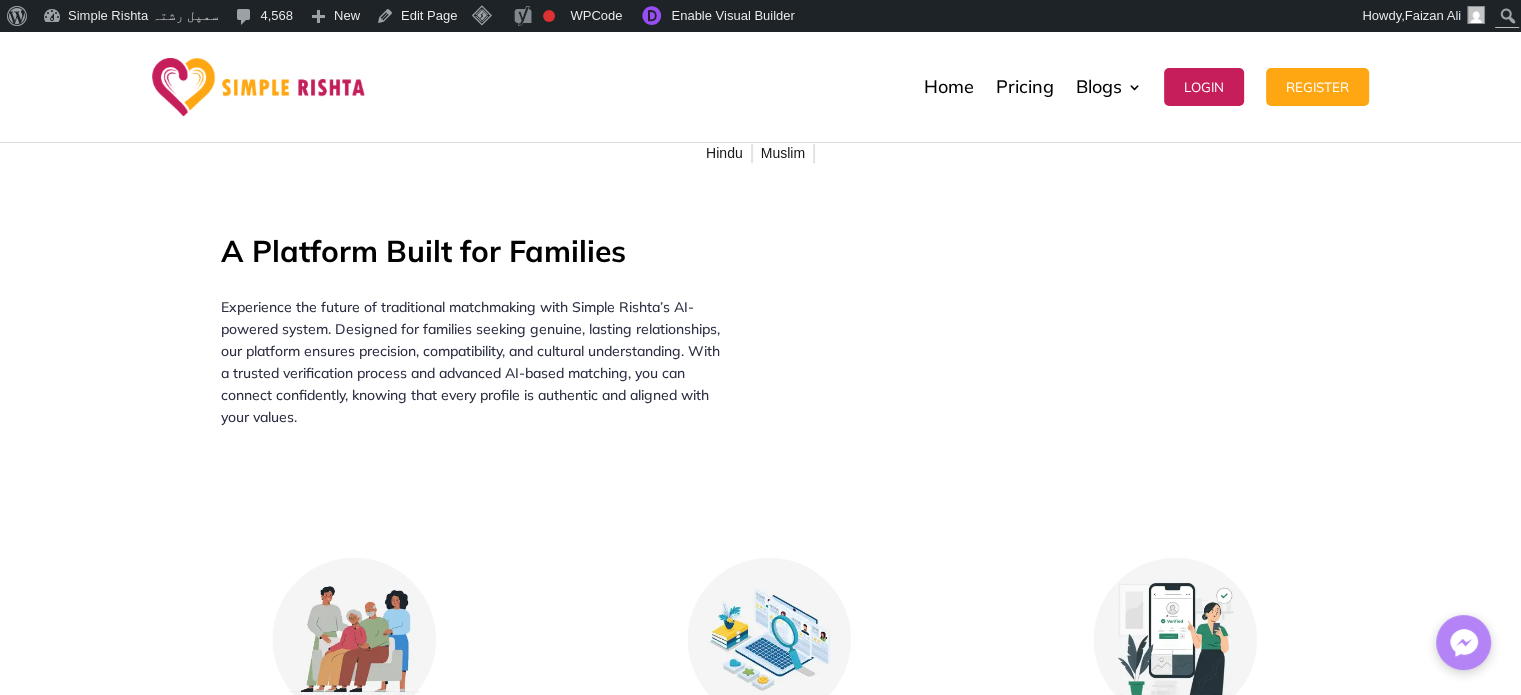 scroll, scrollTop: 1200, scrollLeft: 0, axis: vertical 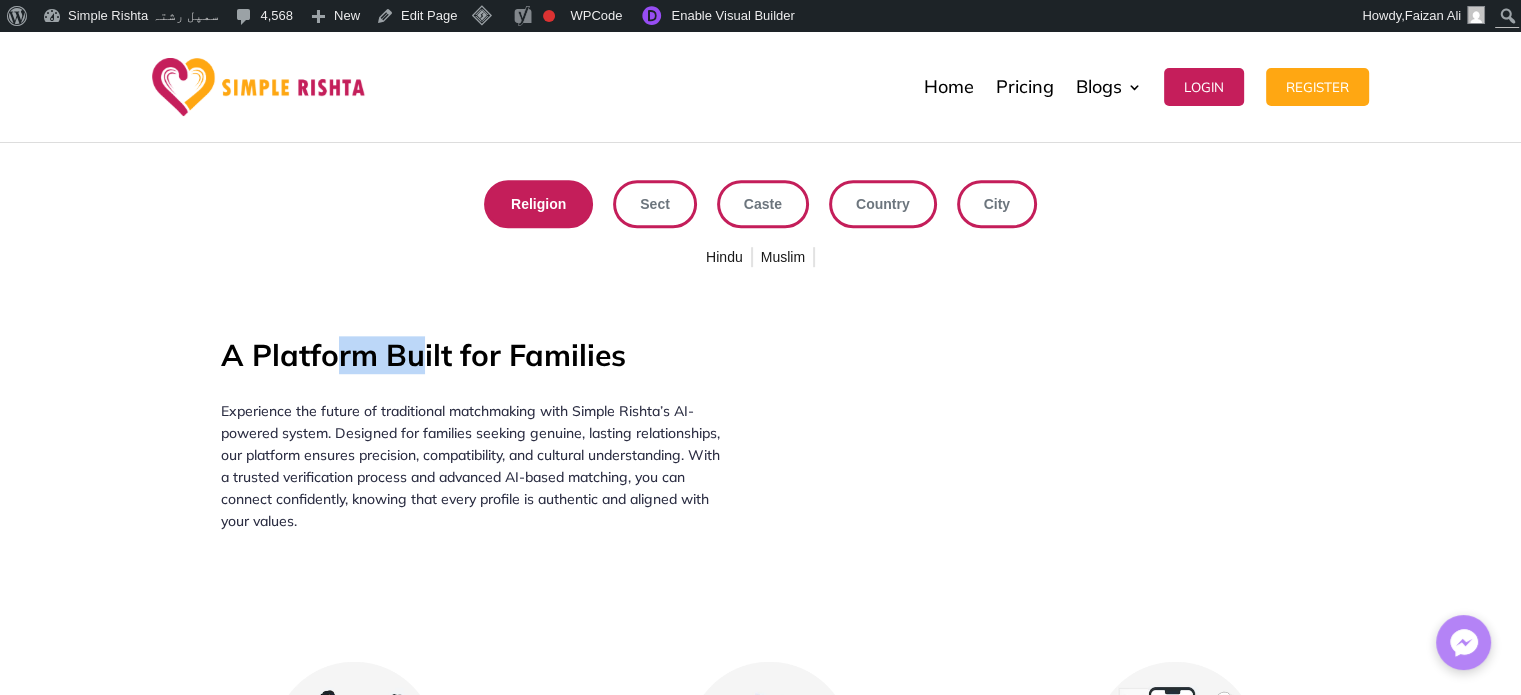 drag, startPoint x: 328, startPoint y: 351, endPoint x: 415, endPoint y: 355, distance: 87.0919 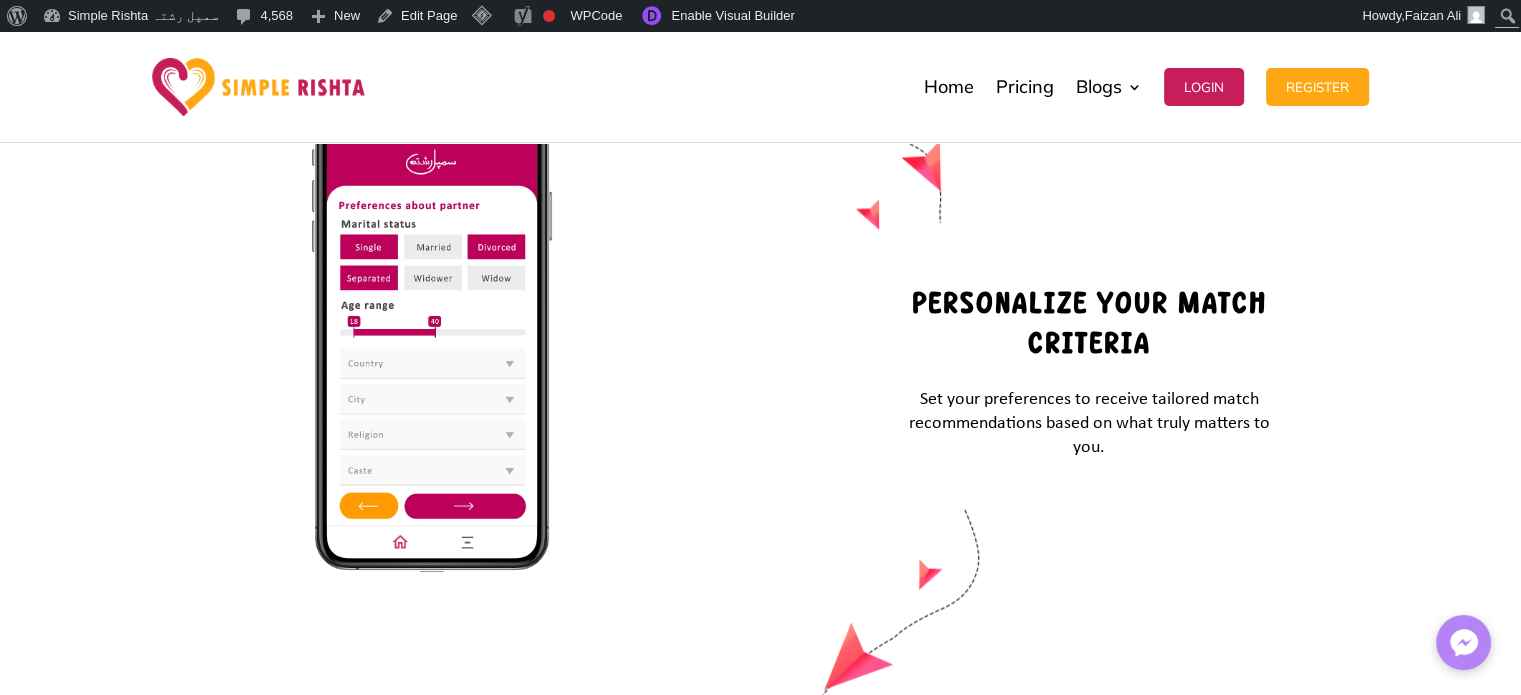 scroll, scrollTop: 3300, scrollLeft: 0, axis: vertical 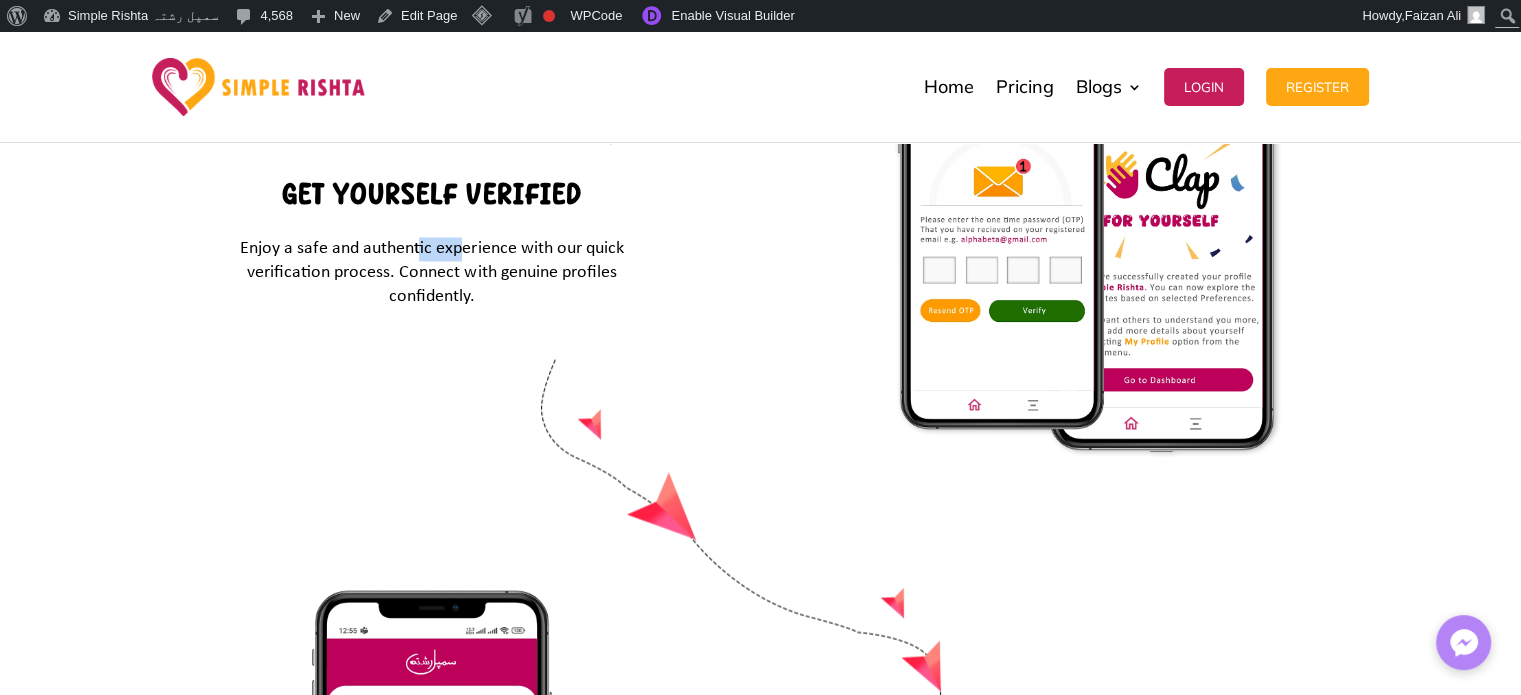 drag, startPoint x: 416, startPoint y: 249, endPoint x: 460, endPoint y: 246, distance: 44.102154 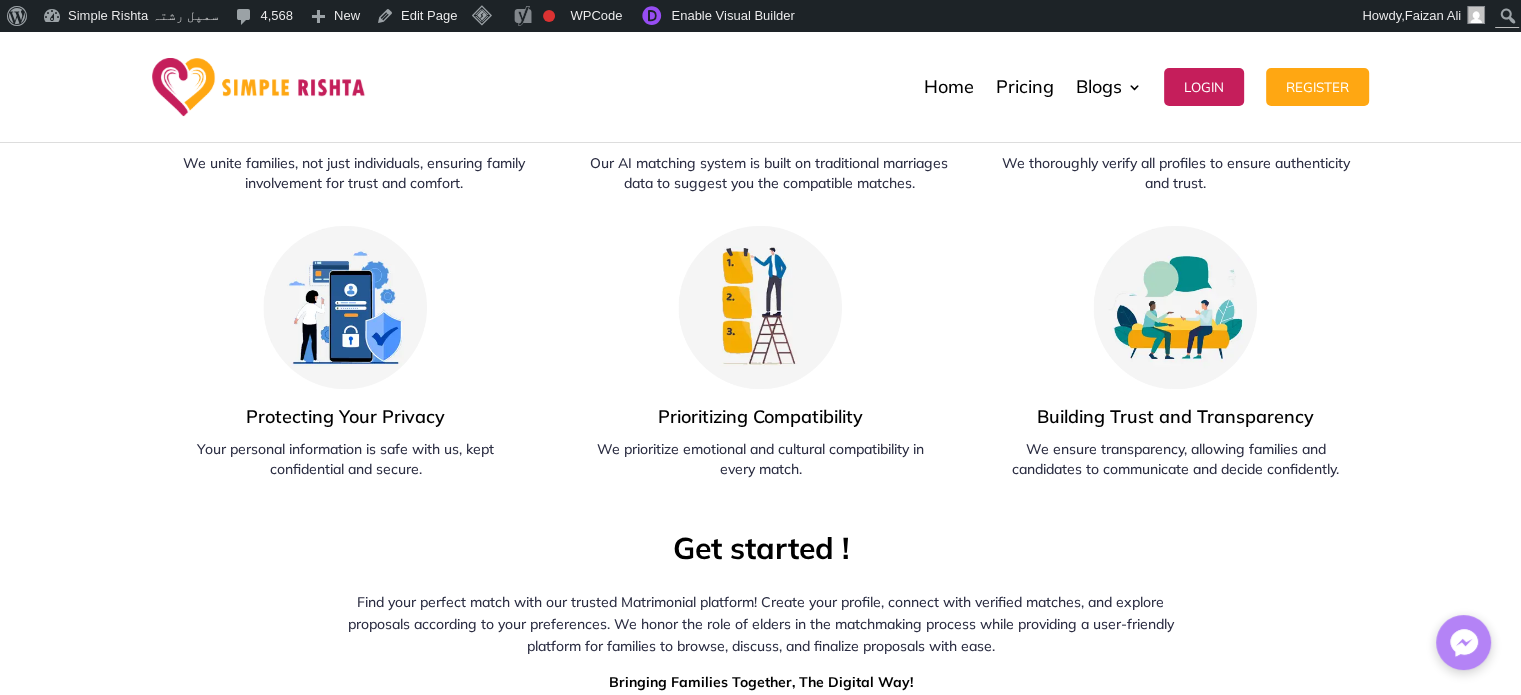 scroll, scrollTop: 1900, scrollLeft: 0, axis: vertical 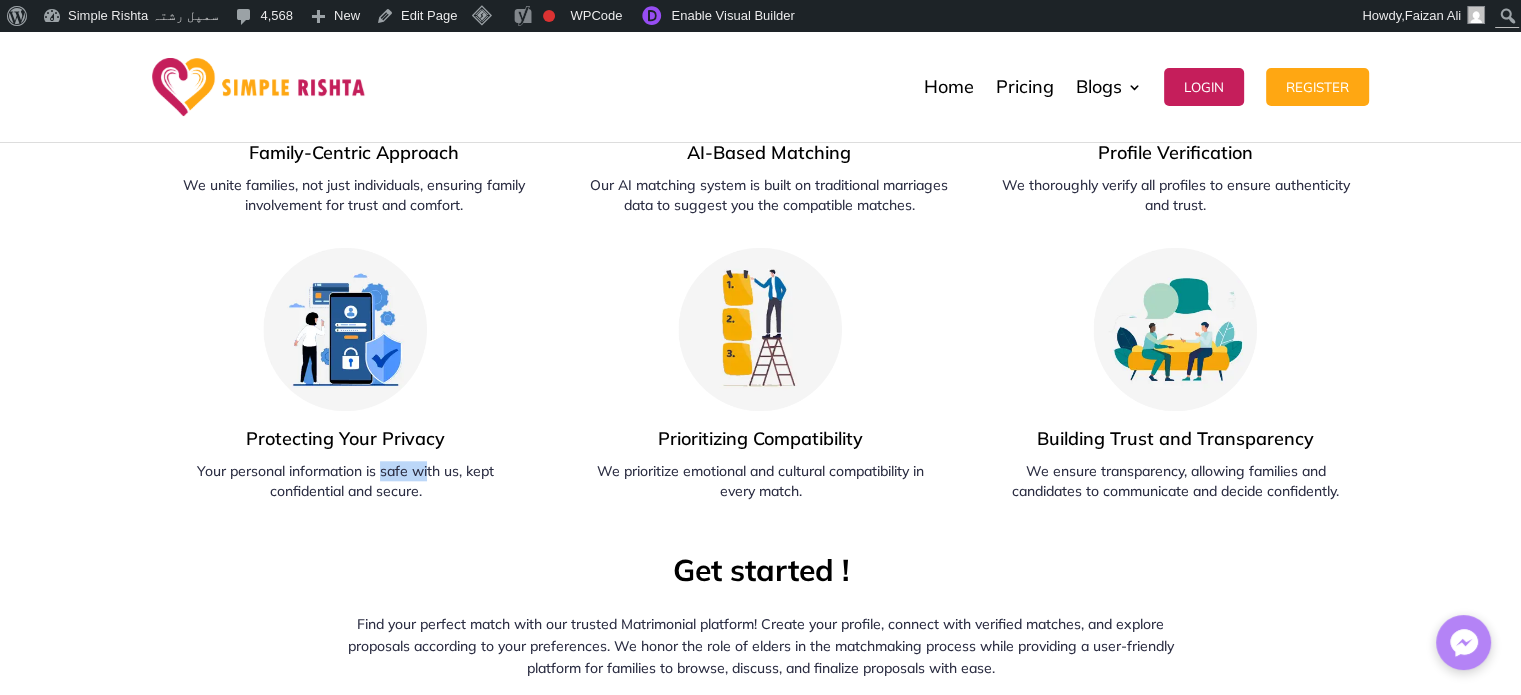 drag, startPoint x: 384, startPoint y: 468, endPoint x: 427, endPoint y: 468, distance: 43 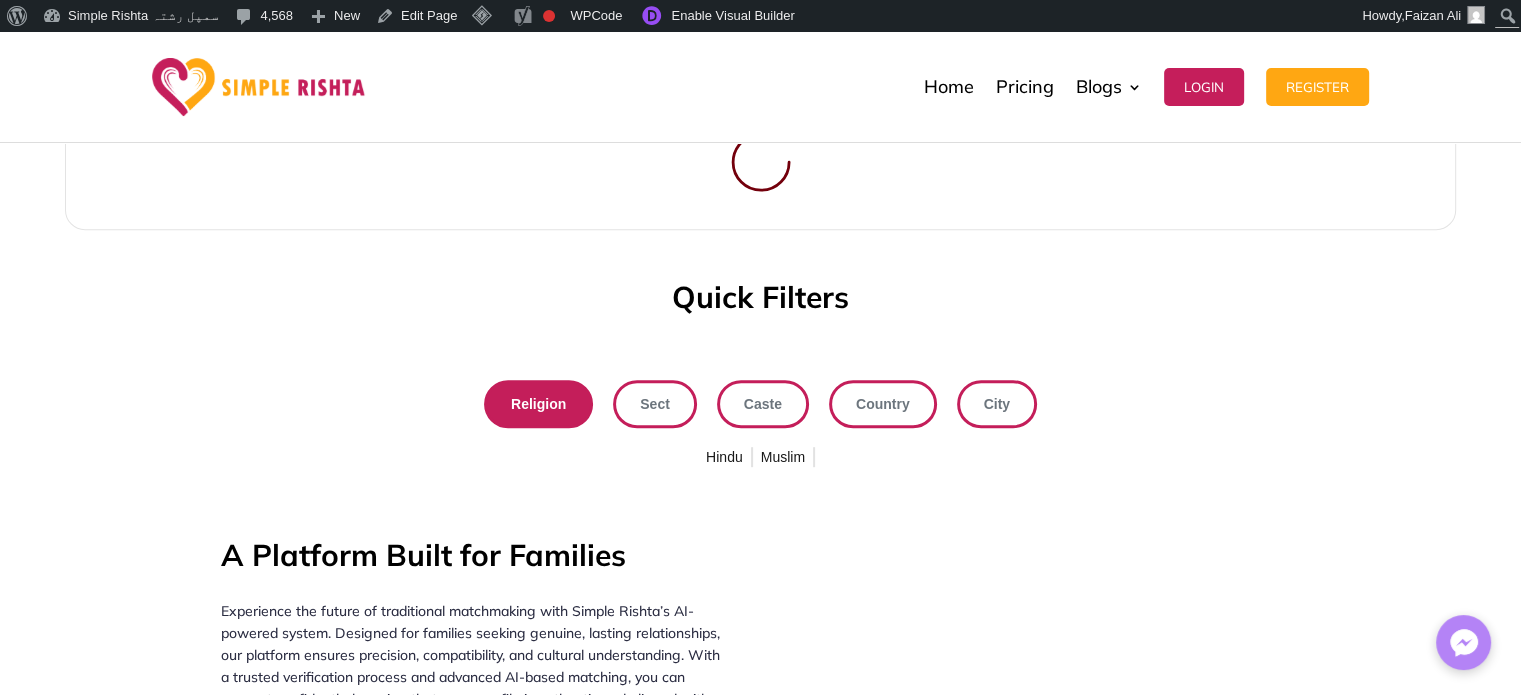 scroll, scrollTop: 1000, scrollLeft: 0, axis: vertical 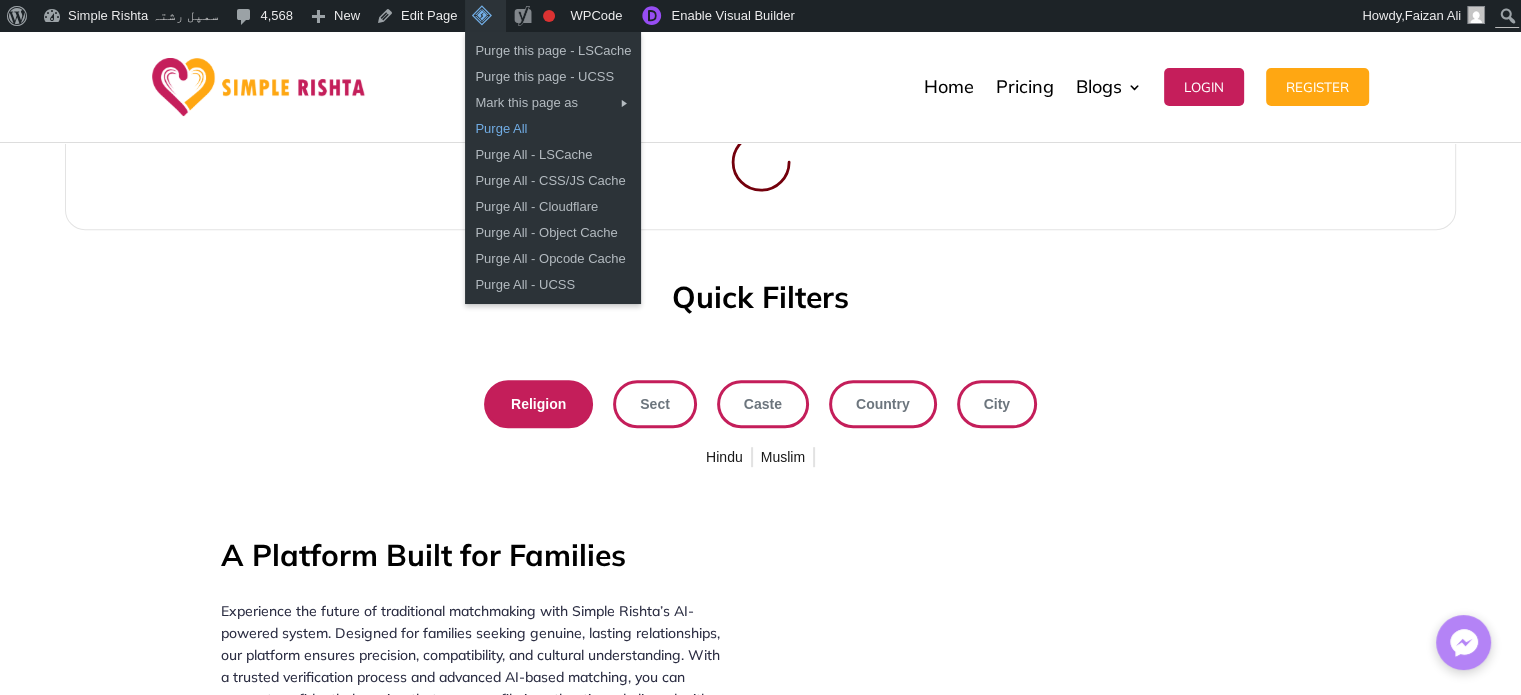 click on "Purge All" at bounding box center [553, 129] 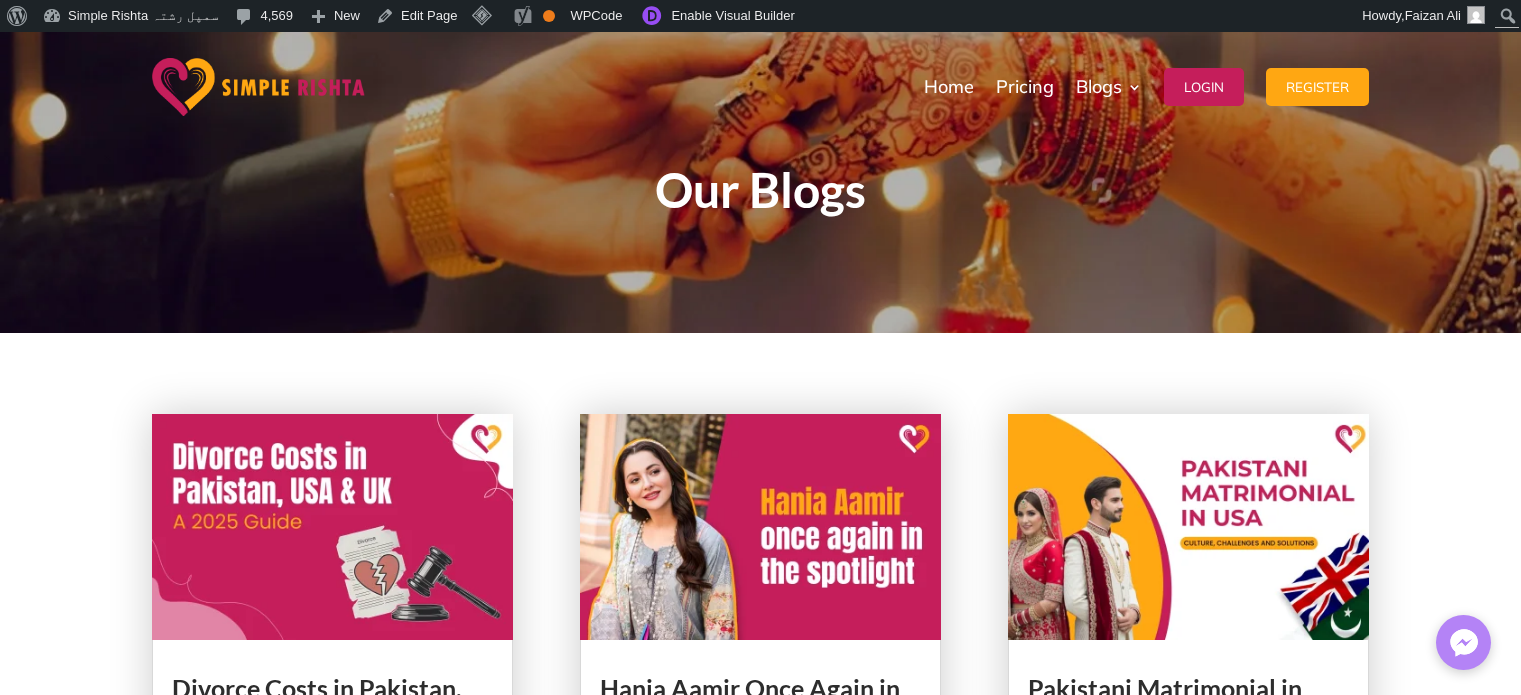 scroll, scrollTop: 0, scrollLeft: 0, axis: both 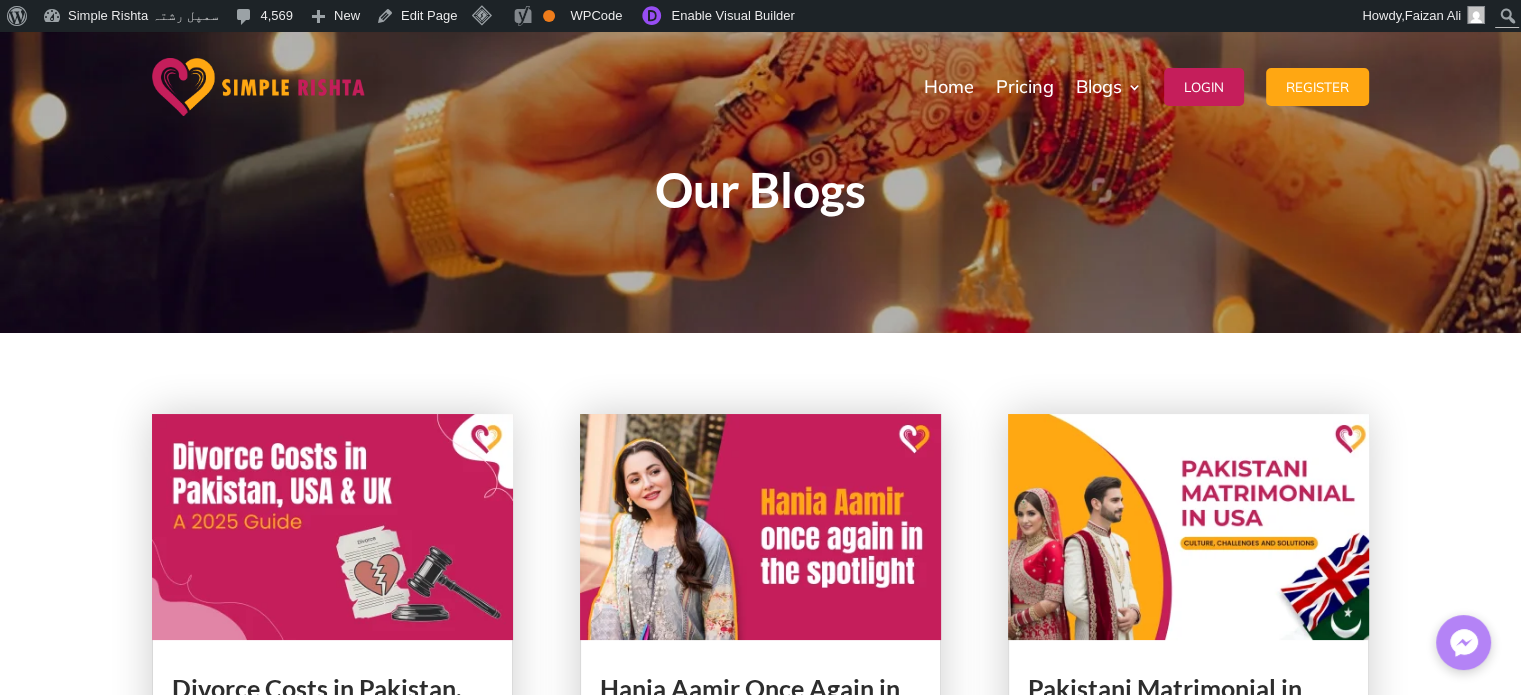 click at bounding box center (332, 527) 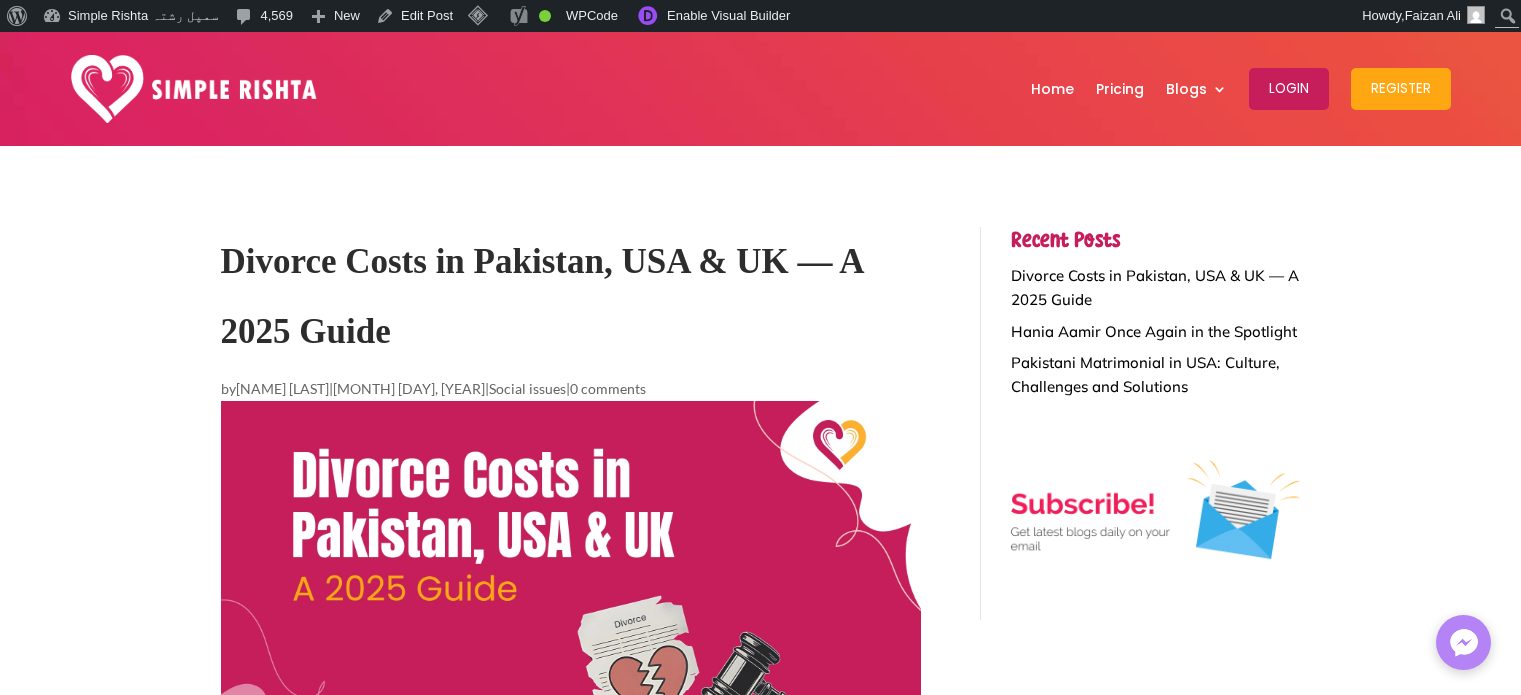 scroll, scrollTop: 0, scrollLeft: 0, axis: both 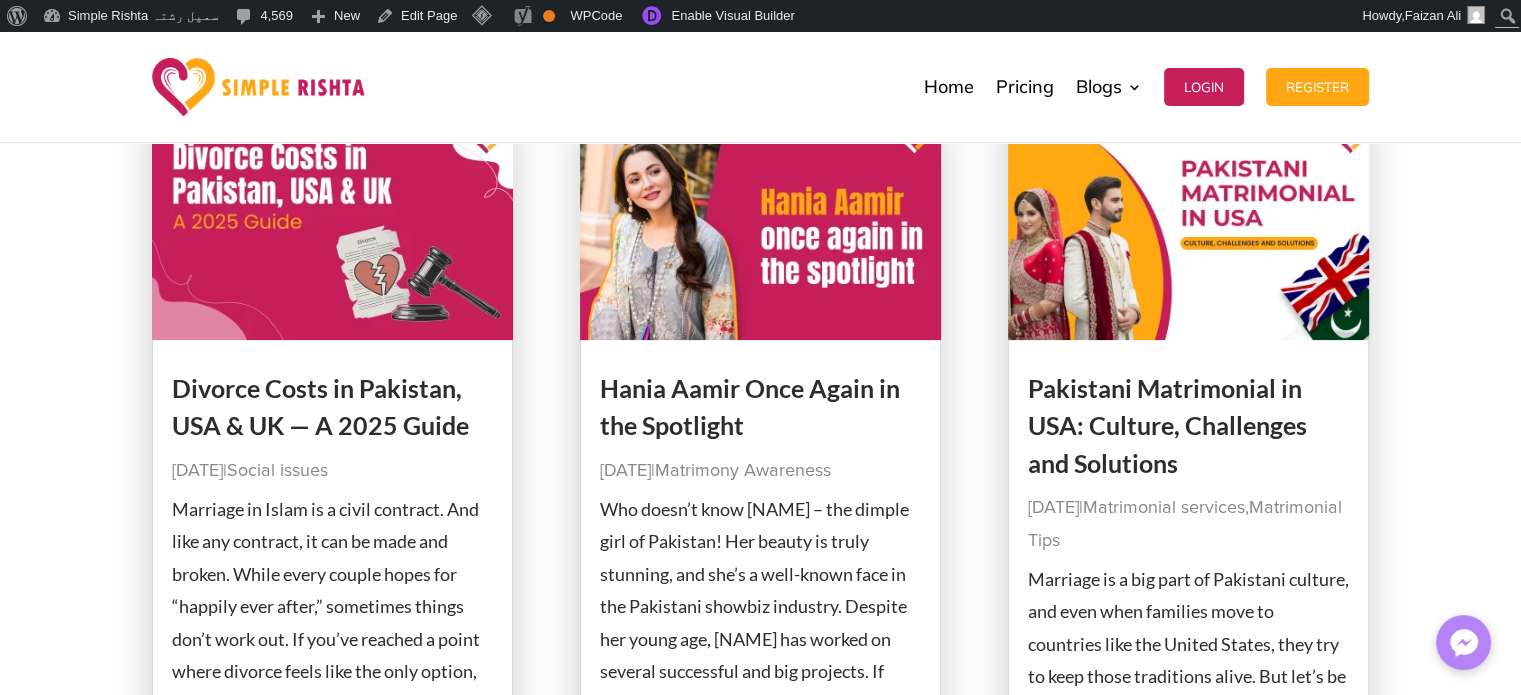 click at bounding box center (1188, 227) 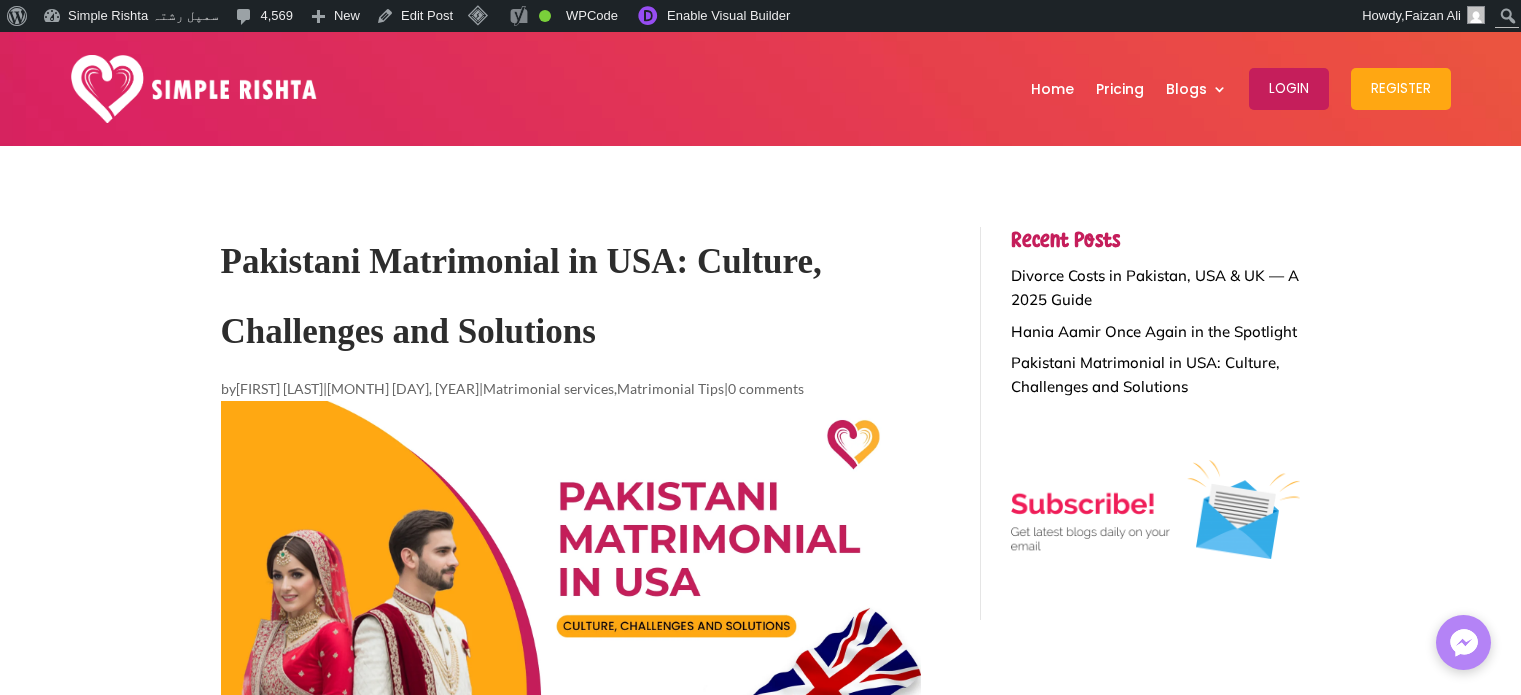 scroll, scrollTop: 0, scrollLeft: 0, axis: both 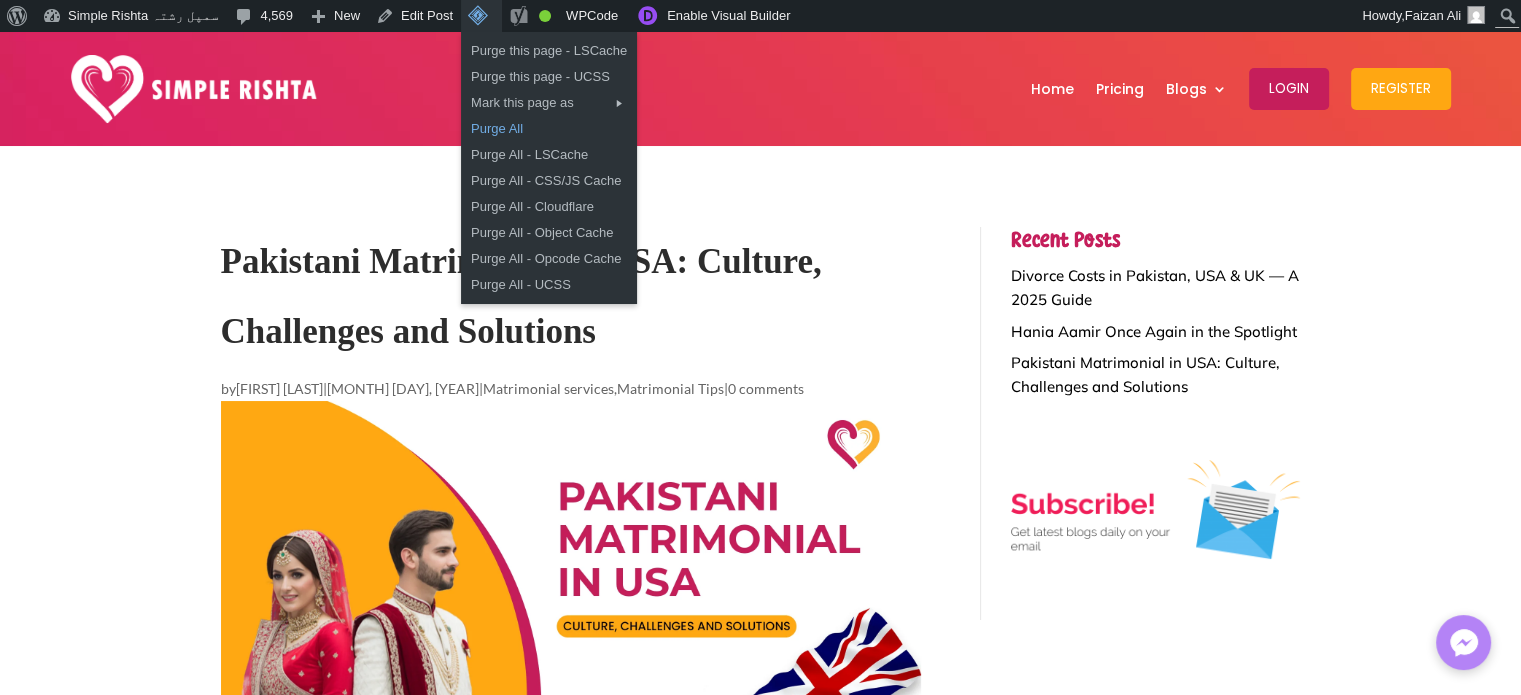 click on "Purge All" at bounding box center (549, 129) 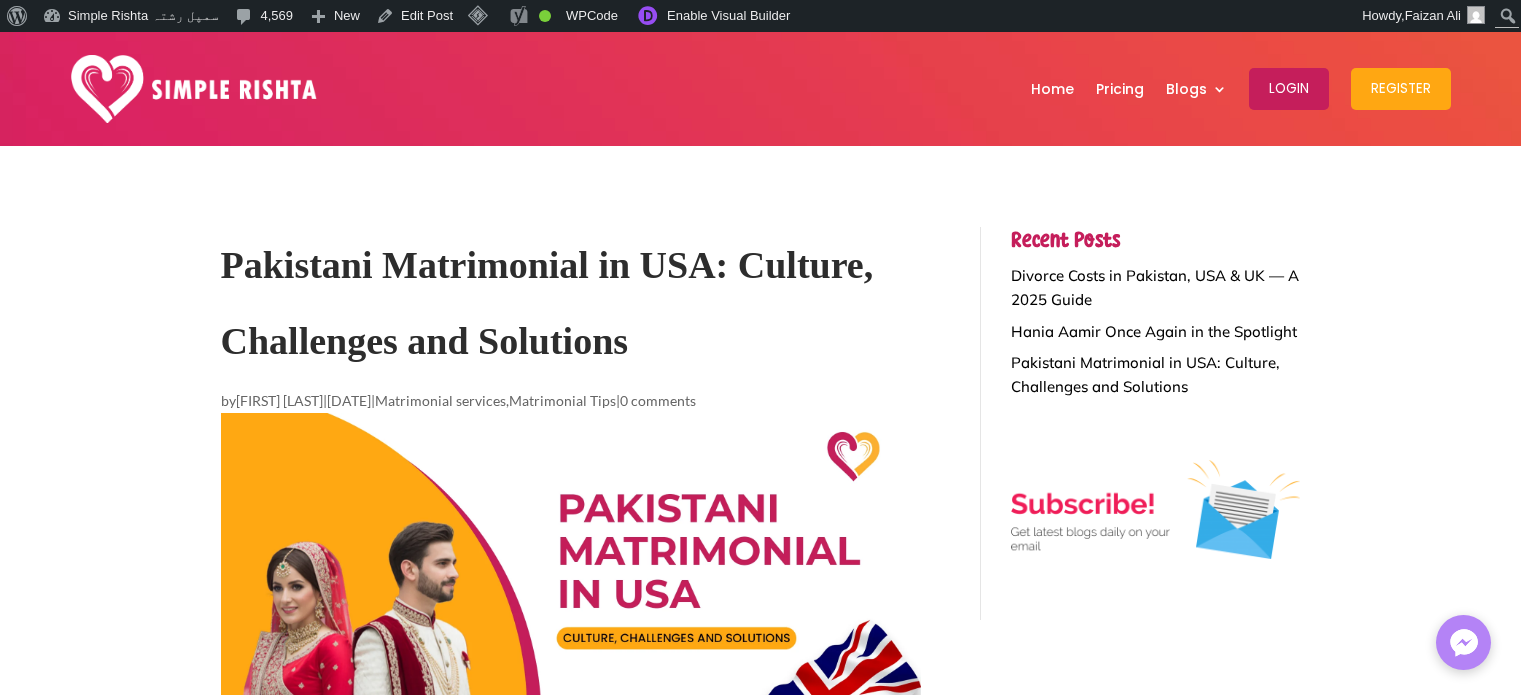 scroll, scrollTop: 0, scrollLeft: 0, axis: both 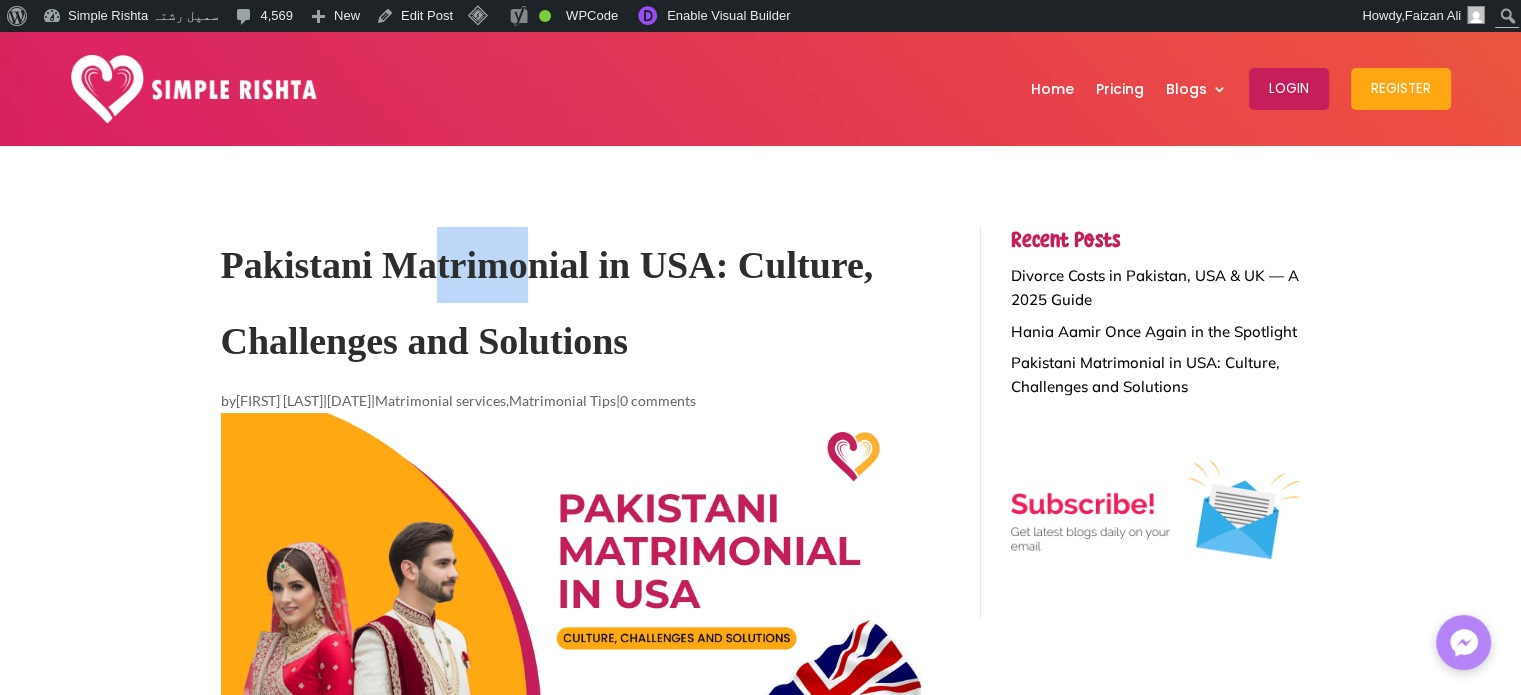 drag, startPoint x: 438, startPoint y: 268, endPoint x: 524, endPoint y: 268, distance: 86 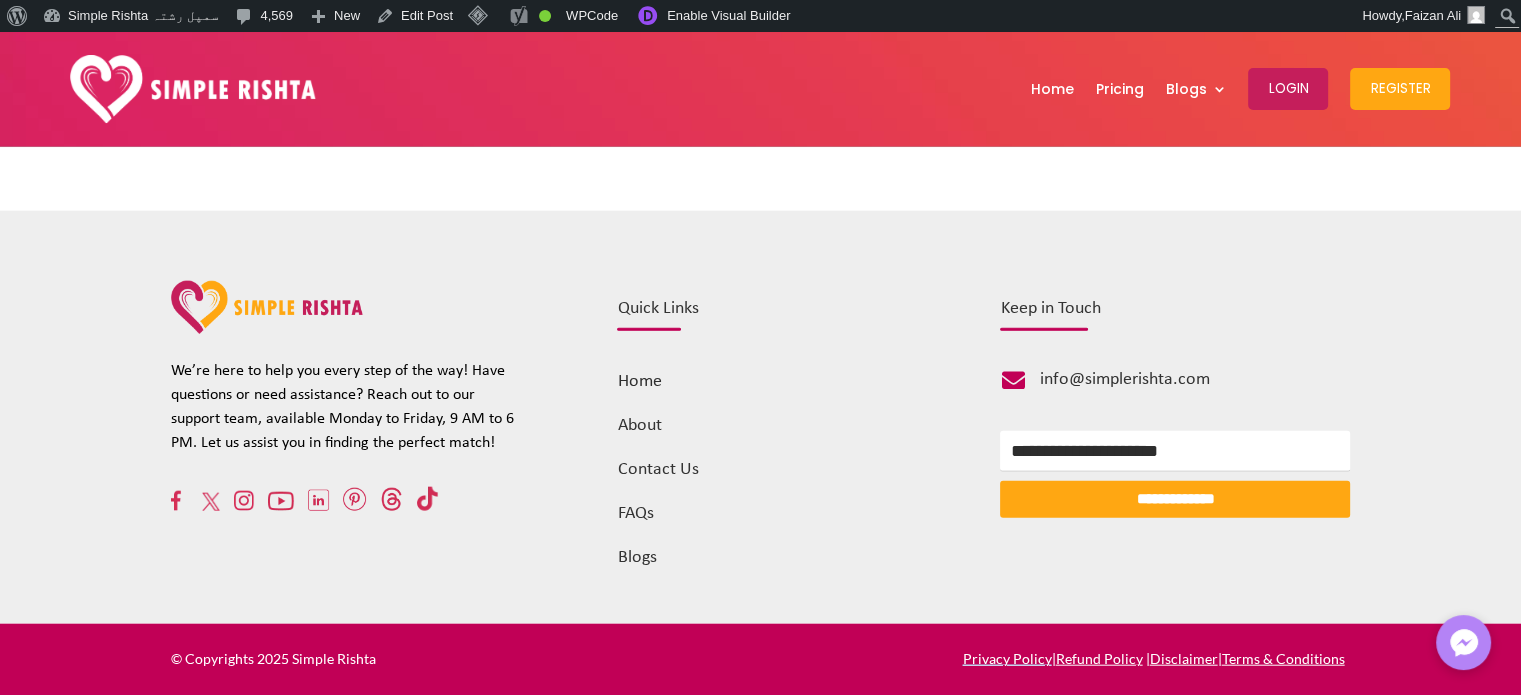 scroll, scrollTop: 3985, scrollLeft: 0, axis: vertical 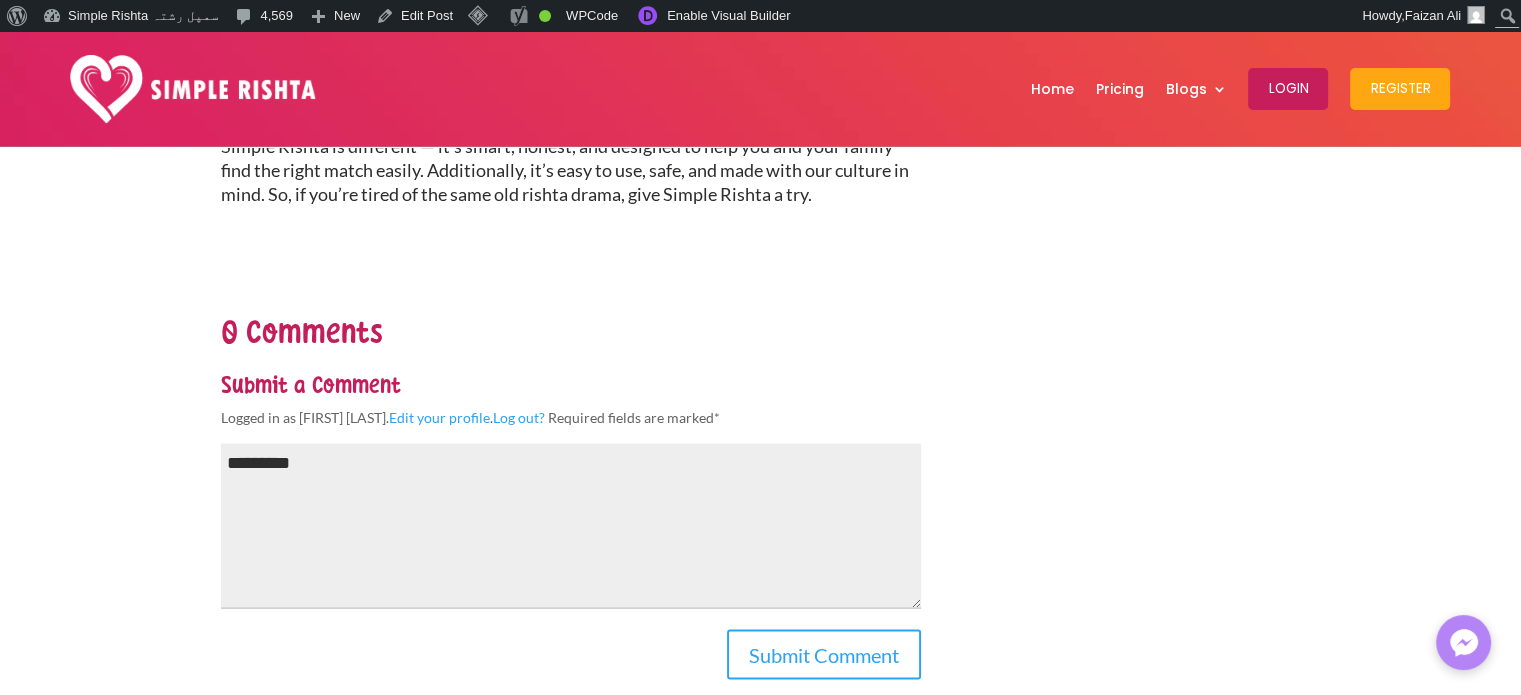 click on "Pakistani Matrimonial in USA: Culture, Challenges and Solutions  by  Awais Ijaz  |  Jun 20, 2025  |  Matrimonial services ,  Matrimonial Tips  |  0 comments
Marriage is a big part of Pakistani culture, and even when families move to countries like the United States, they try to keep those traditions alive. But let’s be honest. Finding a partner in the U.S. as a Pakistani can be tough. The  Pakistani Matrimonial in USA  scene isn’t easy. If you’re a millennial living there, you probably feel caught between two different worlds.
On one side, your parents want you to follow the traditional rishta process. With family expectations, cultural gaps, and pressure from both sides, it can get confusing.
Pakistani Matrimonial in USA
Challenges & Struggle
“Beta, rishtay ka kya plan hai?”" at bounding box center [761, -1514] 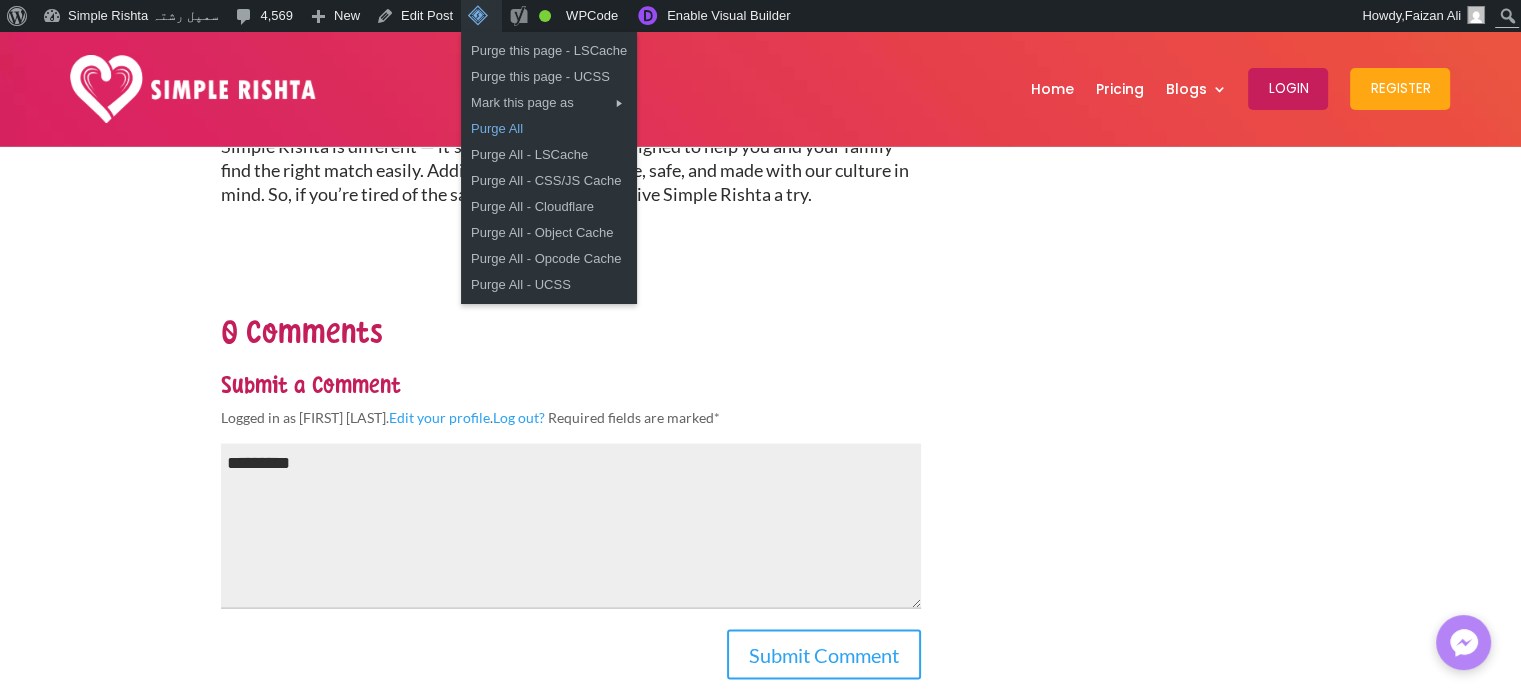 click on "Purge All" at bounding box center [549, 129] 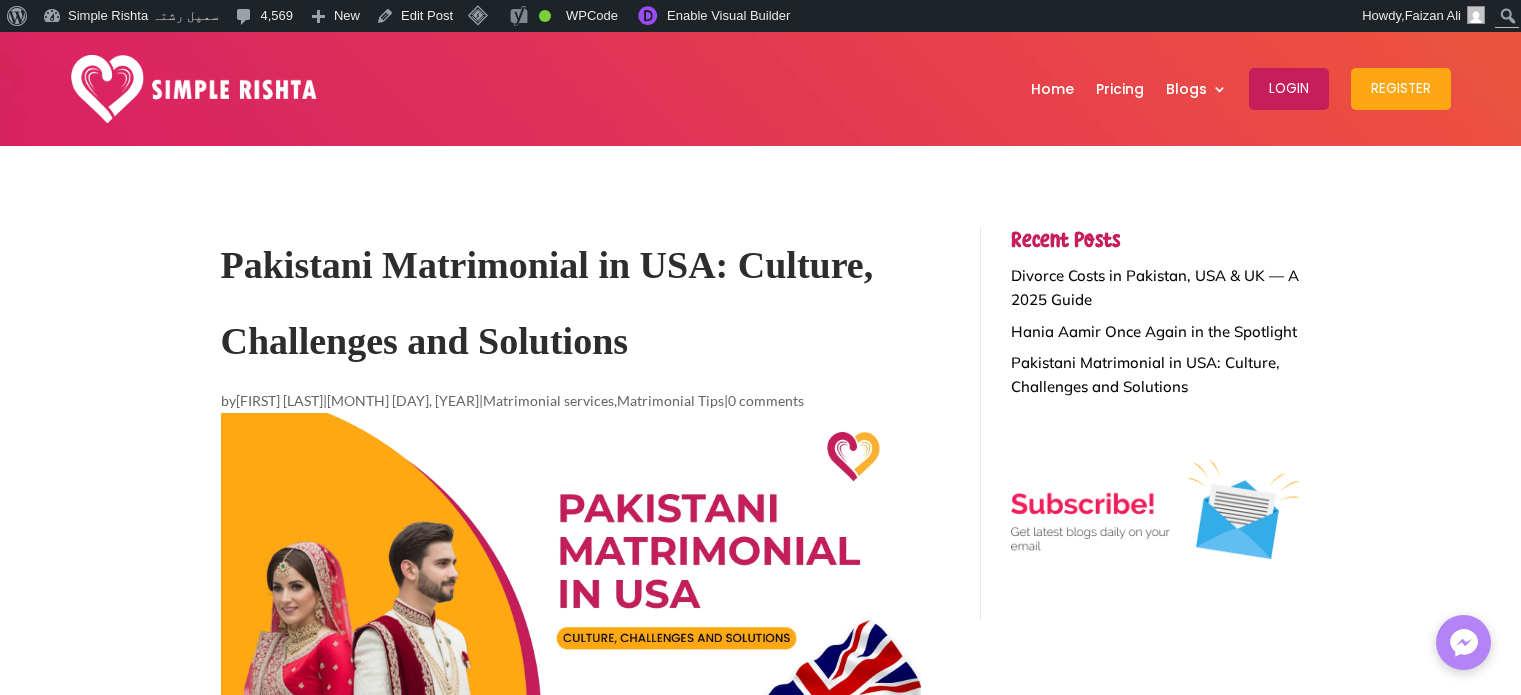 scroll, scrollTop: 0, scrollLeft: 0, axis: both 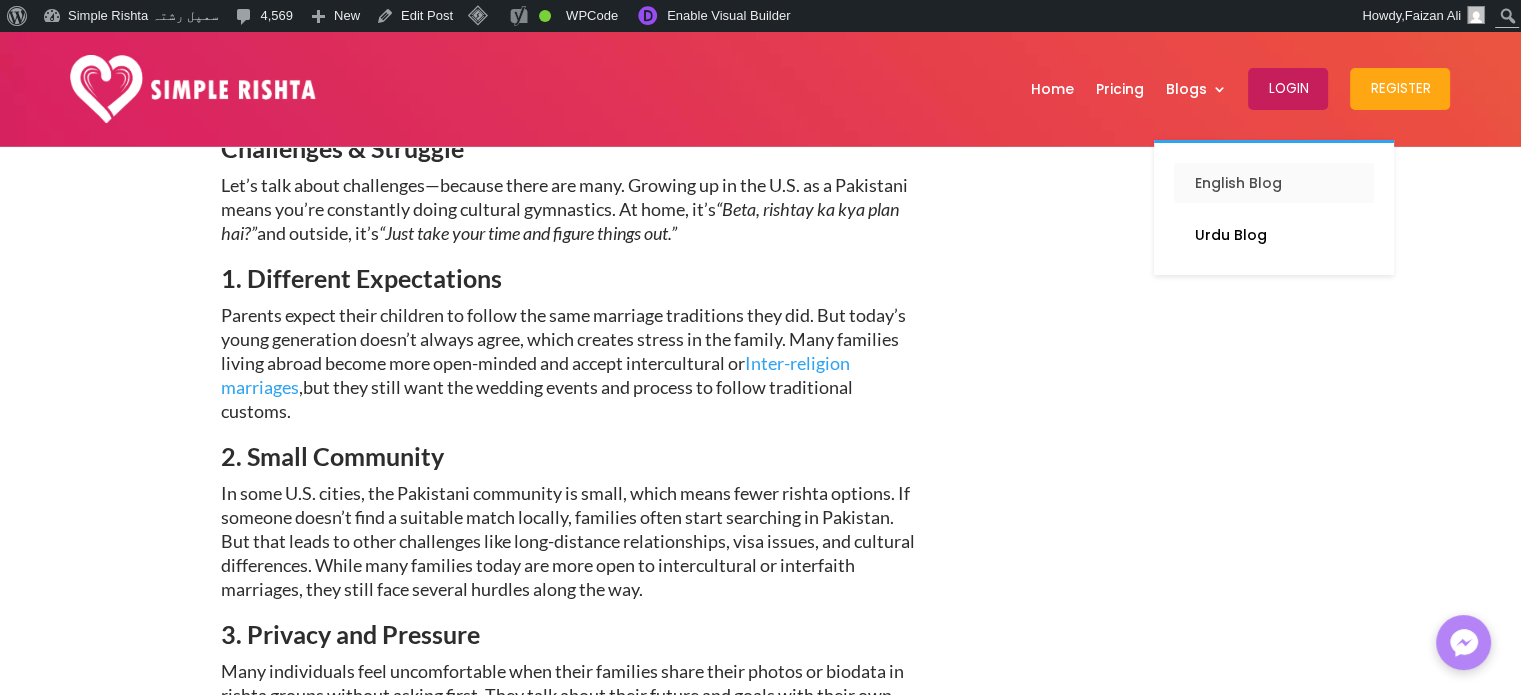 click on "English Blog" at bounding box center (1274, 183) 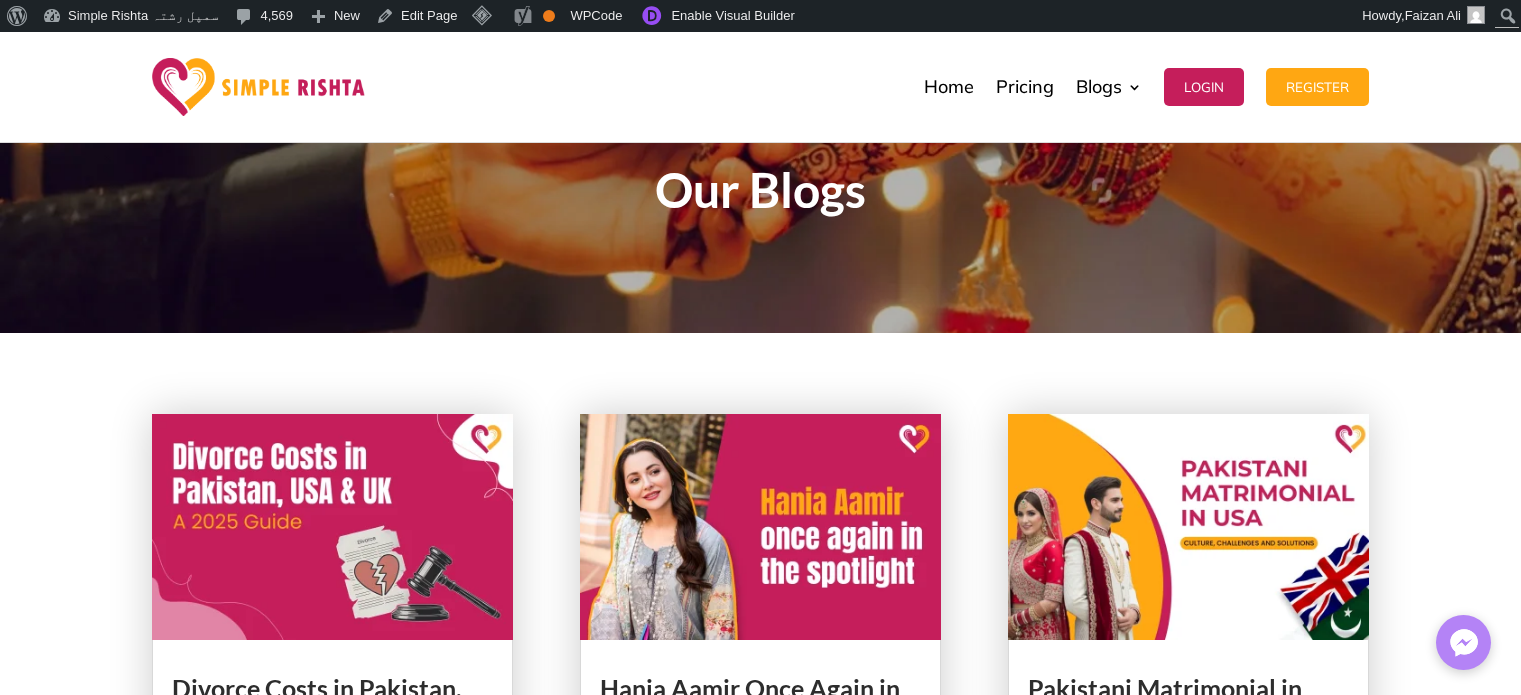 scroll, scrollTop: 300, scrollLeft: 0, axis: vertical 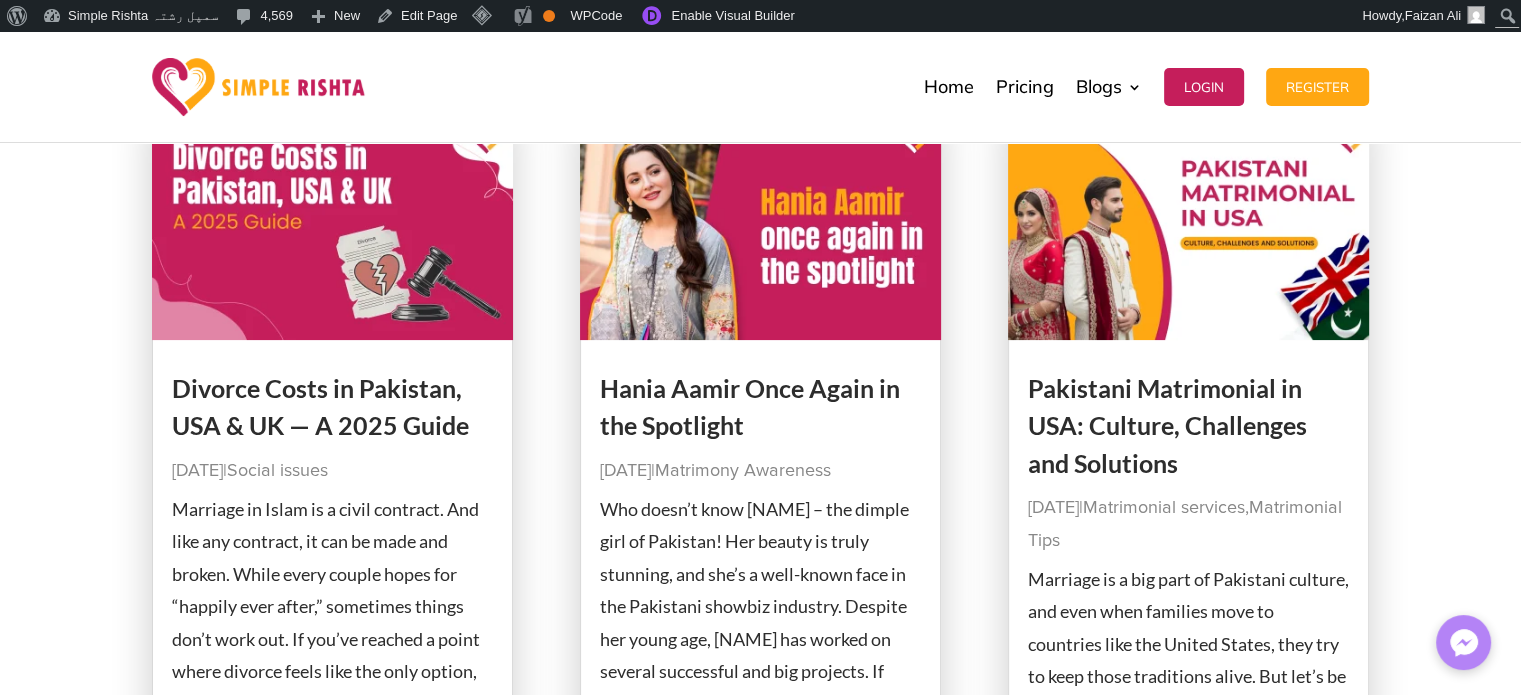 click at bounding box center (332, 227) 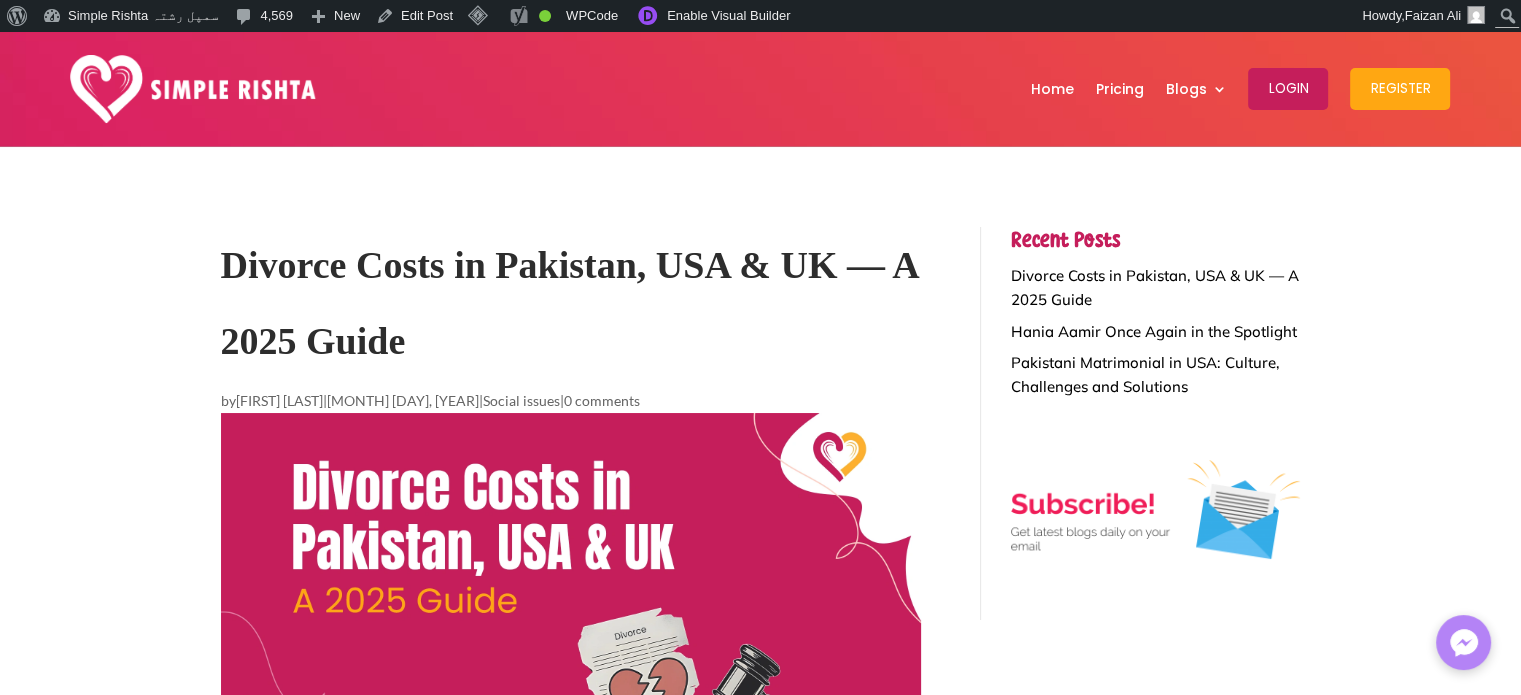 scroll, scrollTop: 350, scrollLeft: 0, axis: vertical 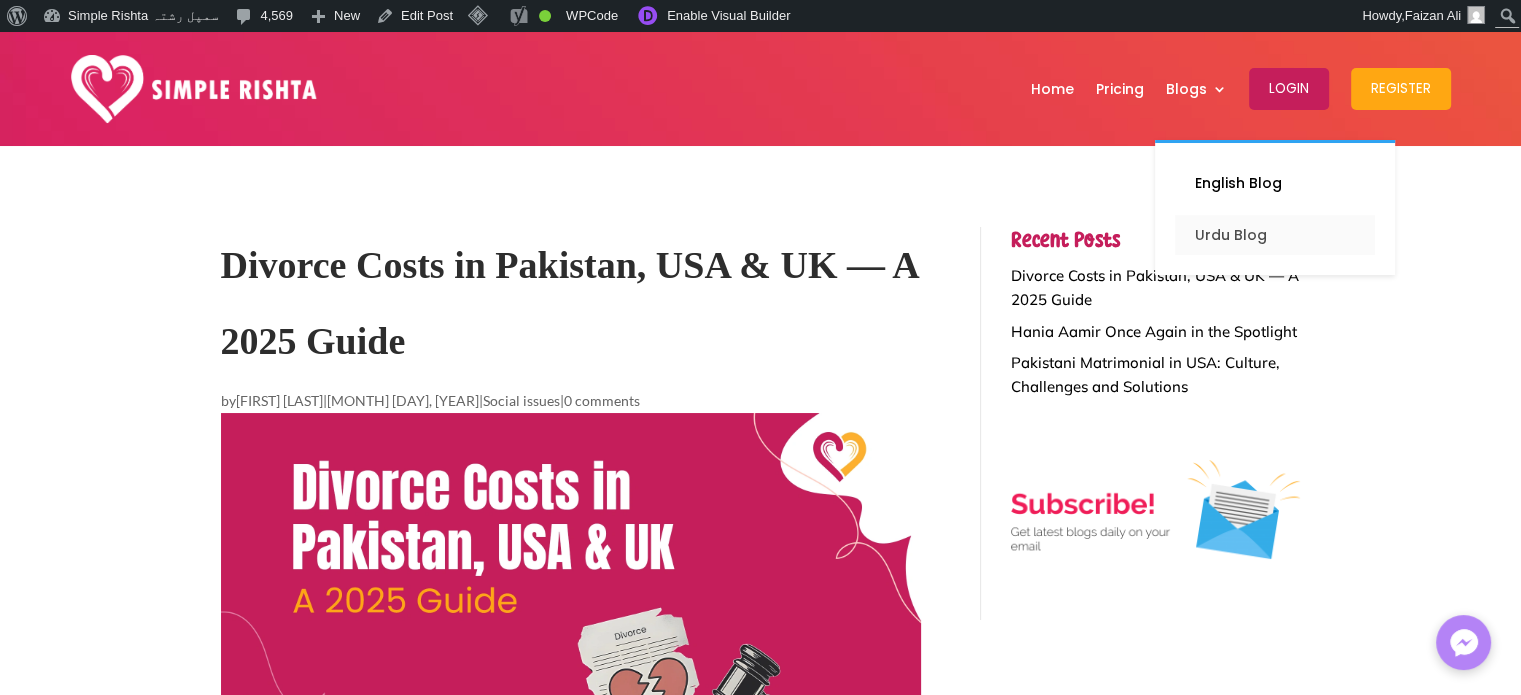 click on "Urdu Blog" at bounding box center [1275, 235] 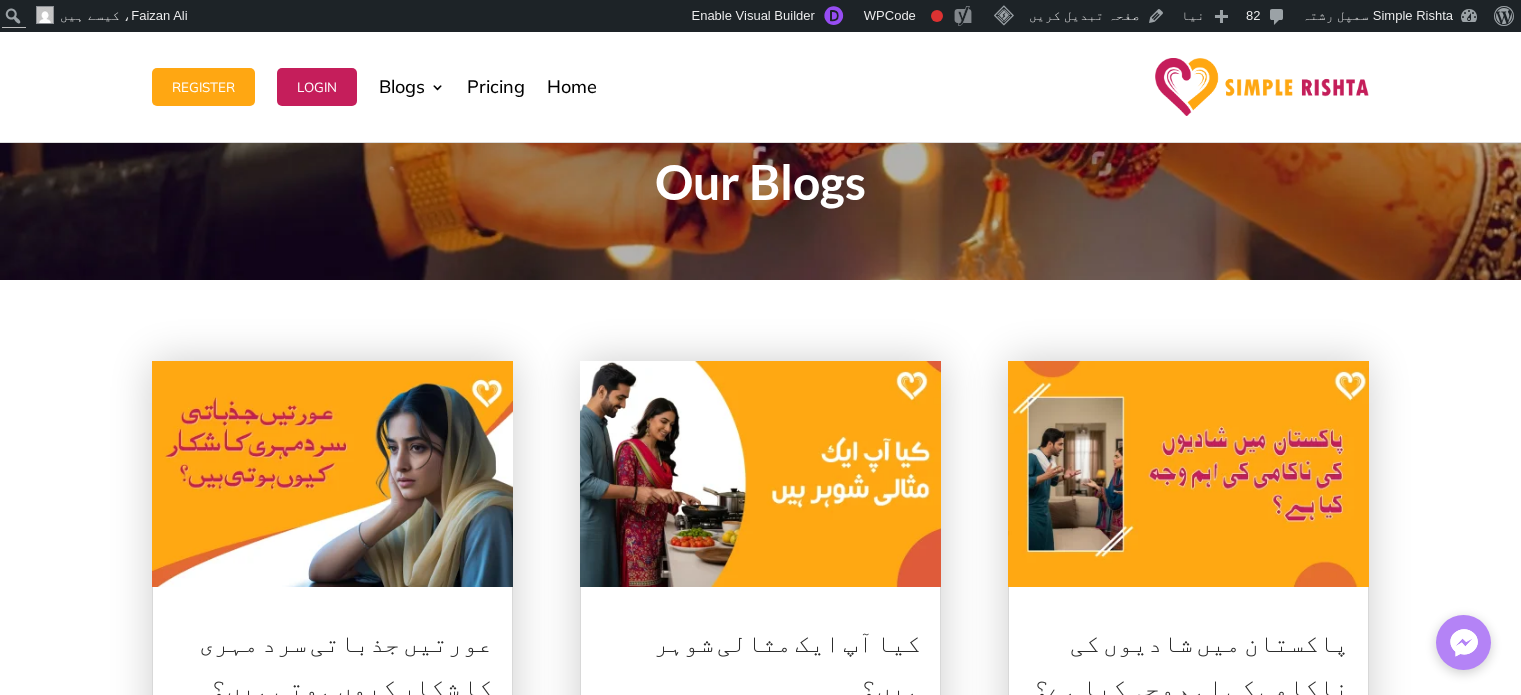 scroll, scrollTop: 200, scrollLeft: 0, axis: vertical 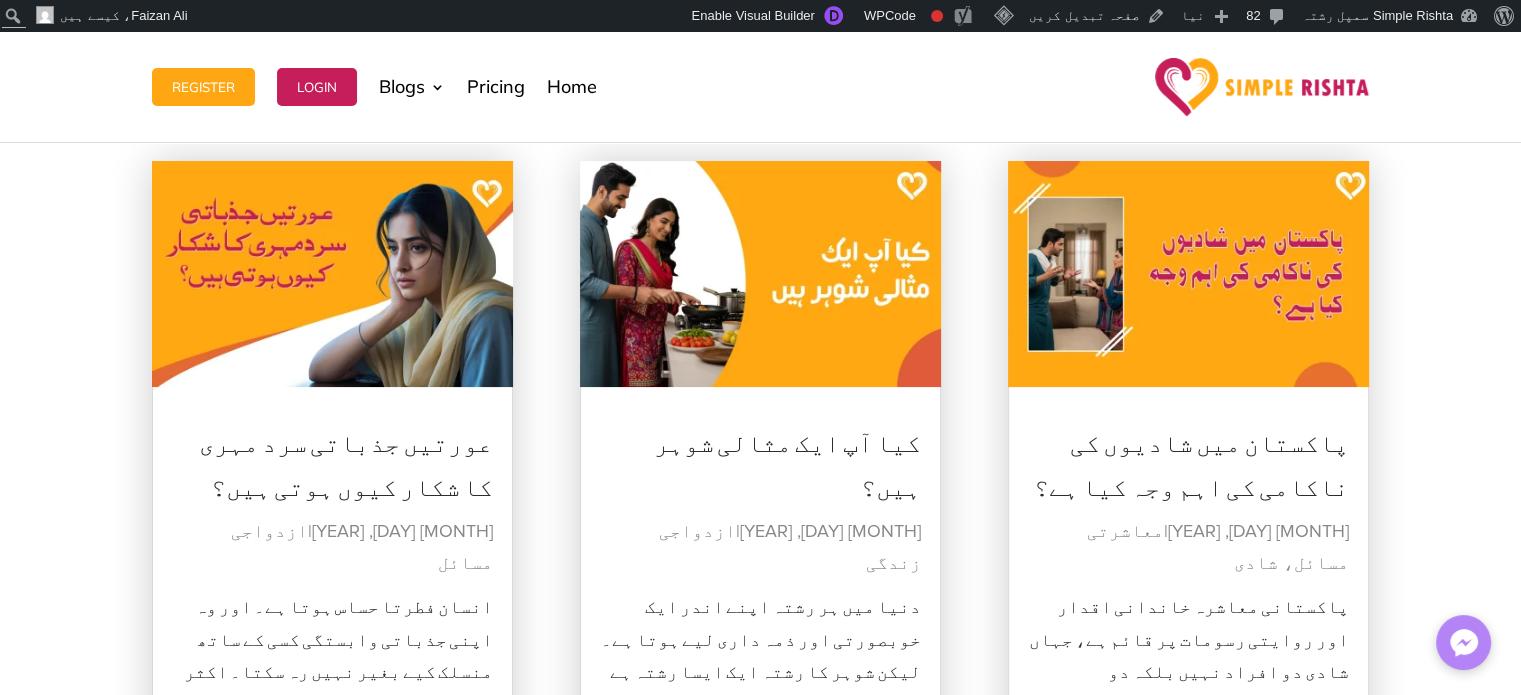 click at bounding box center (1188, 274) 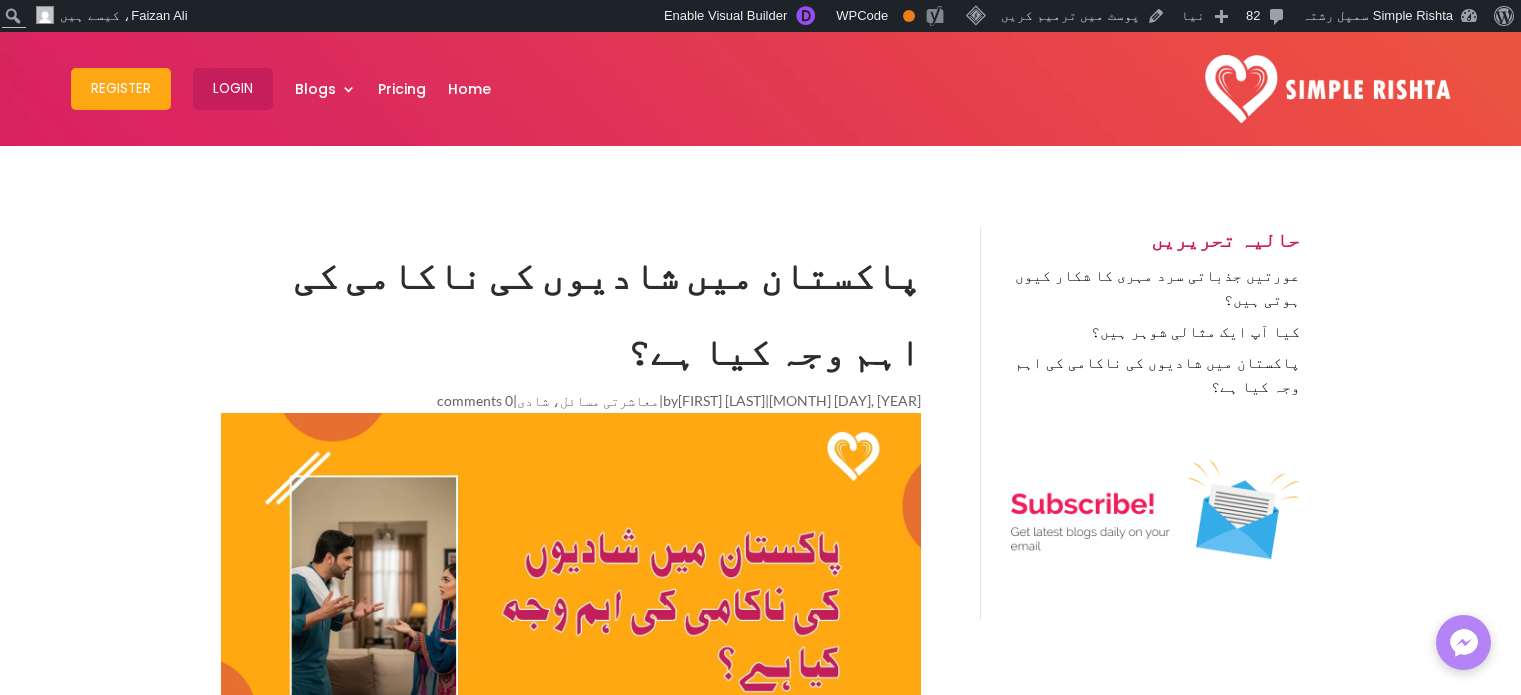 scroll, scrollTop: 0, scrollLeft: 0, axis: both 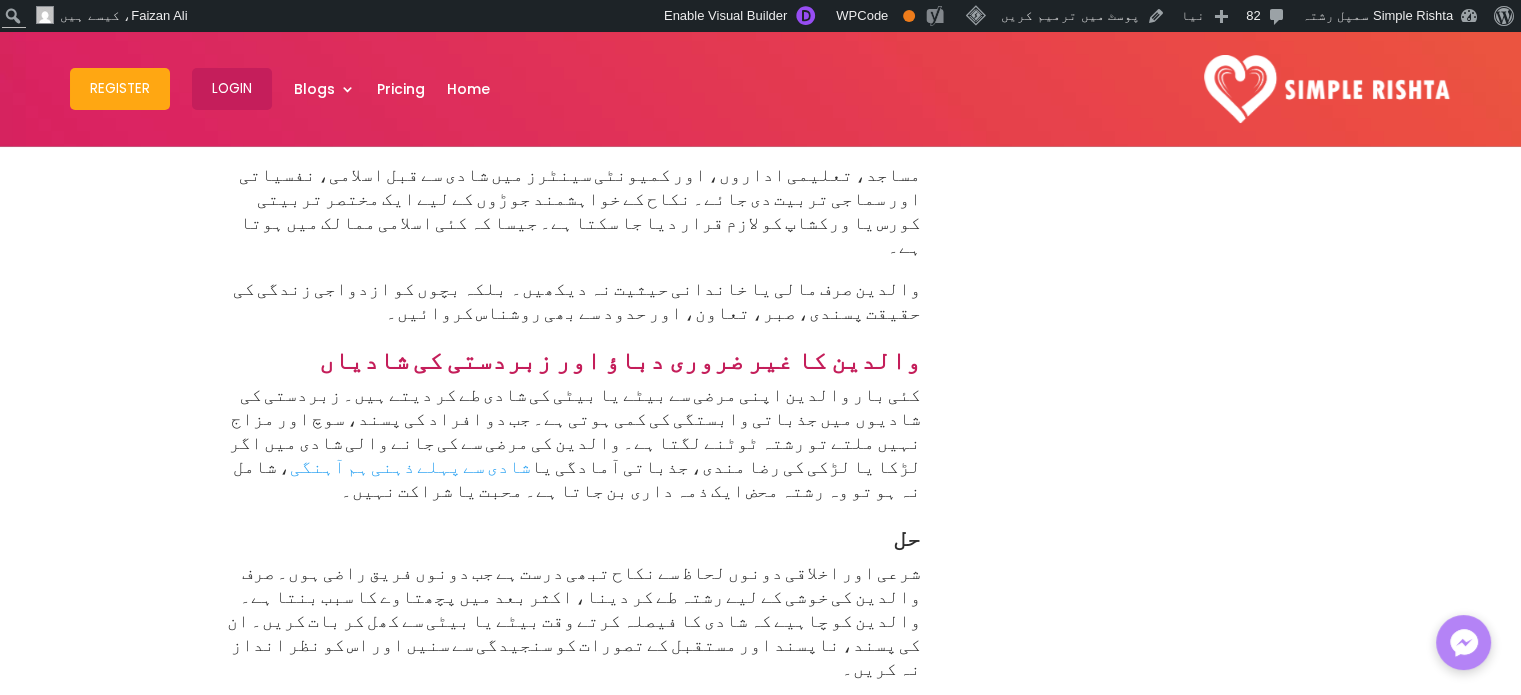 drag, startPoint x: 677, startPoint y: 254, endPoint x: 767, endPoint y: 261, distance: 90.27181 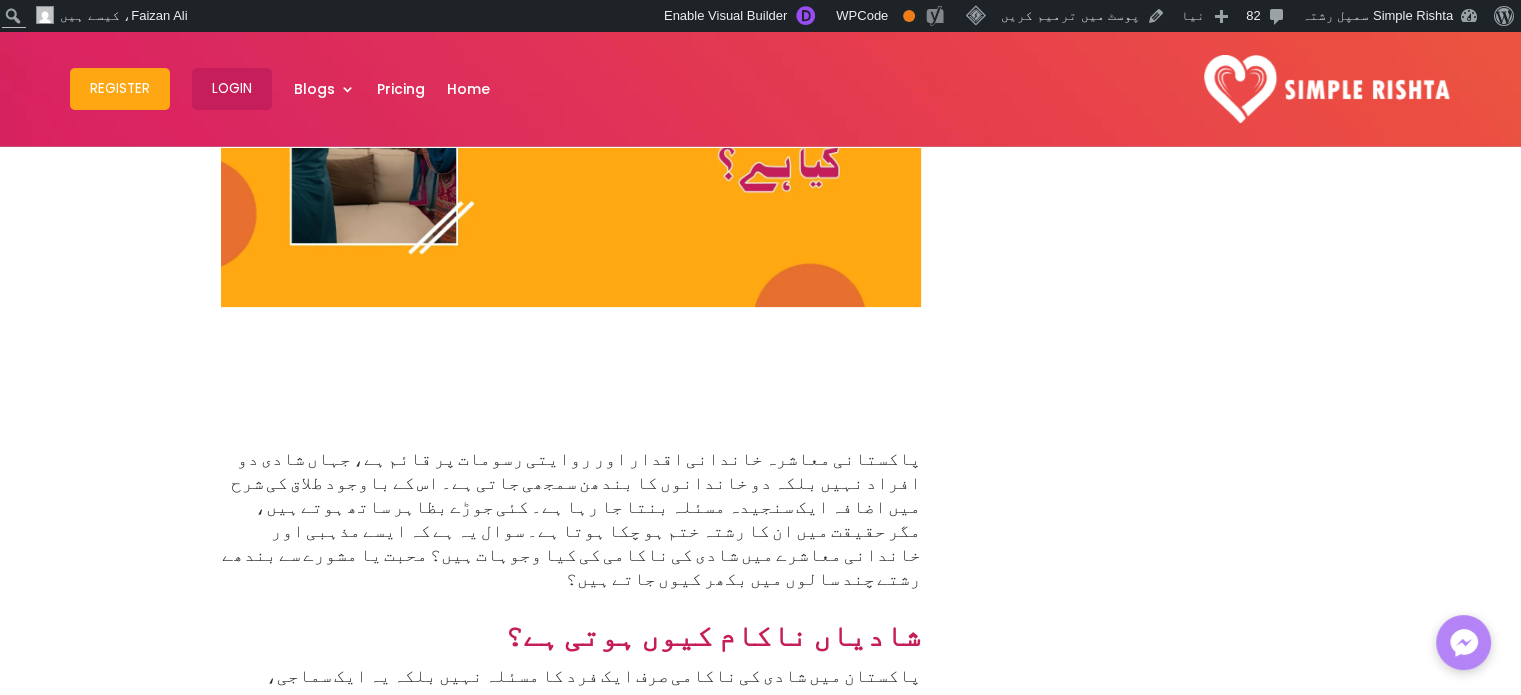 scroll, scrollTop: 0, scrollLeft: 0, axis: both 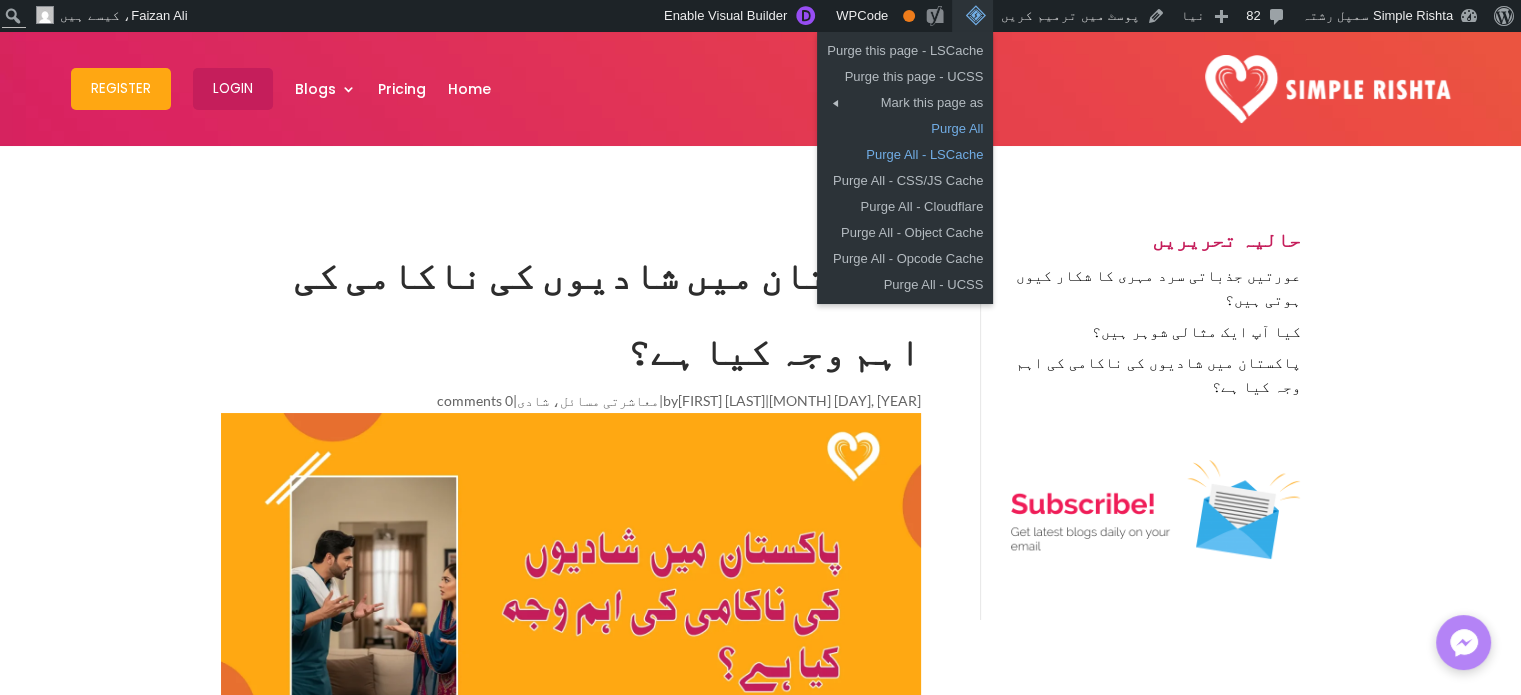 drag, startPoint x: 974, startPoint y: 131, endPoint x: 1008, endPoint y: 146, distance: 37.161808 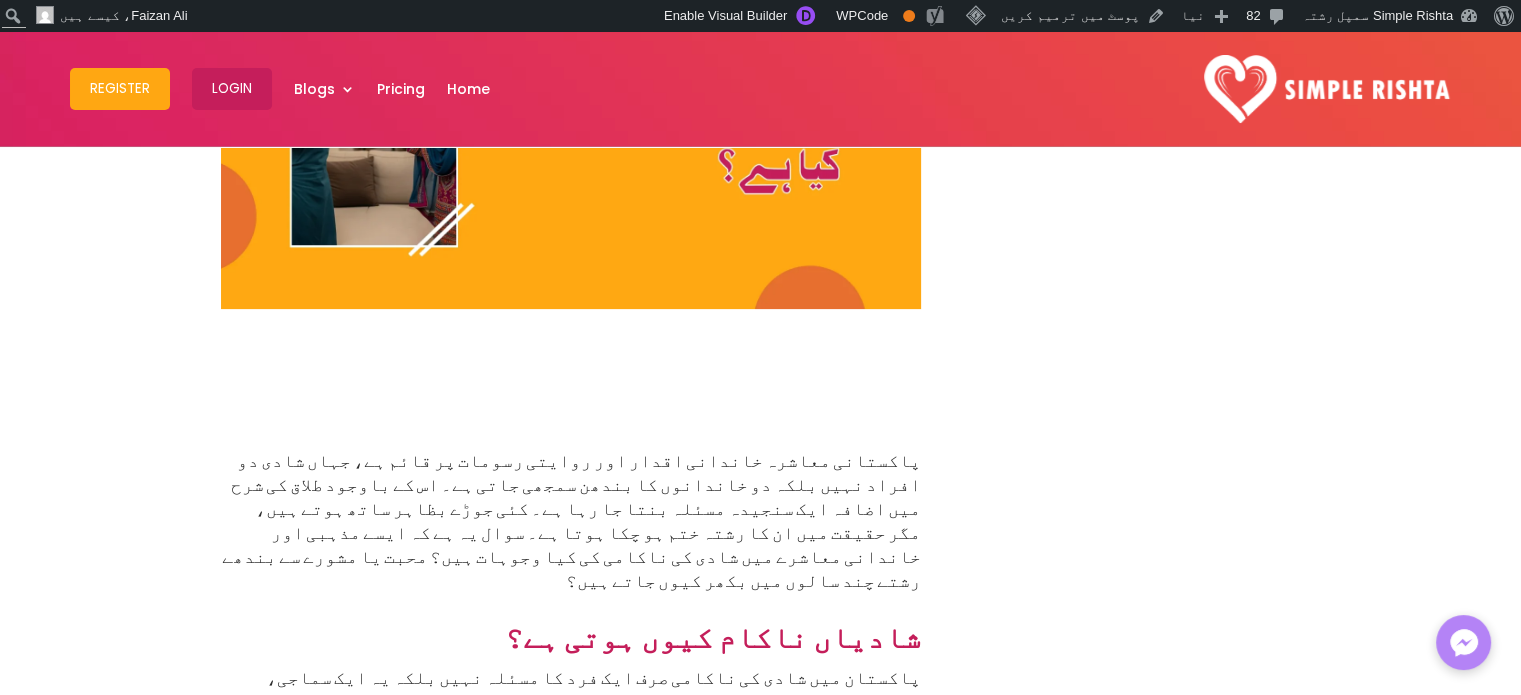 scroll, scrollTop: 500, scrollLeft: 0, axis: vertical 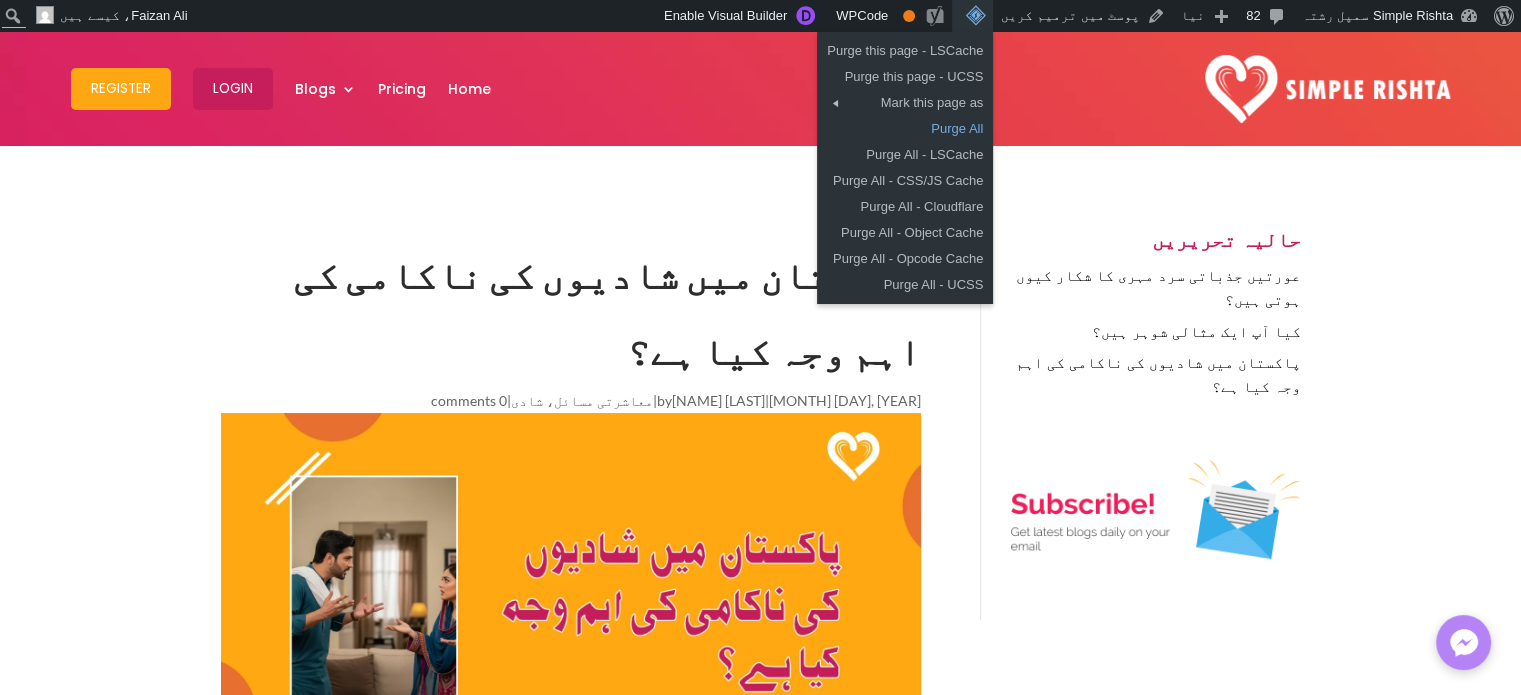 click on "Purge All" at bounding box center (905, 129) 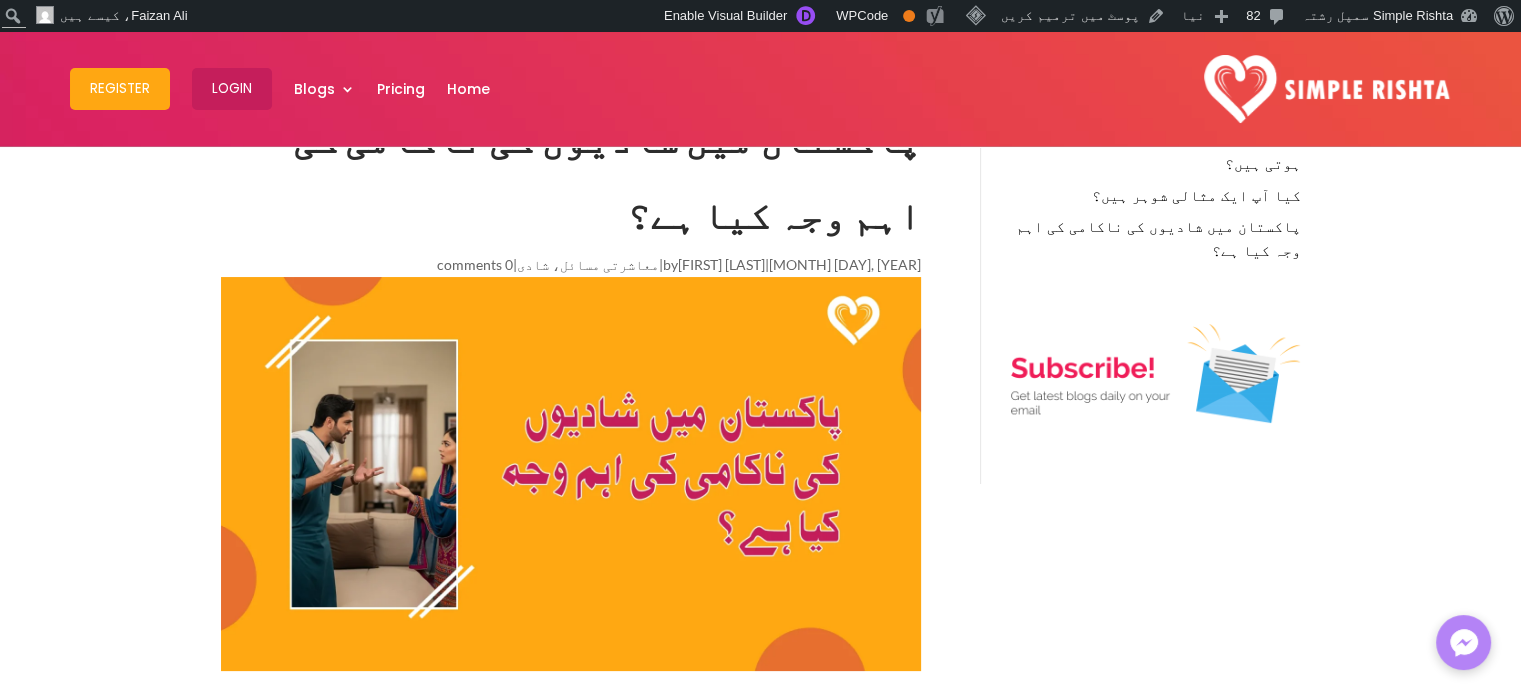 scroll, scrollTop: 500, scrollLeft: 0, axis: vertical 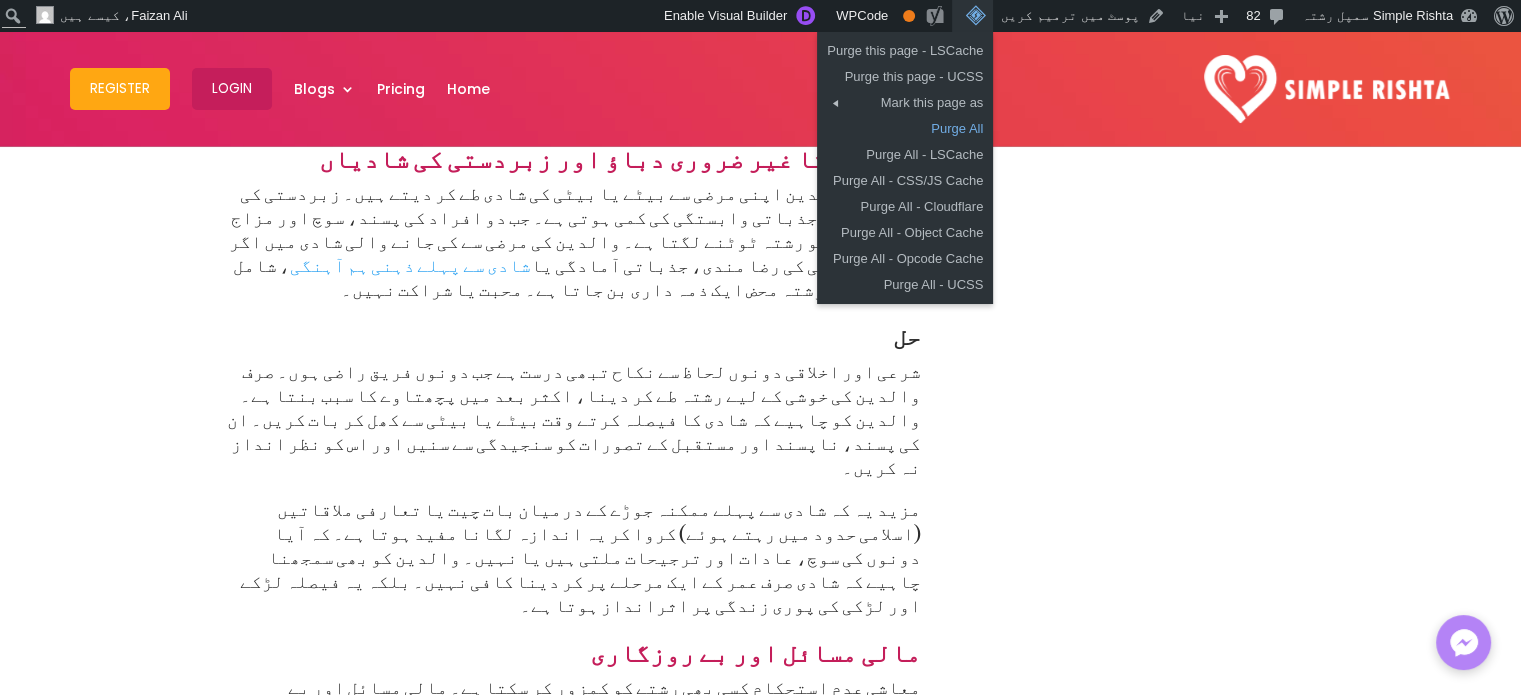 click on "Purge All" at bounding box center (905, 129) 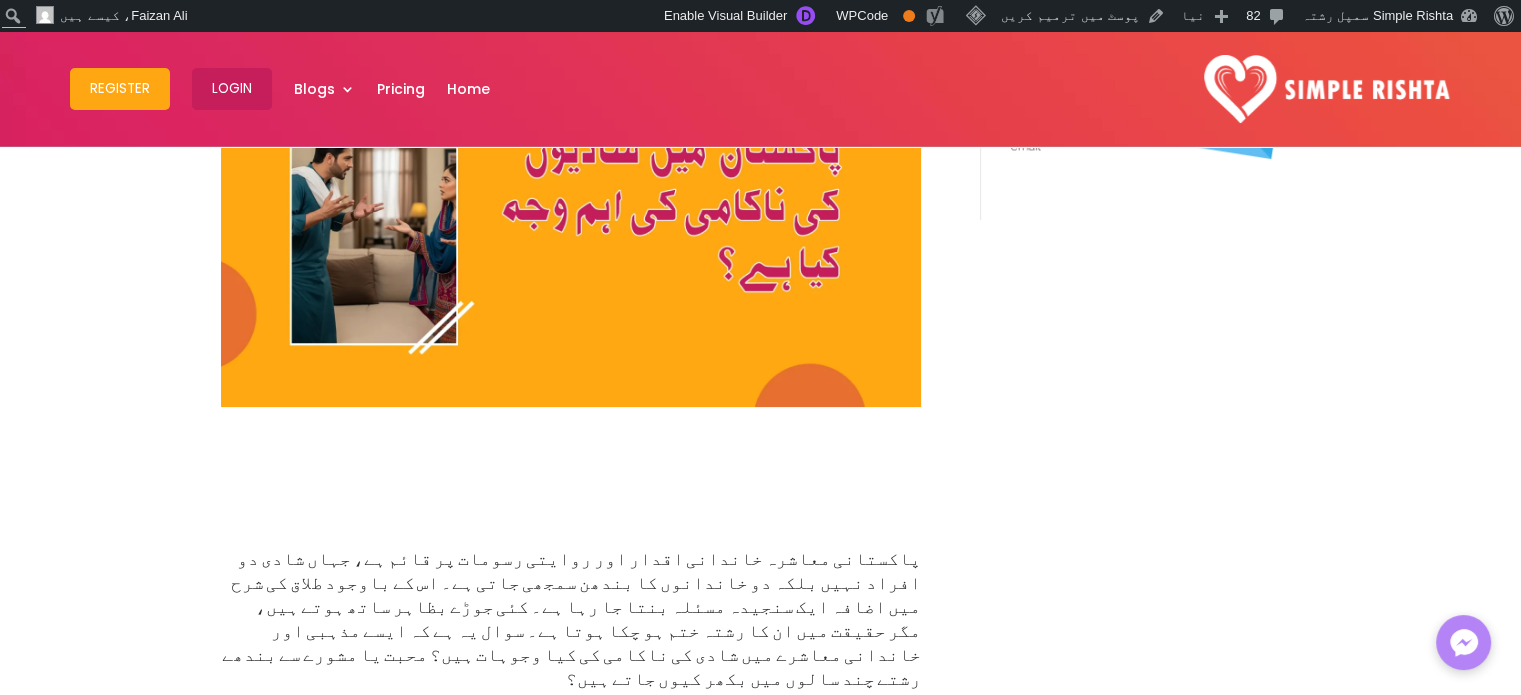 scroll, scrollTop: 552, scrollLeft: 0, axis: vertical 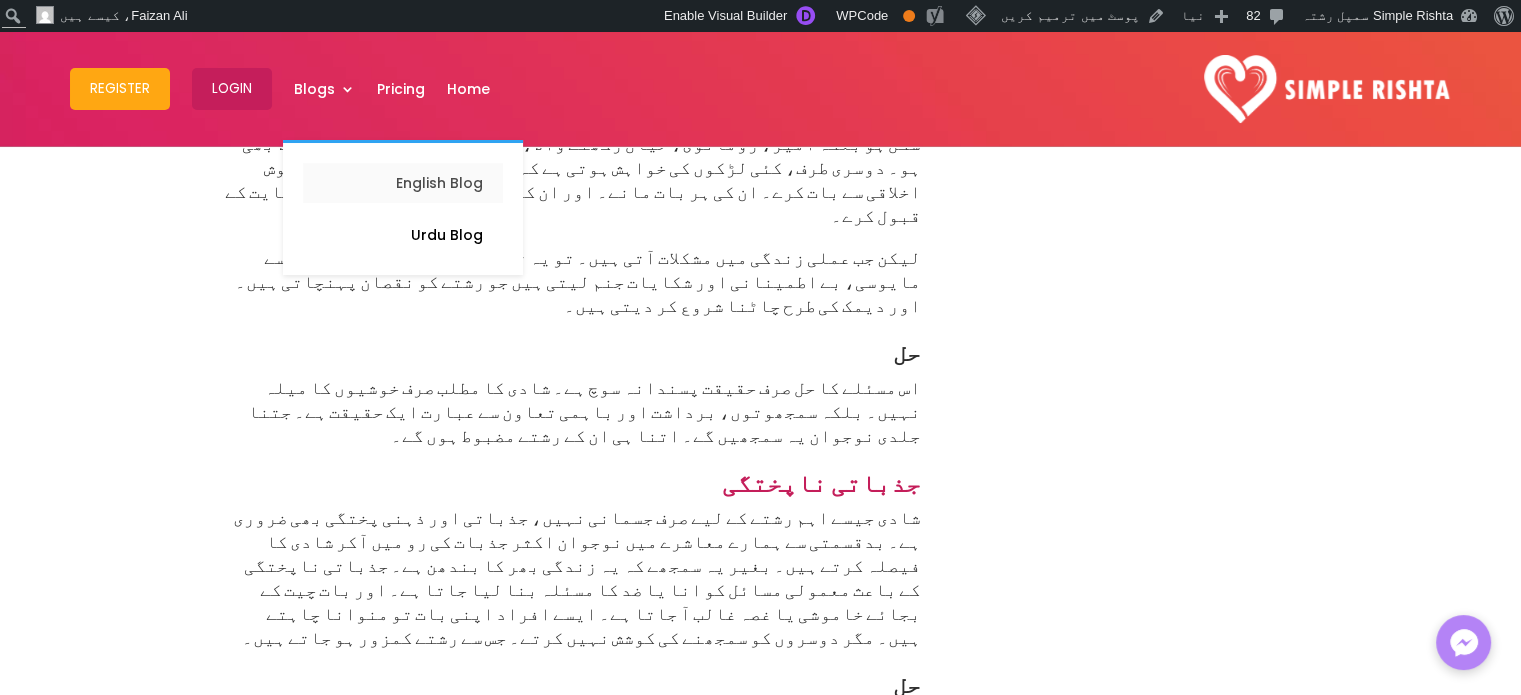 click on "English Blog" at bounding box center [403, 183] 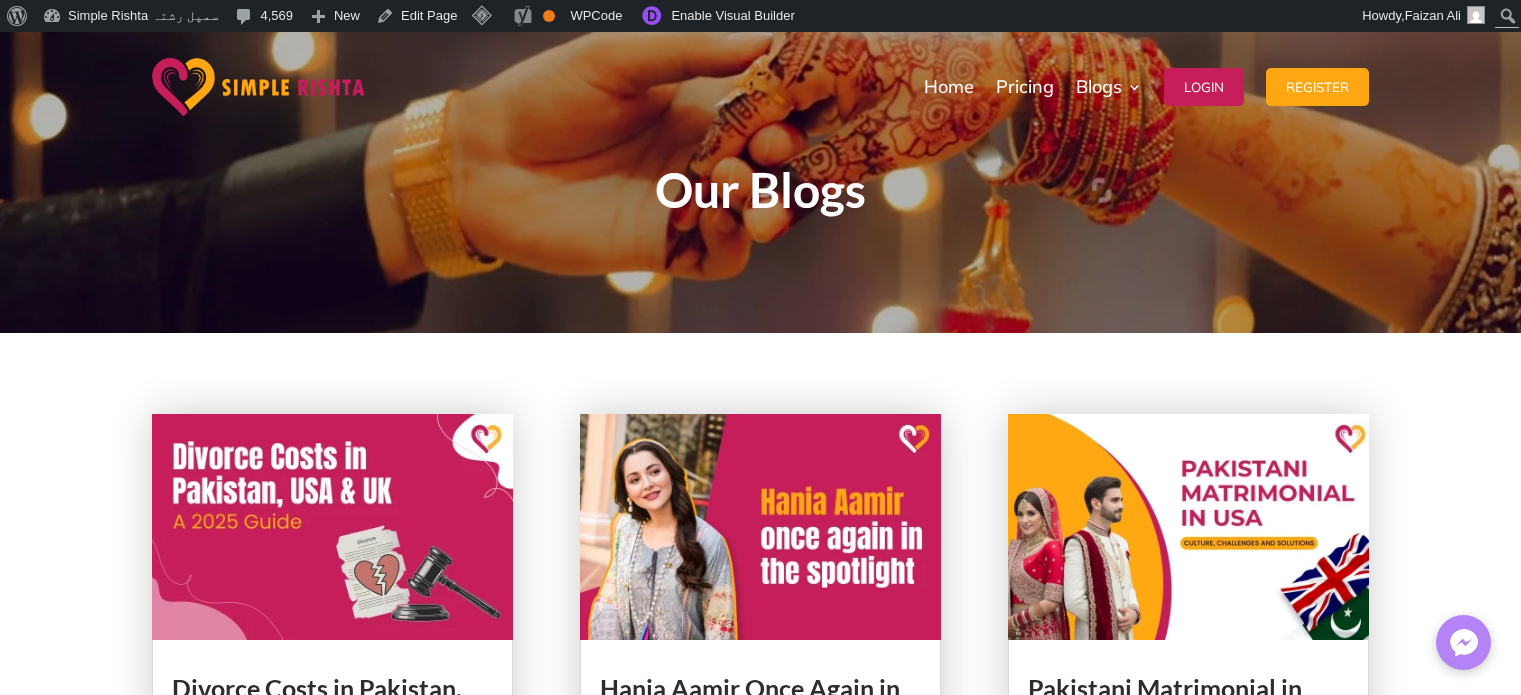 scroll, scrollTop: 0, scrollLeft: 0, axis: both 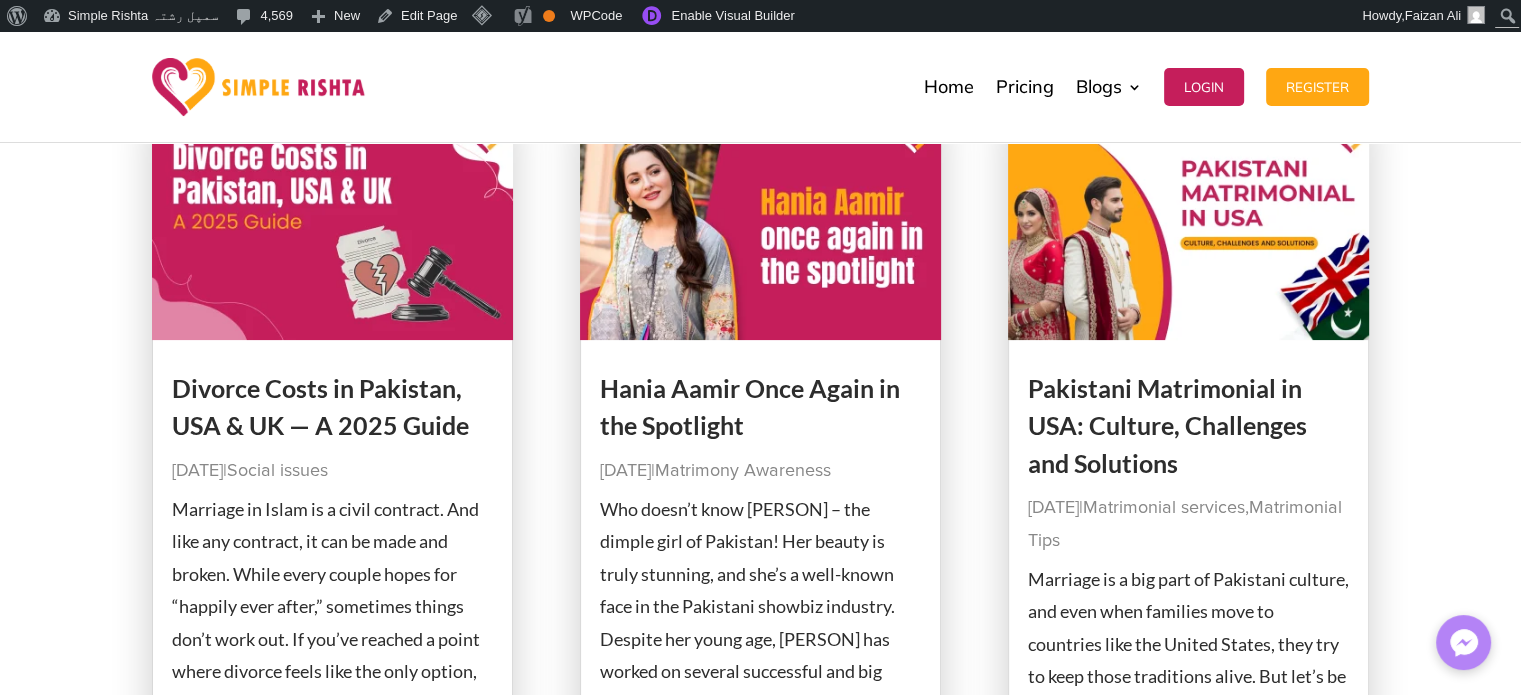 click at bounding box center [332, 227] 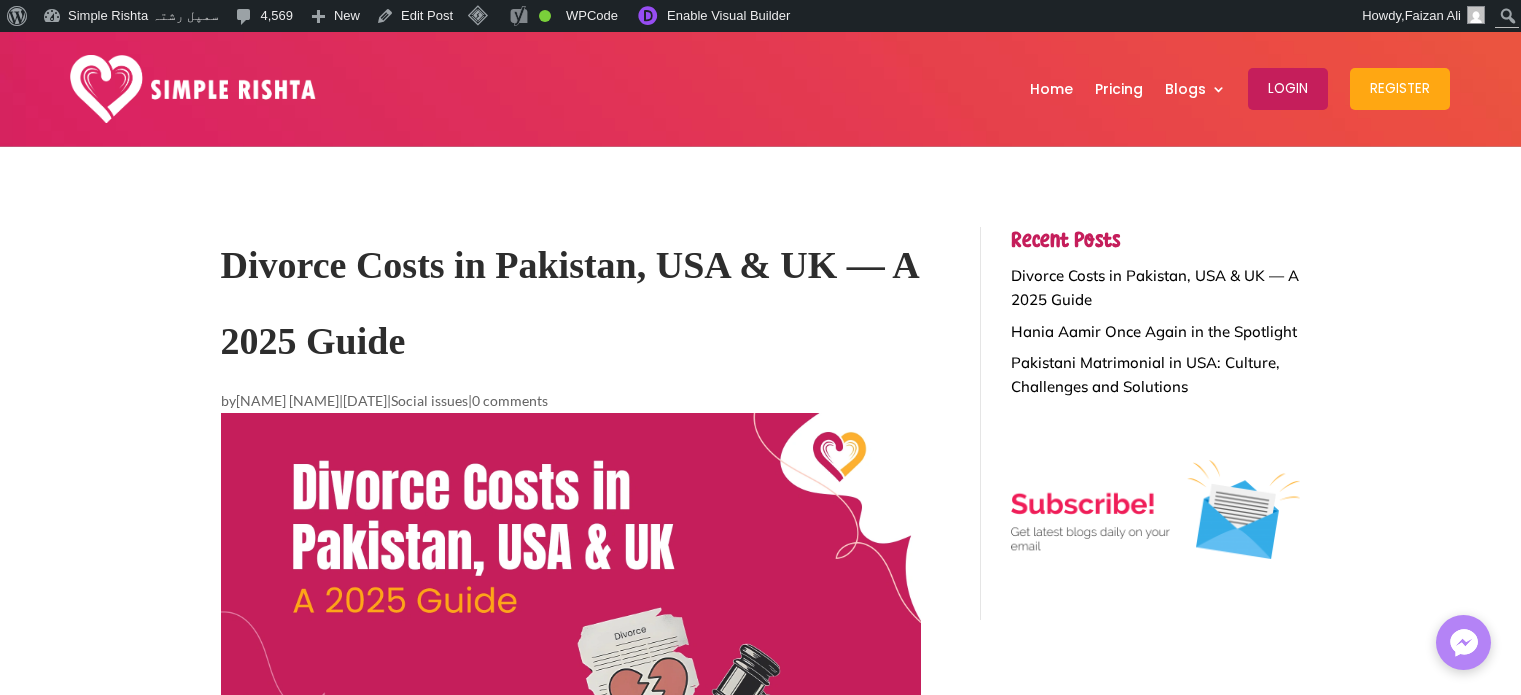 scroll, scrollTop: 1000, scrollLeft: 0, axis: vertical 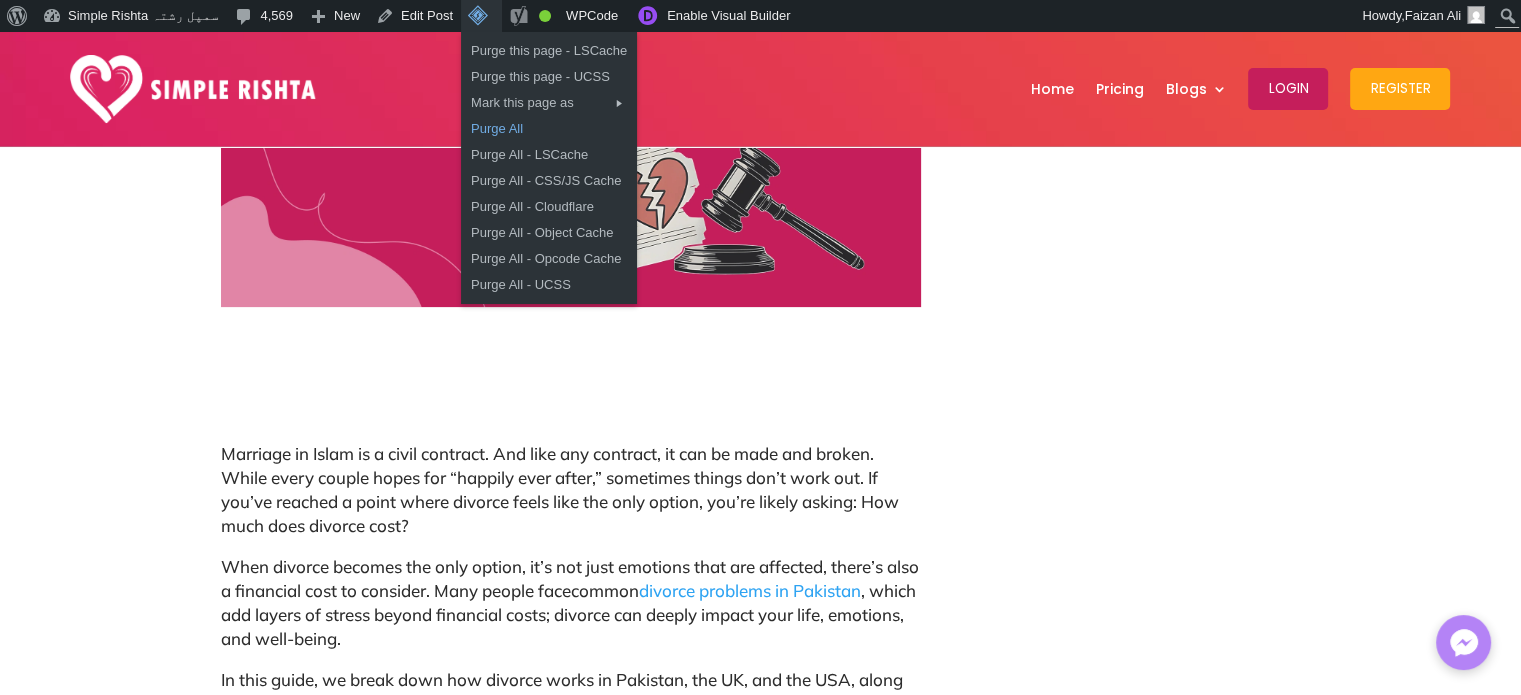 click on "Purge All" at bounding box center [549, 129] 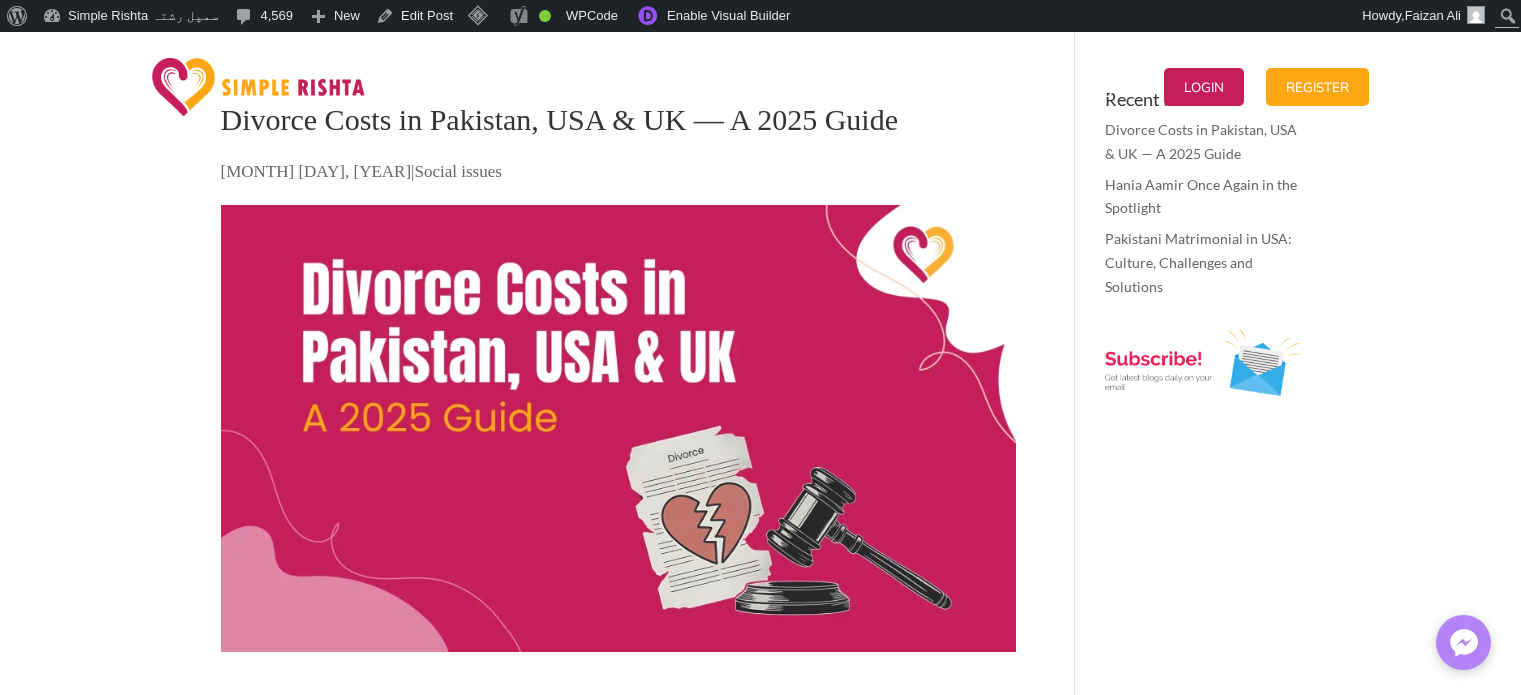 scroll, scrollTop: 0, scrollLeft: 0, axis: both 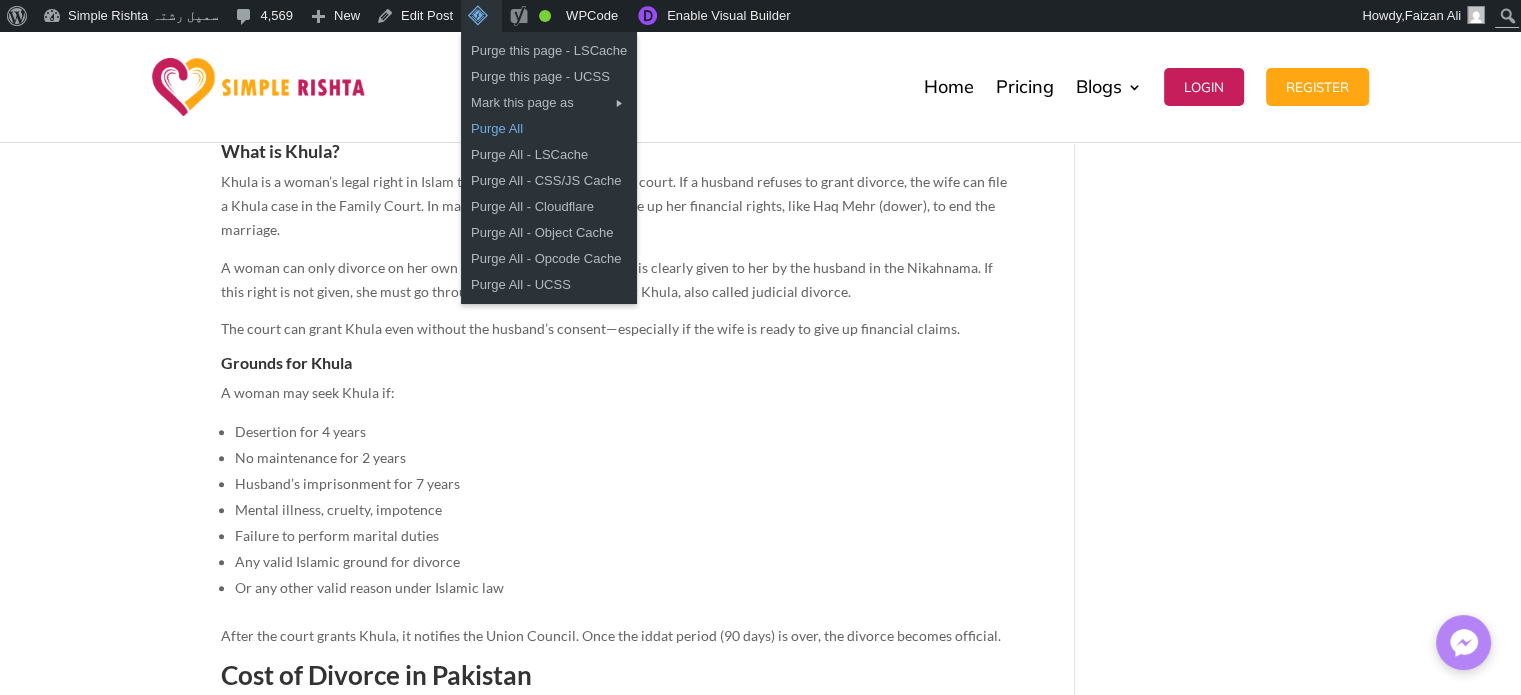 click on "Purge All" at bounding box center [549, 129] 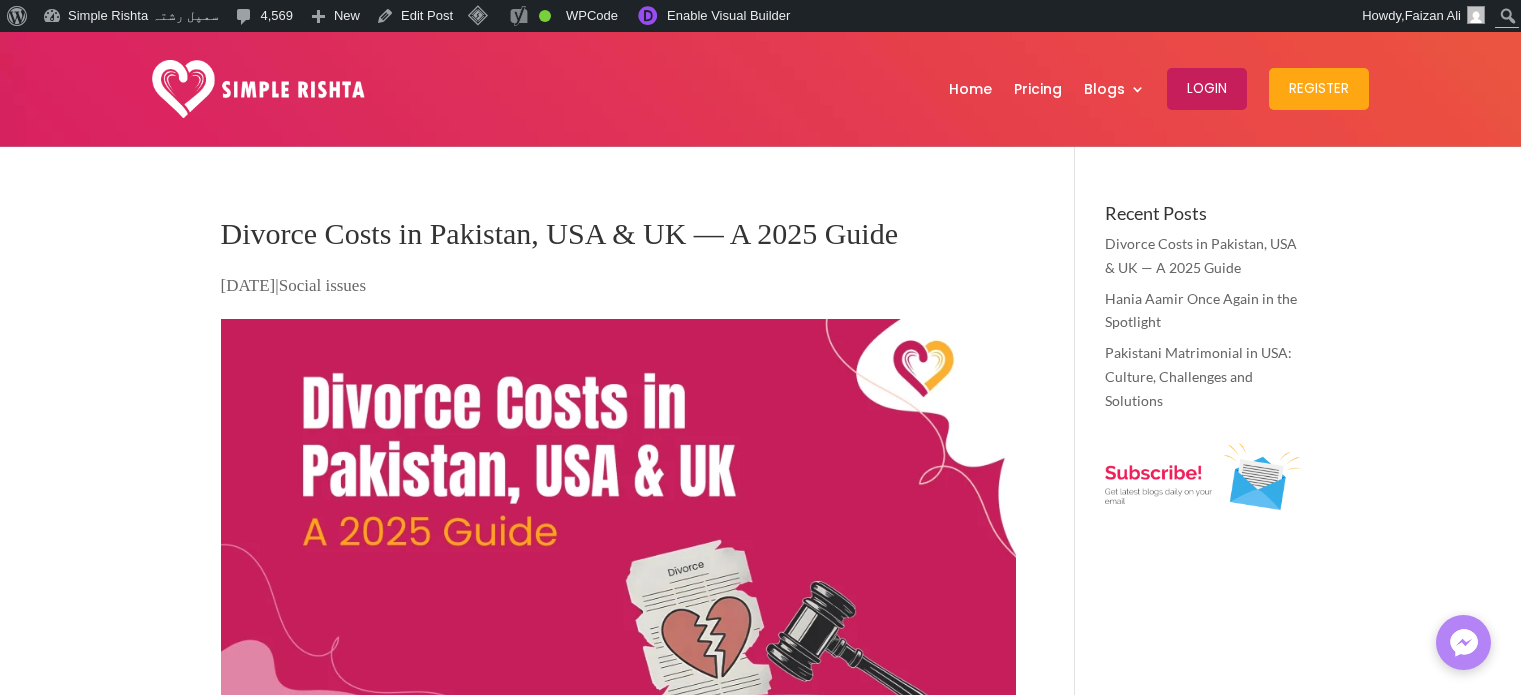 scroll, scrollTop: 276, scrollLeft: 0, axis: vertical 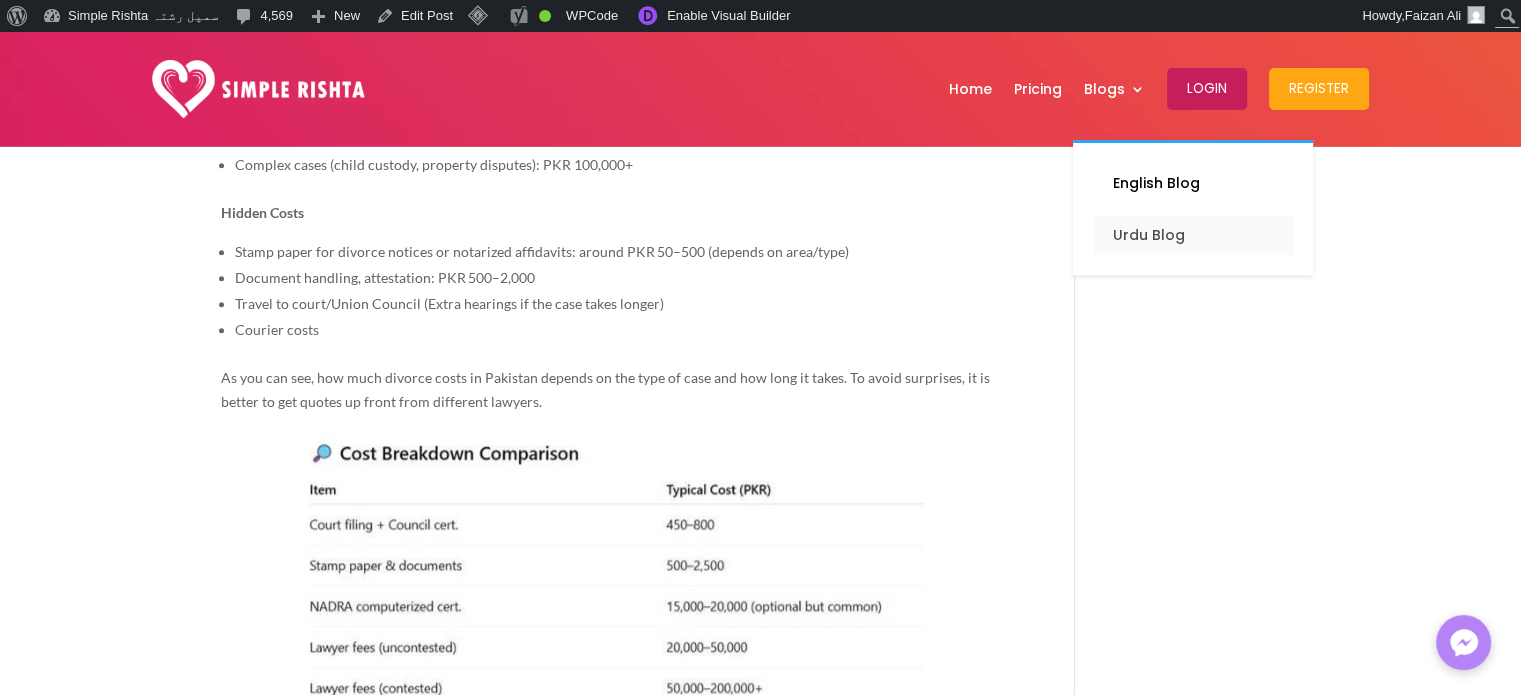 click on "Urdu Blog" at bounding box center [1193, 235] 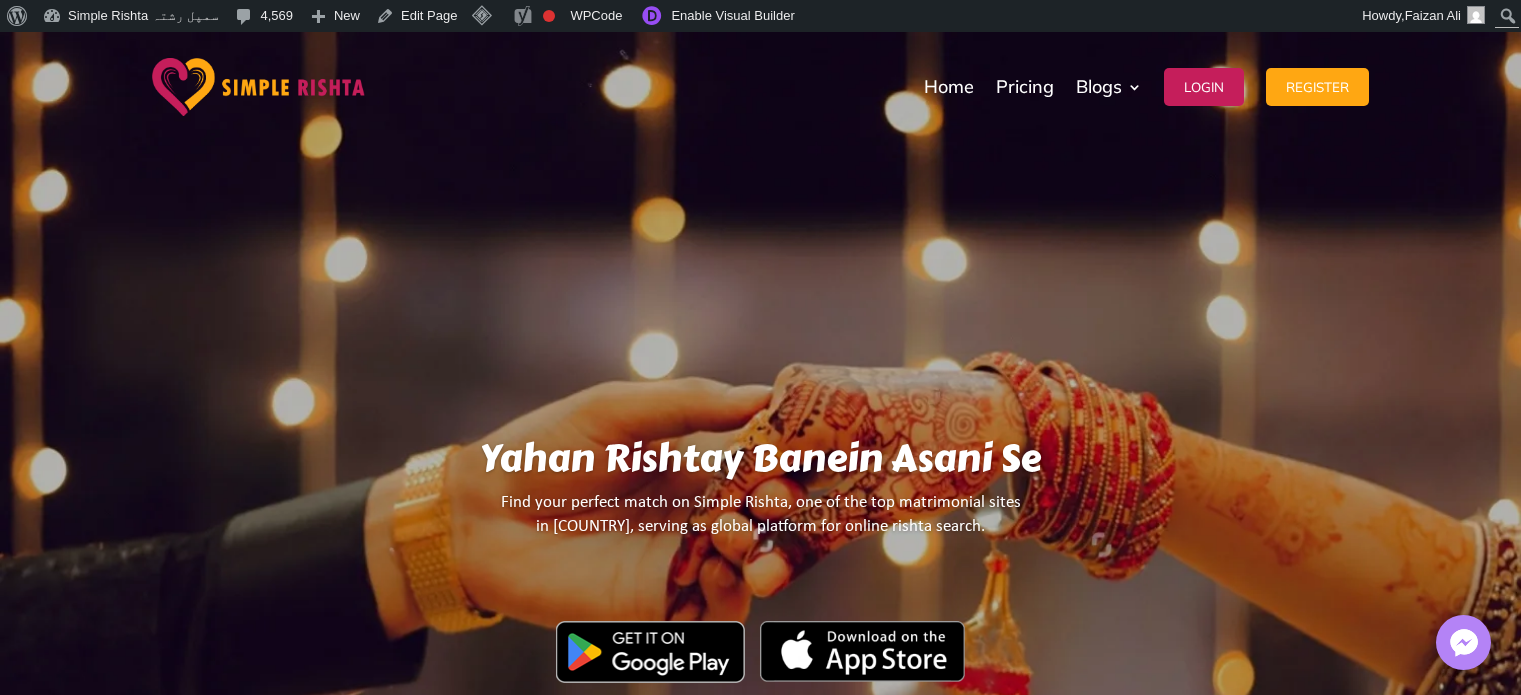 scroll, scrollTop: 0, scrollLeft: 0, axis: both 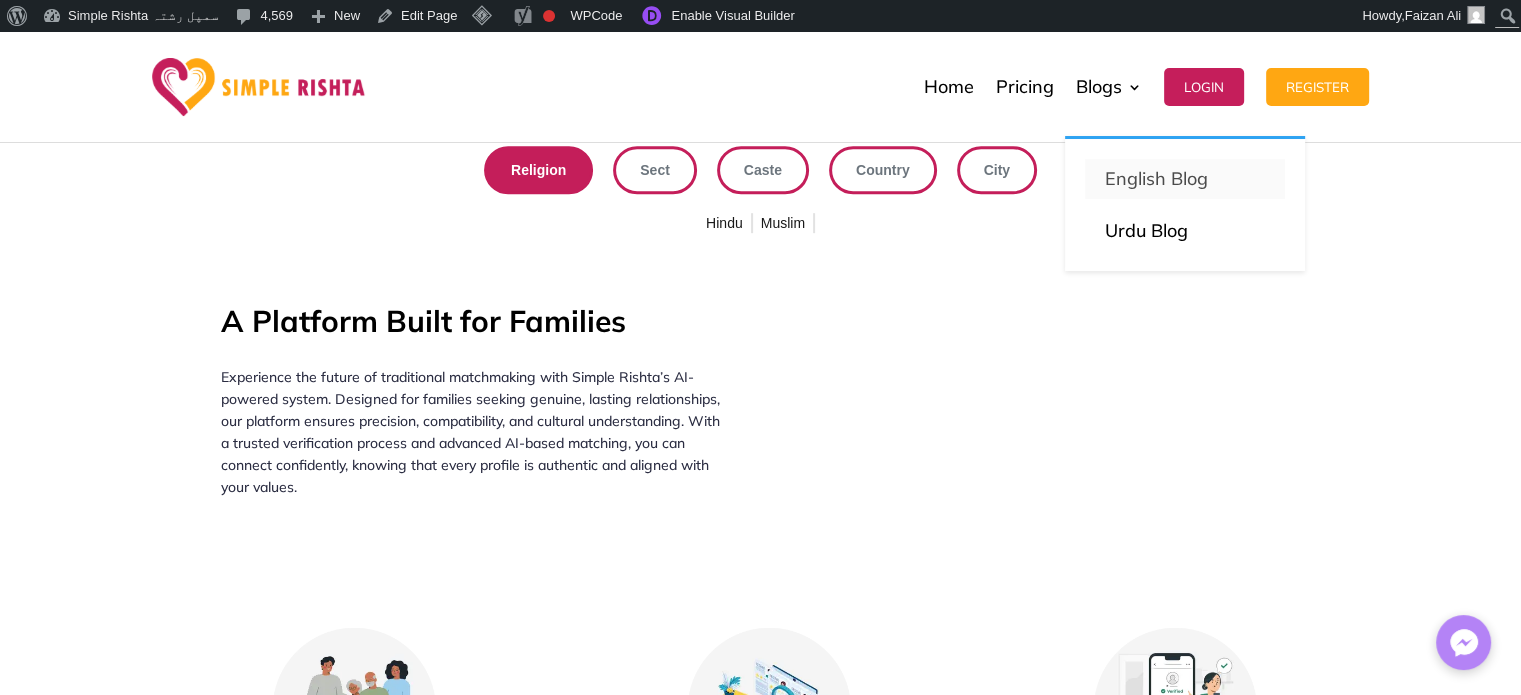 click on "English Blog" at bounding box center (1185, 179) 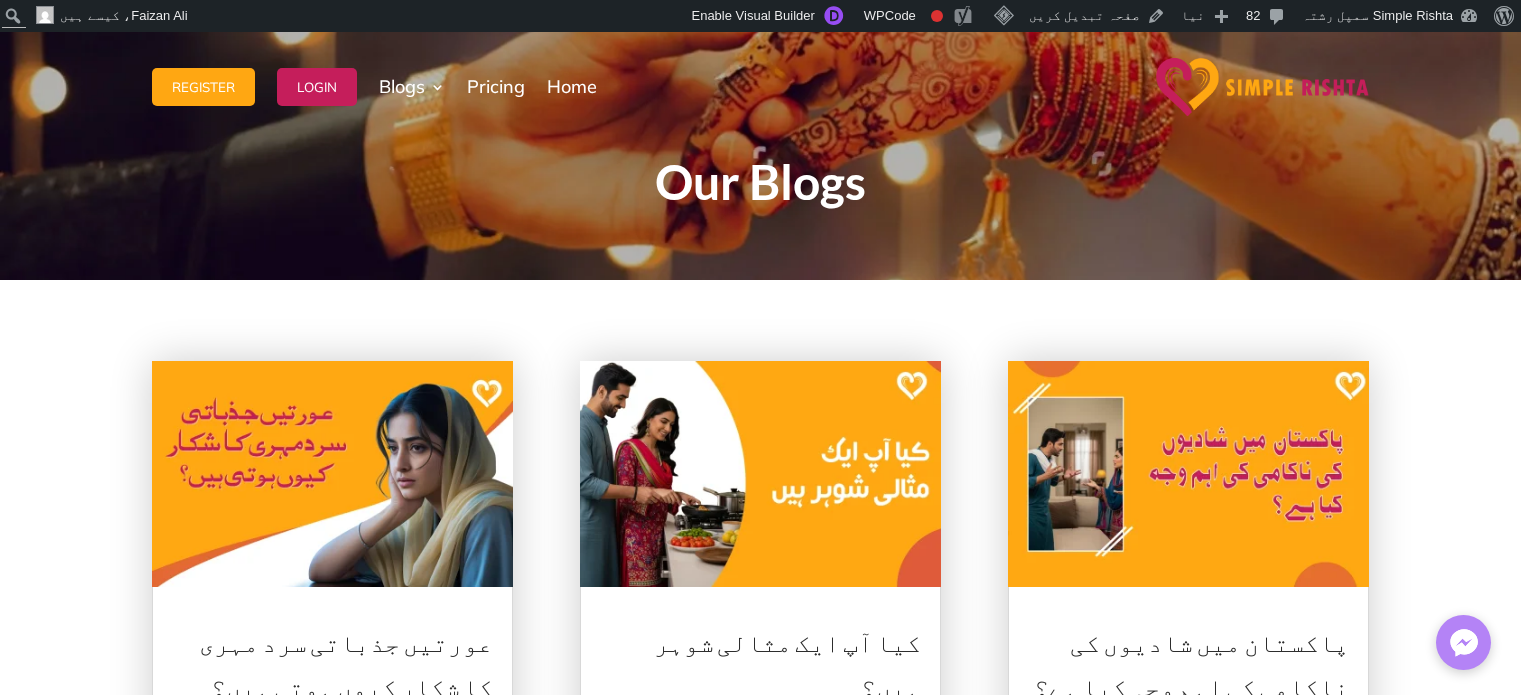 scroll, scrollTop: 0, scrollLeft: 0, axis: both 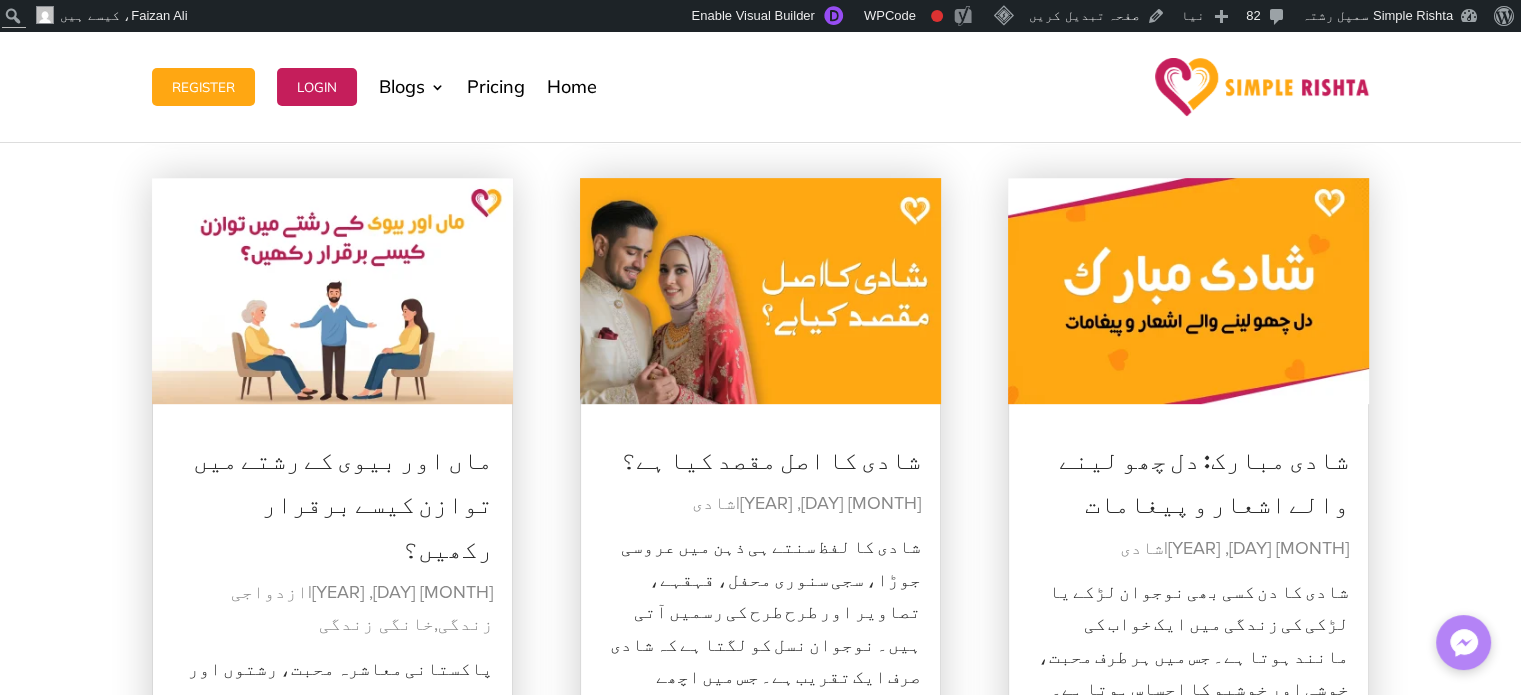 click at bounding box center (760, 291) 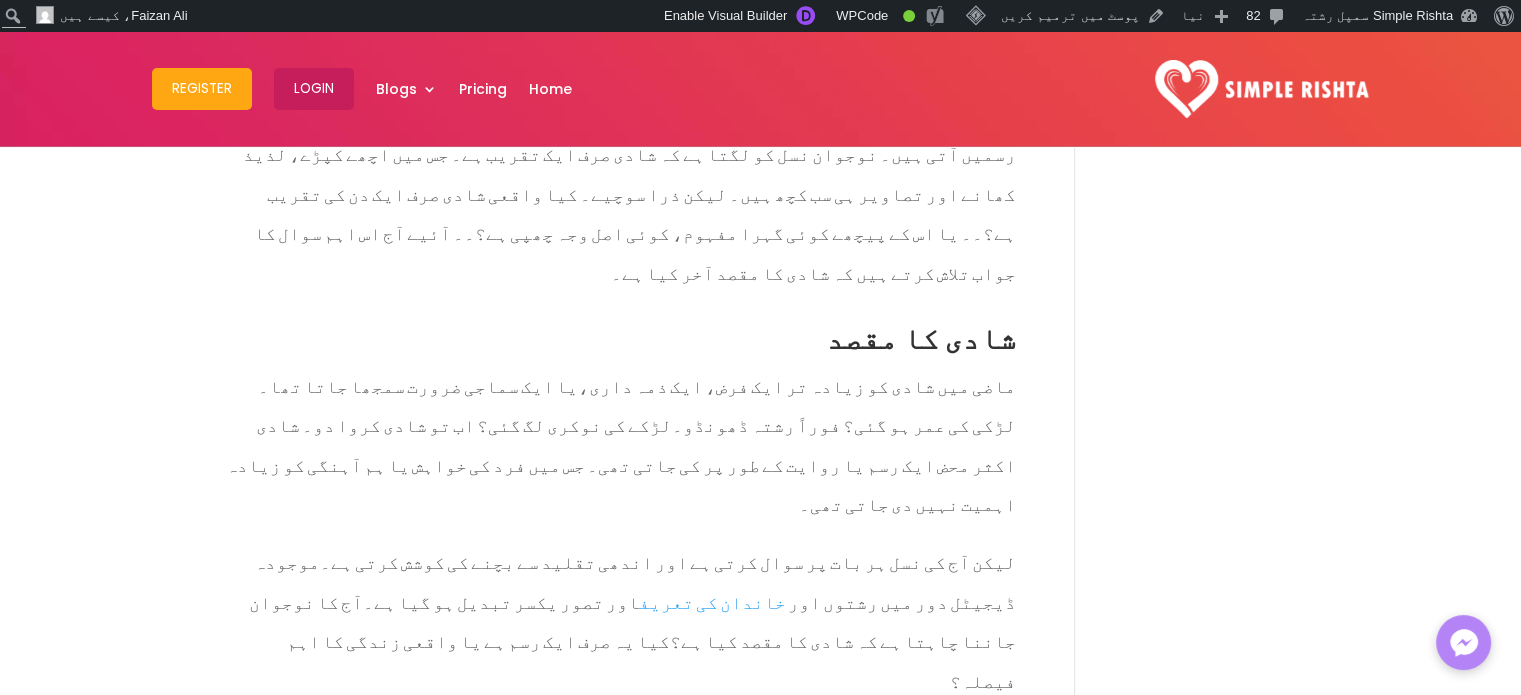 scroll, scrollTop: 900, scrollLeft: 0, axis: vertical 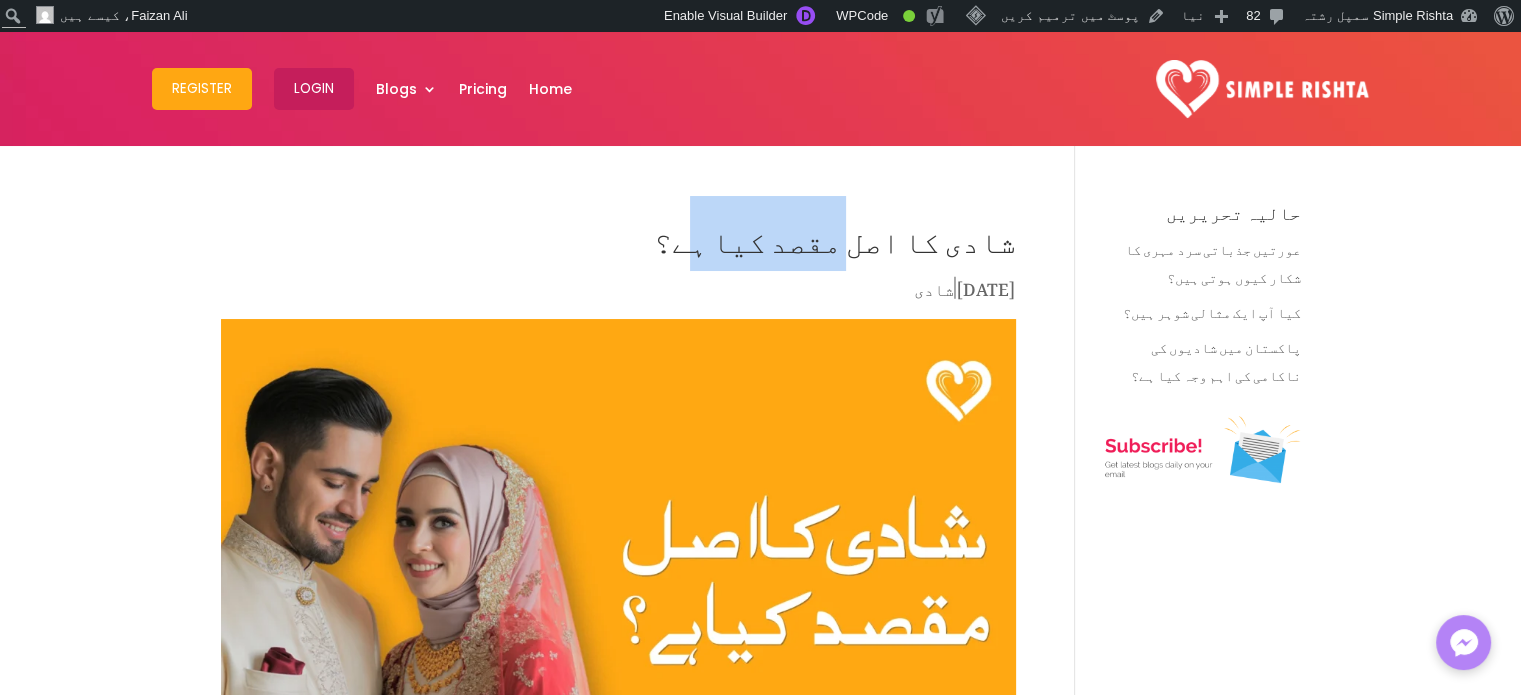 drag, startPoint x: 828, startPoint y: 235, endPoint x: 873, endPoint y: 235, distance: 45 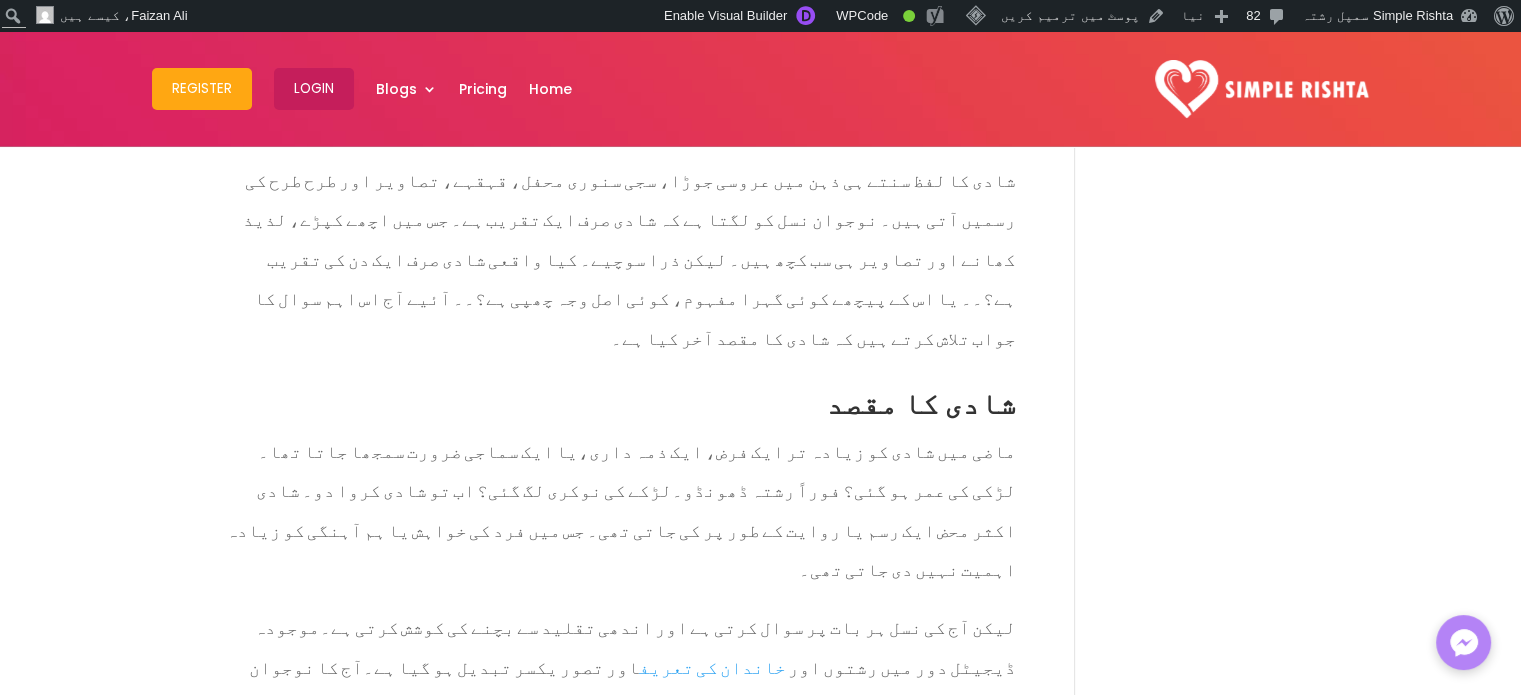 scroll, scrollTop: 800, scrollLeft: 0, axis: vertical 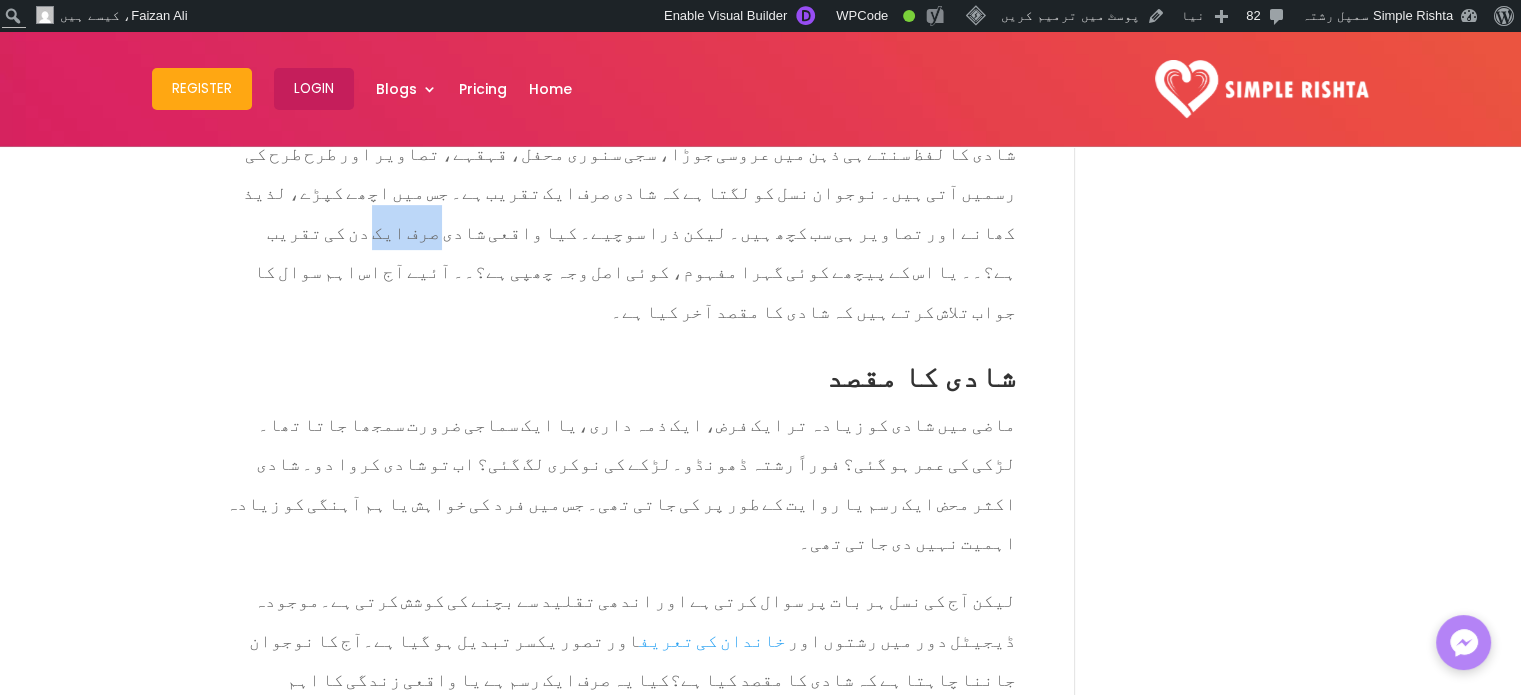 drag, startPoint x: 852, startPoint y: 233, endPoint x: 927, endPoint y: 232, distance: 75.00667 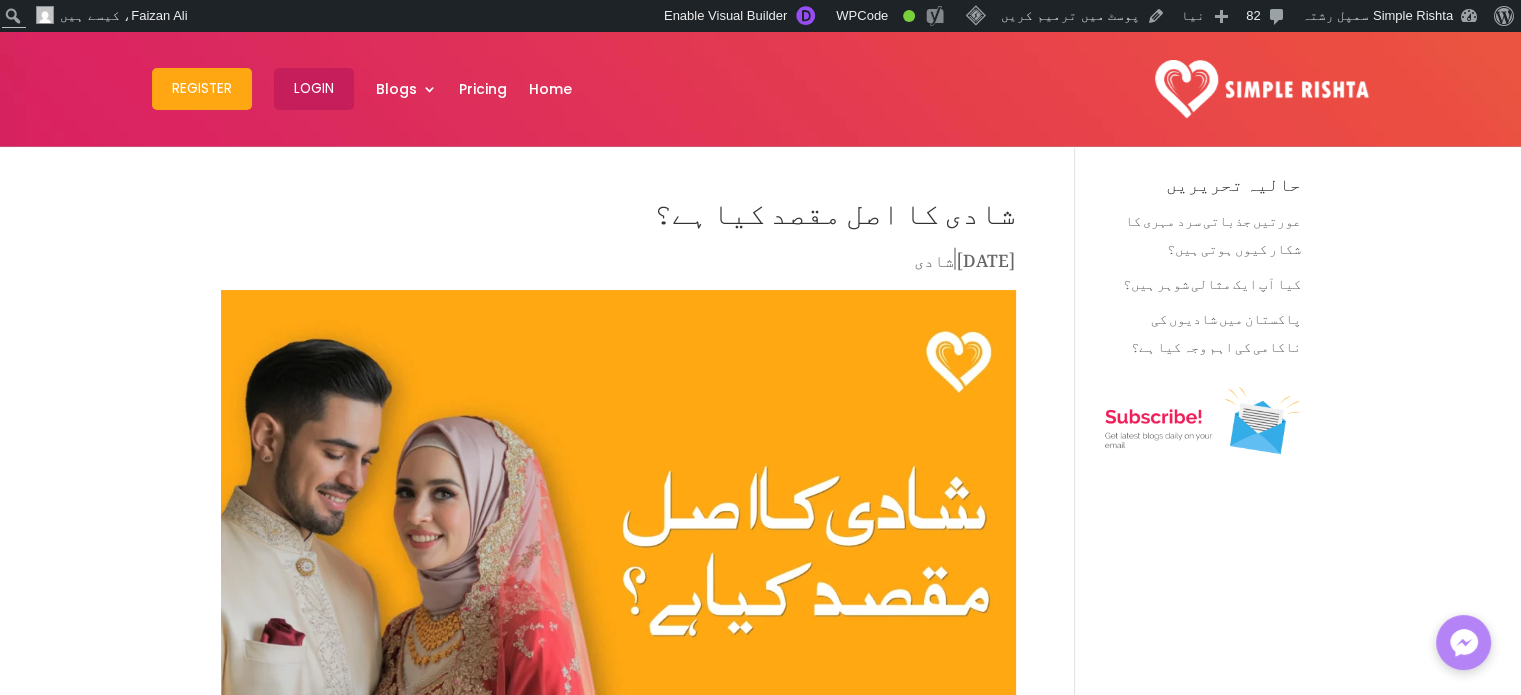 scroll, scrollTop: 0, scrollLeft: 0, axis: both 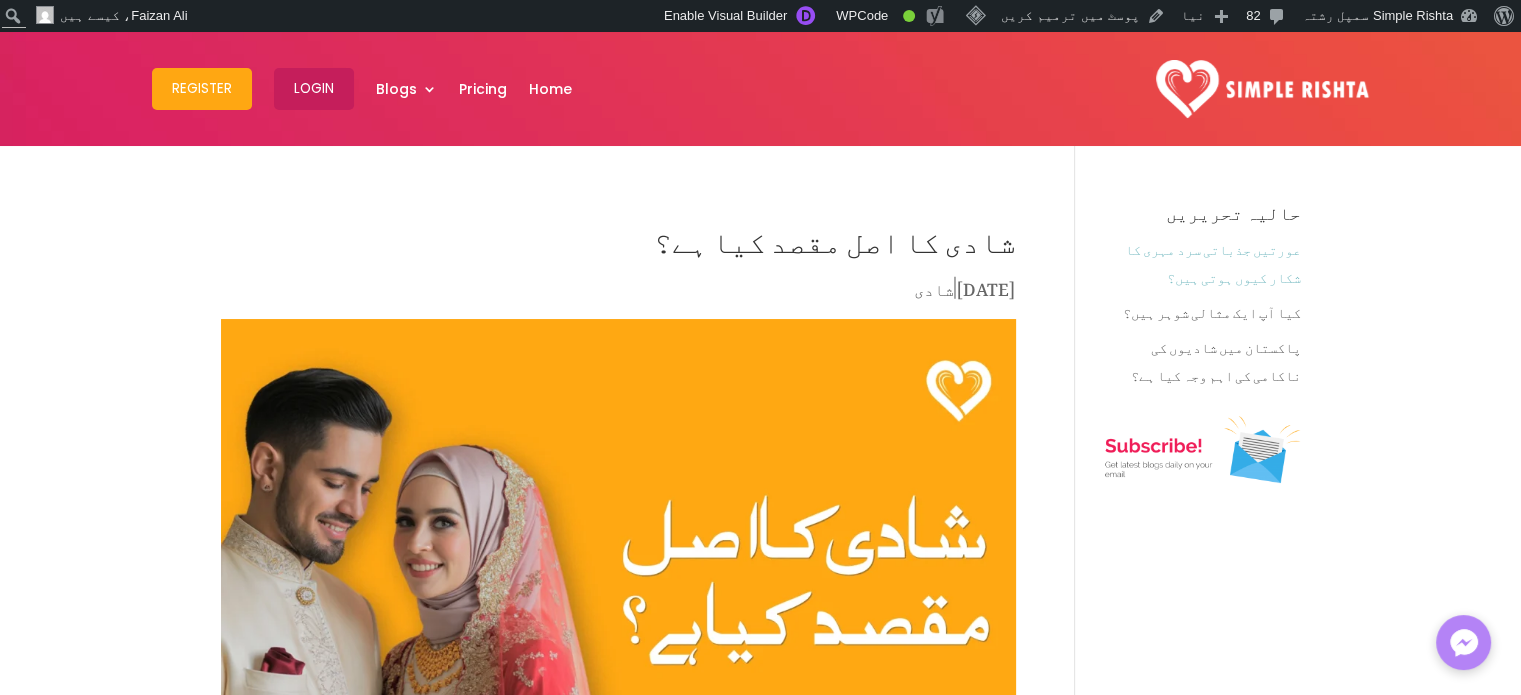 click on "عورتیں جذباتی سرد مہری کا شکار کیوں ہوتی ہیں؟" at bounding box center (1212, 259) 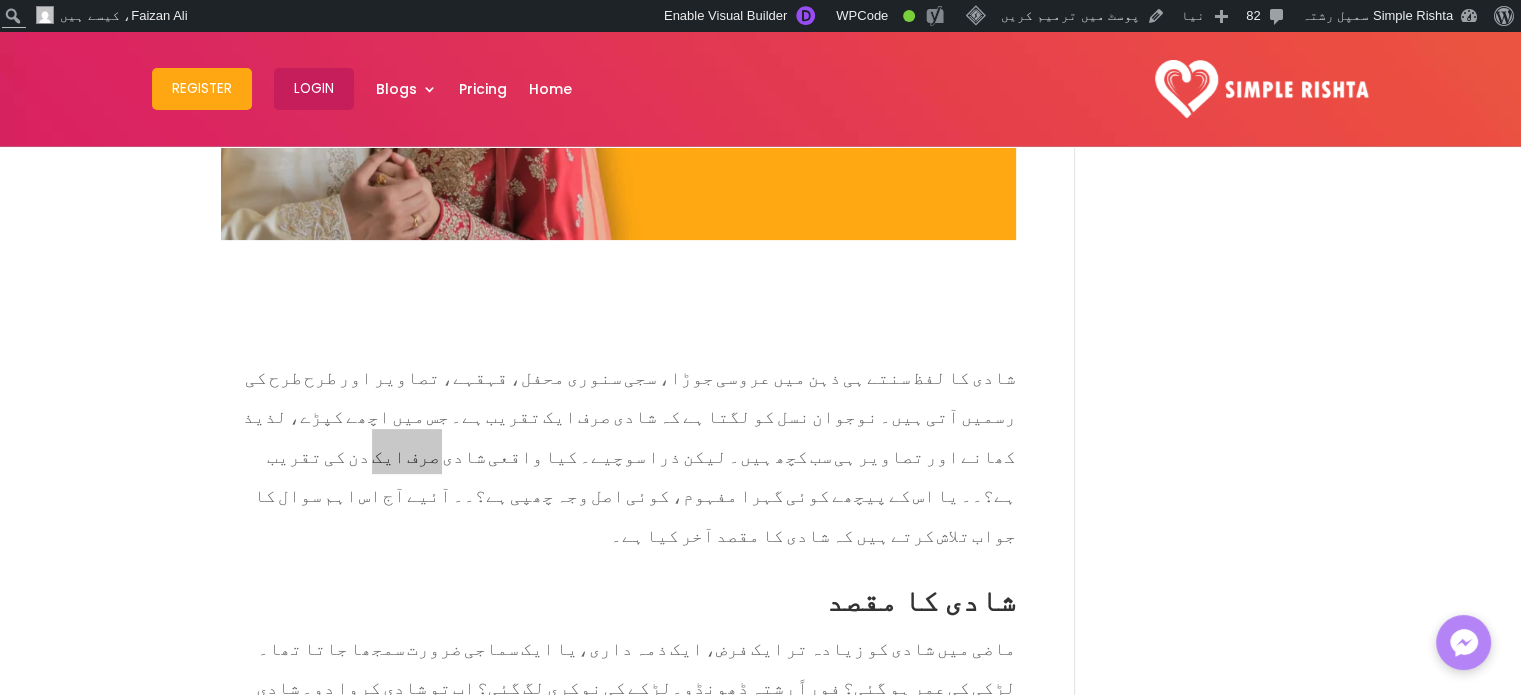 scroll, scrollTop: 700, scrollLeft: 0, axis: vertical 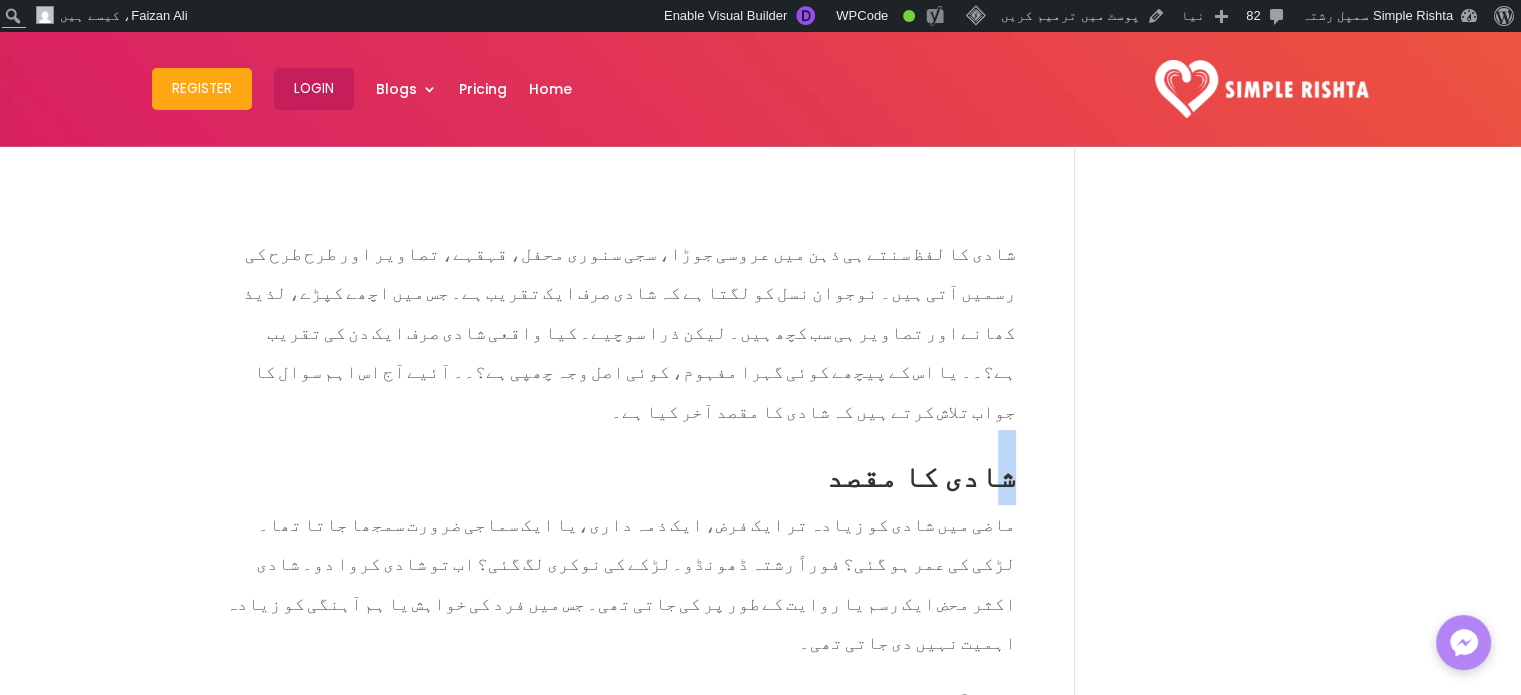 drag, startPoint x: 1004, startPoint y: 432, endPoint x: 1022, endPoint y: 432, distance: 18 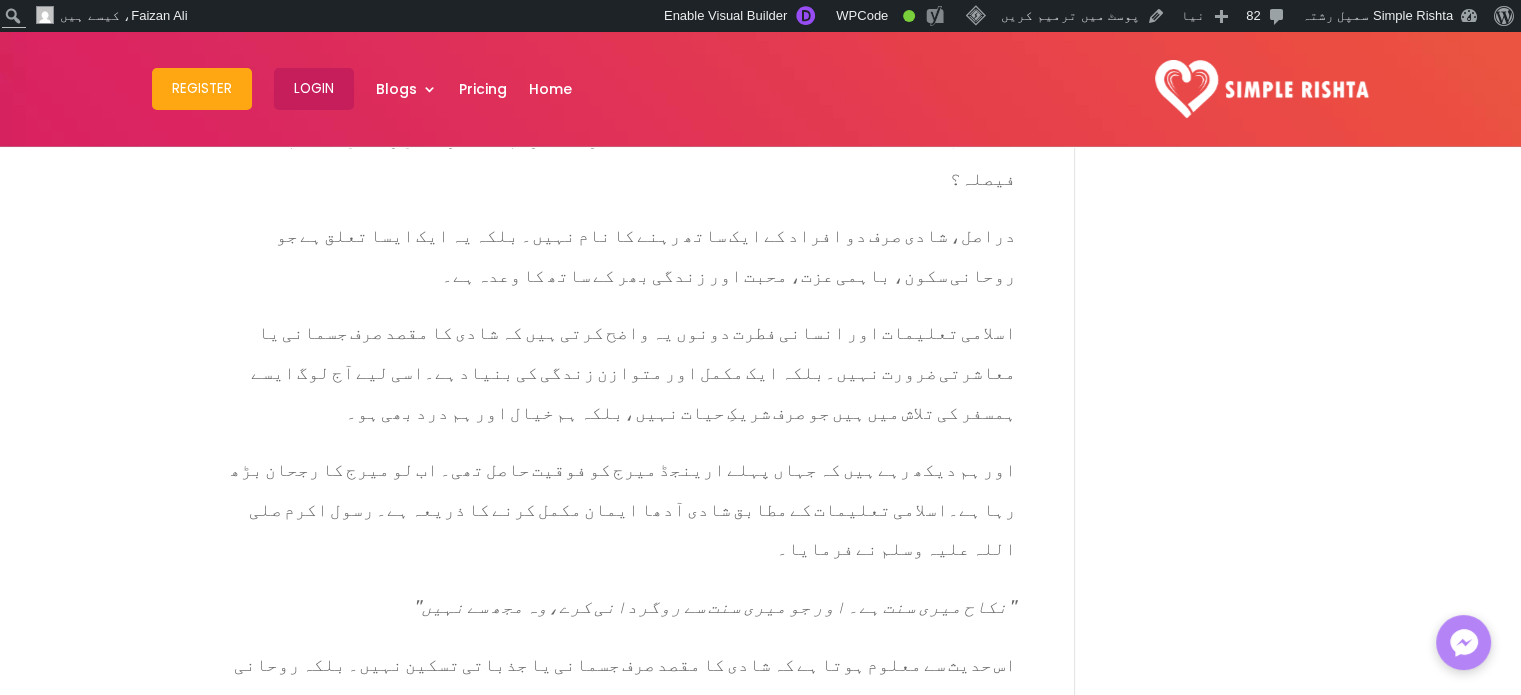 scroll, scrollTop: 1600, scrollLeft: 0, axis: vertical 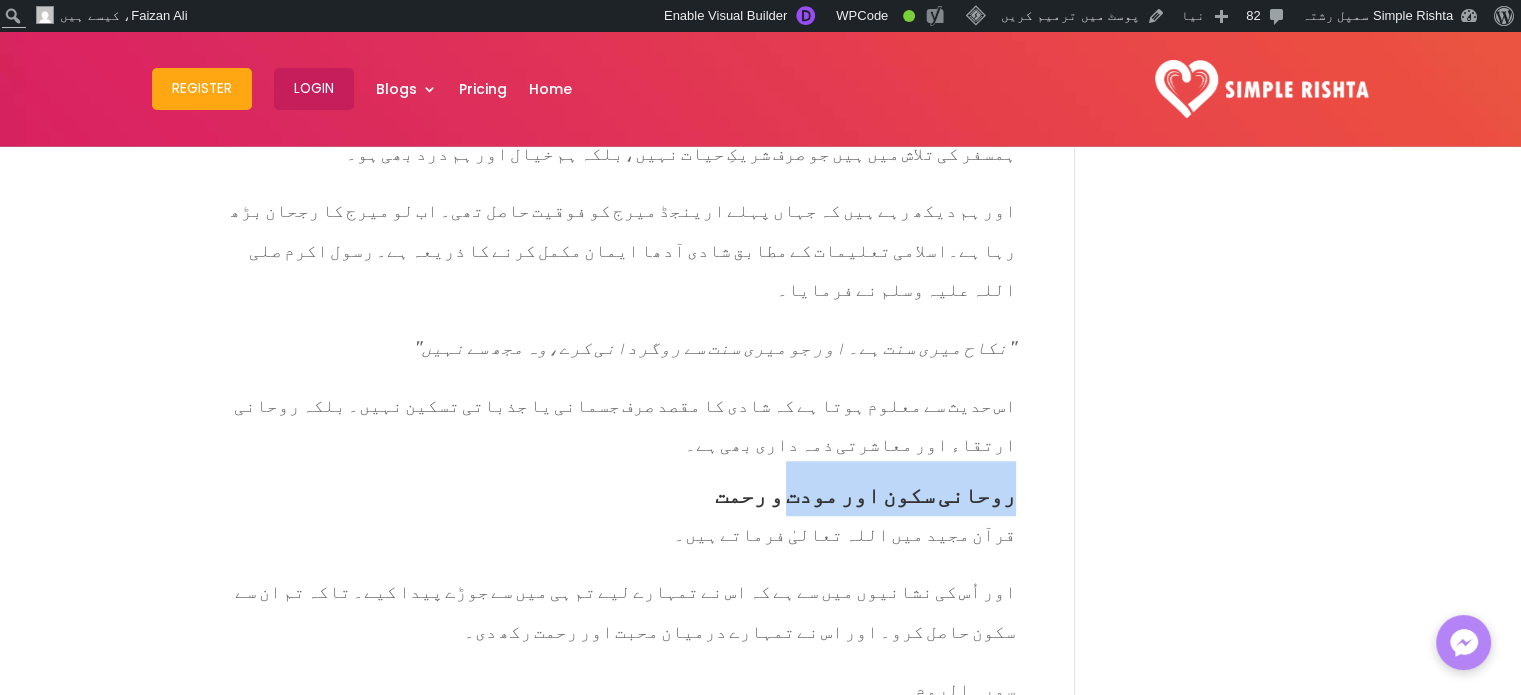 drag, startPoint x: 1011, startPoint y: 337, endPoint x: 827, endPoint y: 332, distance: 184.06792 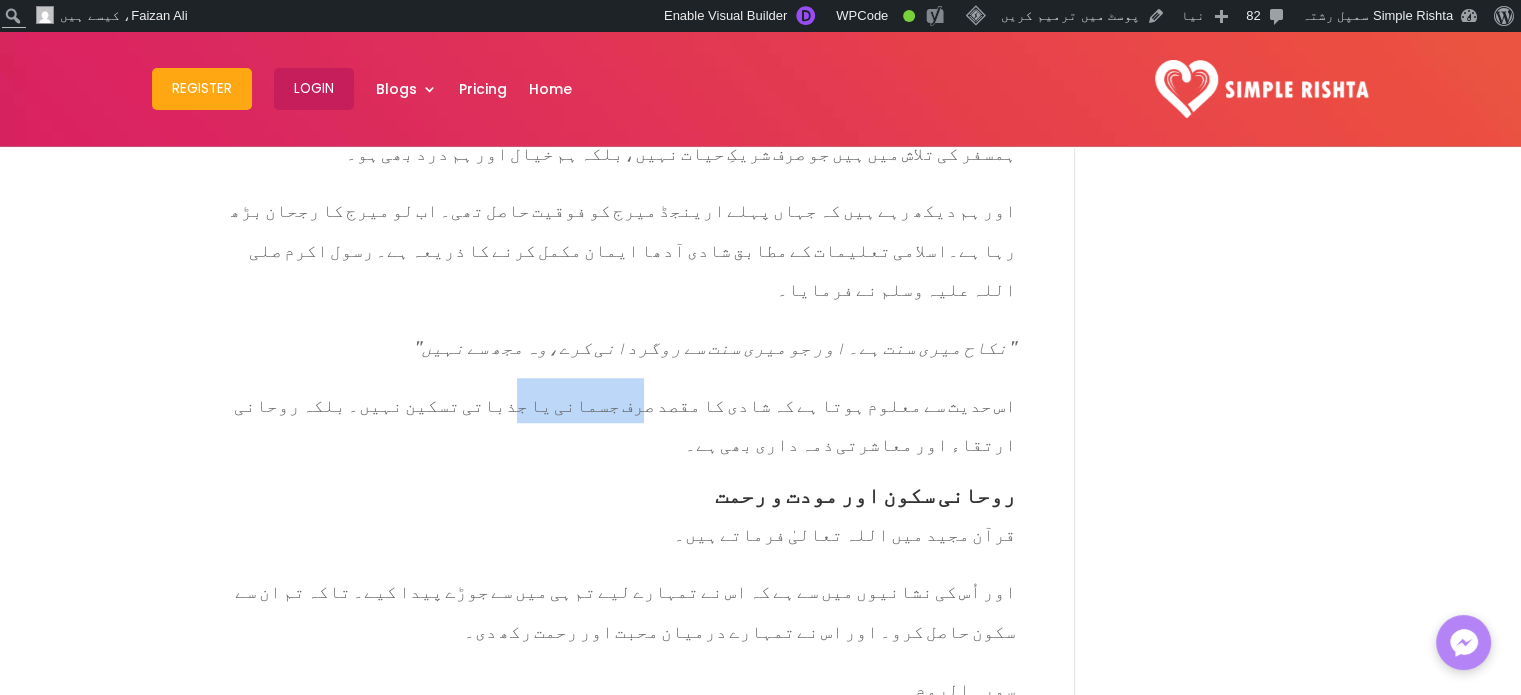 drag, startPoint x: 600, startPoint y: 247, endPoint x: 696, endPoint y: 247, distance: 96 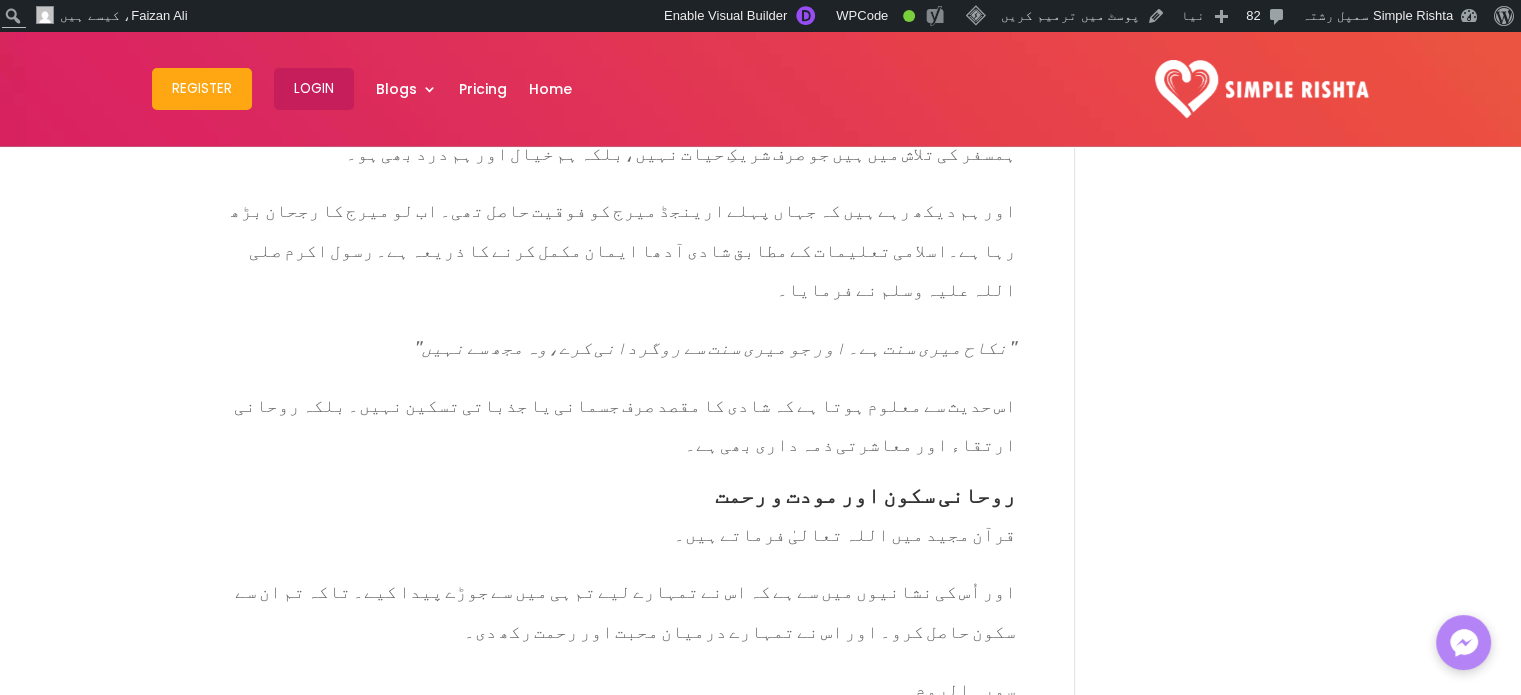 click on "شادی کا اصل مقصد کیا ہے؟
مئی 13, 2025  |  شادی
شادی کا لفظ سنتے ہی ذہن میں عروسی جوڑا، سجی سنوری محفل، قہقہے، تصاویر اور طرح طرح کی رسمیں آتی ہیں۔ نوجوان نسل کو لگتا ہے کہ شادی صرف ایک تقریب ہے۔ جس میں اچھے کپڑے، لذیذ کھانے اور تصاویر ہی سب کچھ ہیں۔ لیکن ذرا سوچیے۔ کیا واقعی شادی صرف ایک دن کی تقریب ہے؟۔۔ یا اس کے پیچھے کوئی گہرا مفہوم، کوئی اصل وجہ چھپی ہے؟۔۔ آئیے آج اس اہم سوال کا جواب تلاش کرتے ہیں کہ شادی کا مقصد آخر کیا ہے۔
شادی کا مقصد
ماضی   میں   شادی   کو     ذمہ" at bounding box center [760, 1279] 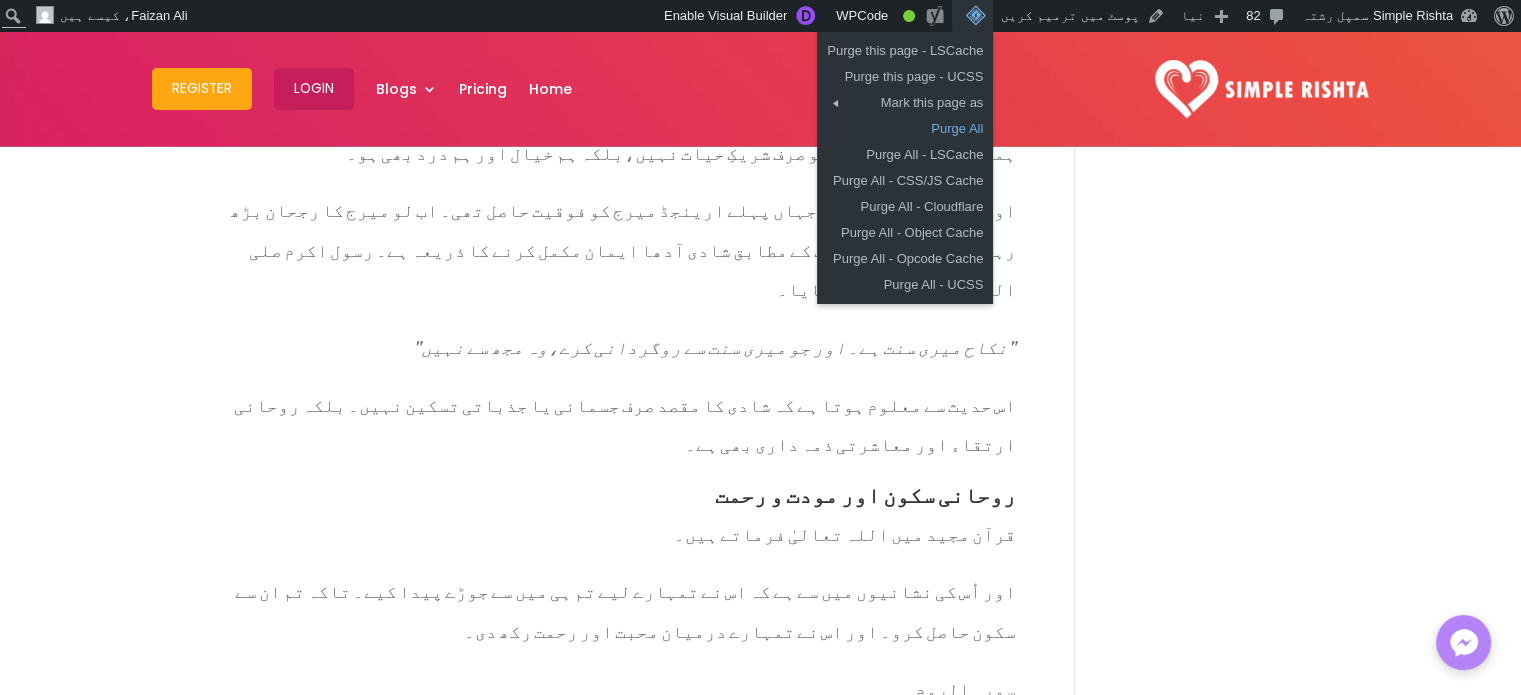 click on "Purge All" at bounding box center (905, 129) 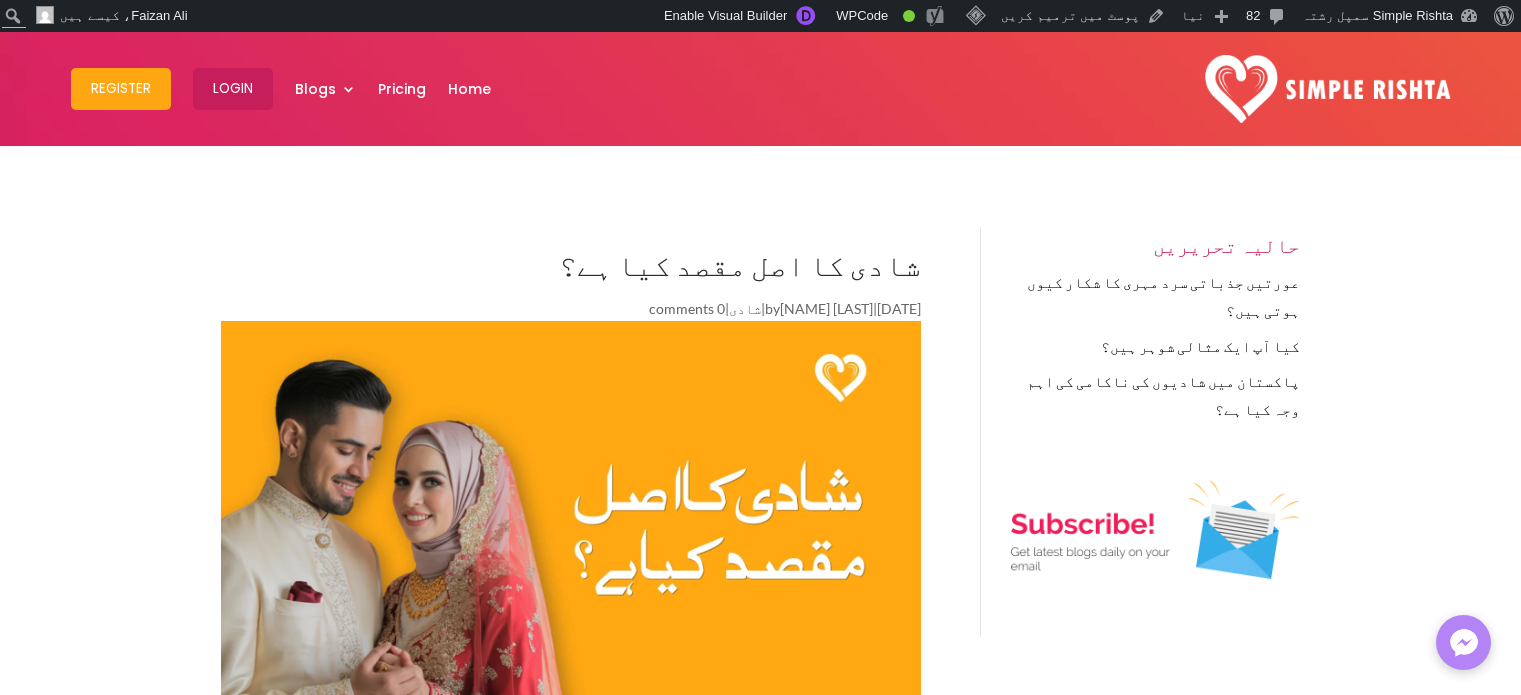 scroll, scrollTop: 0, scrollLeft: 0, axis: both 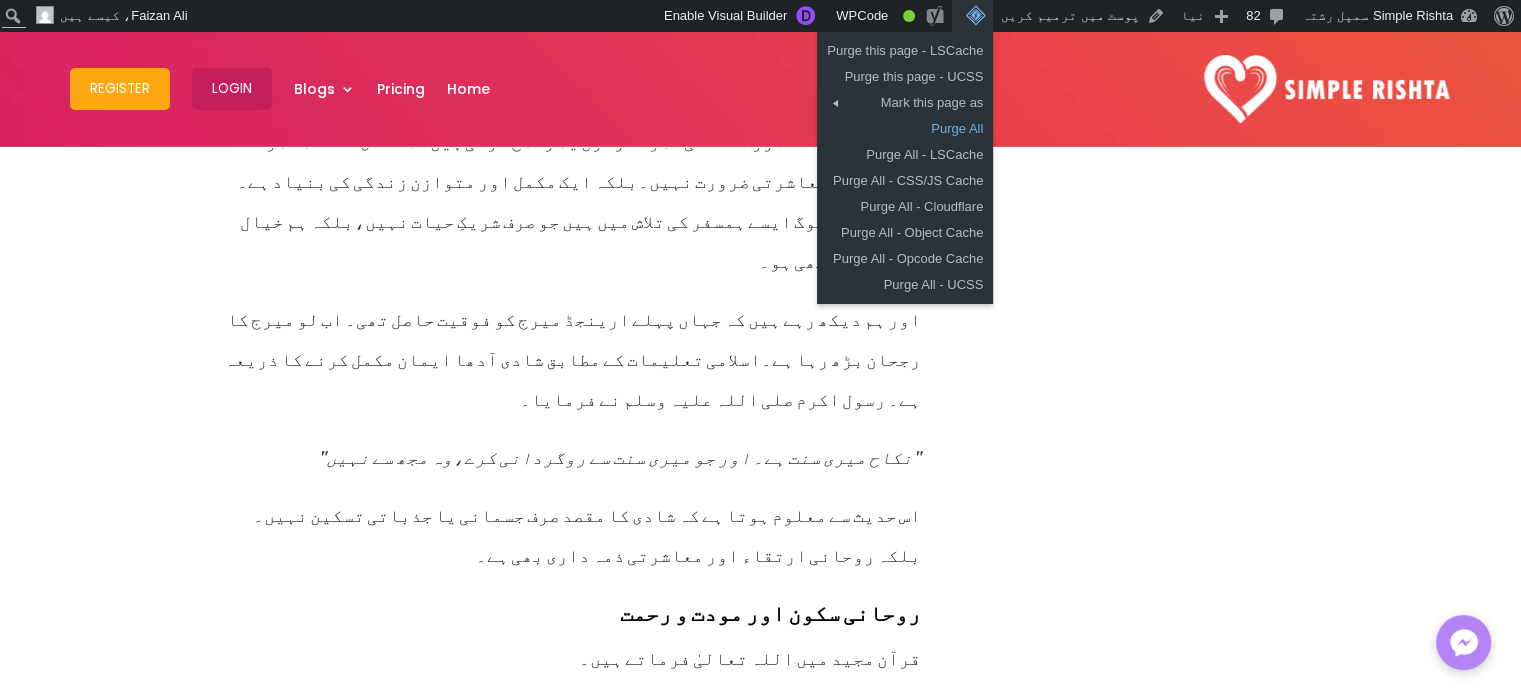 click on "Purge All" at bounding box center [905, 129] 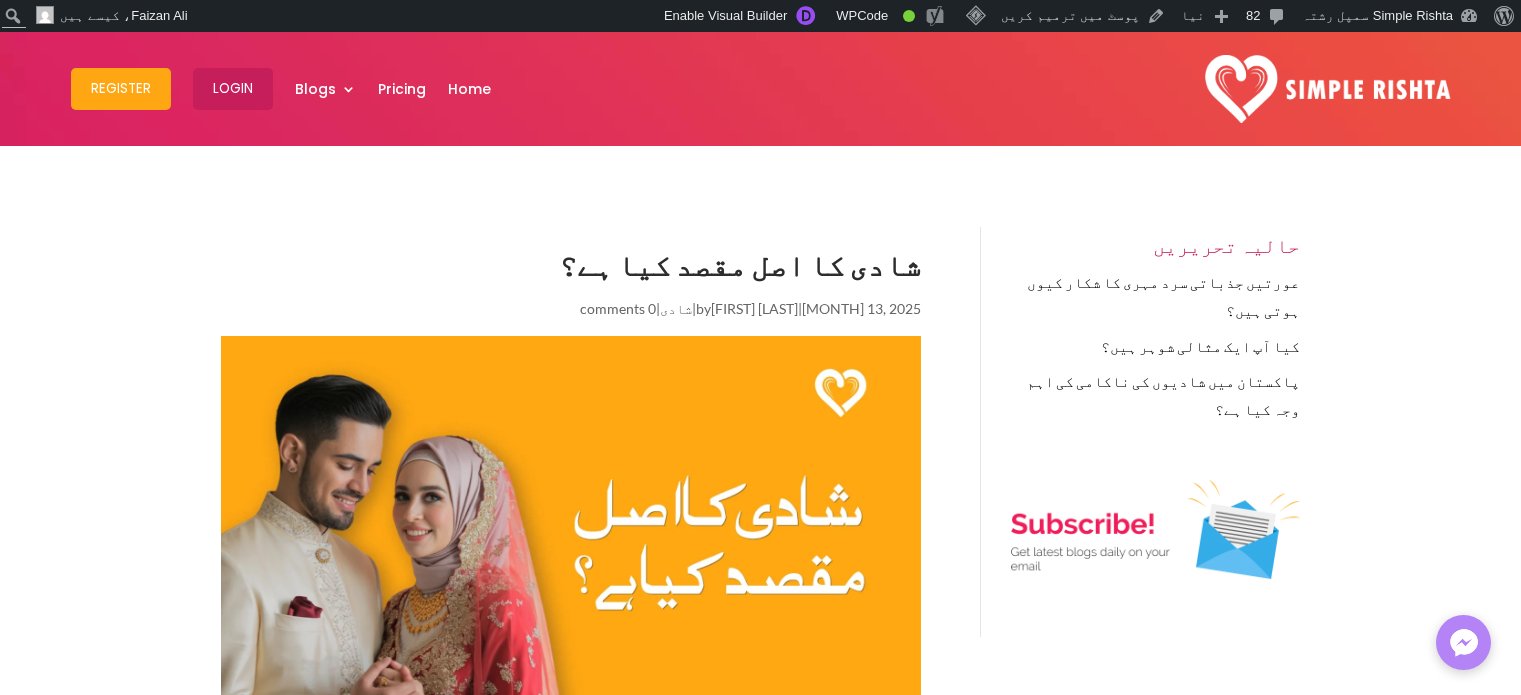 scroll, scrollTop: 0, scrollLeft: 0, axis: both 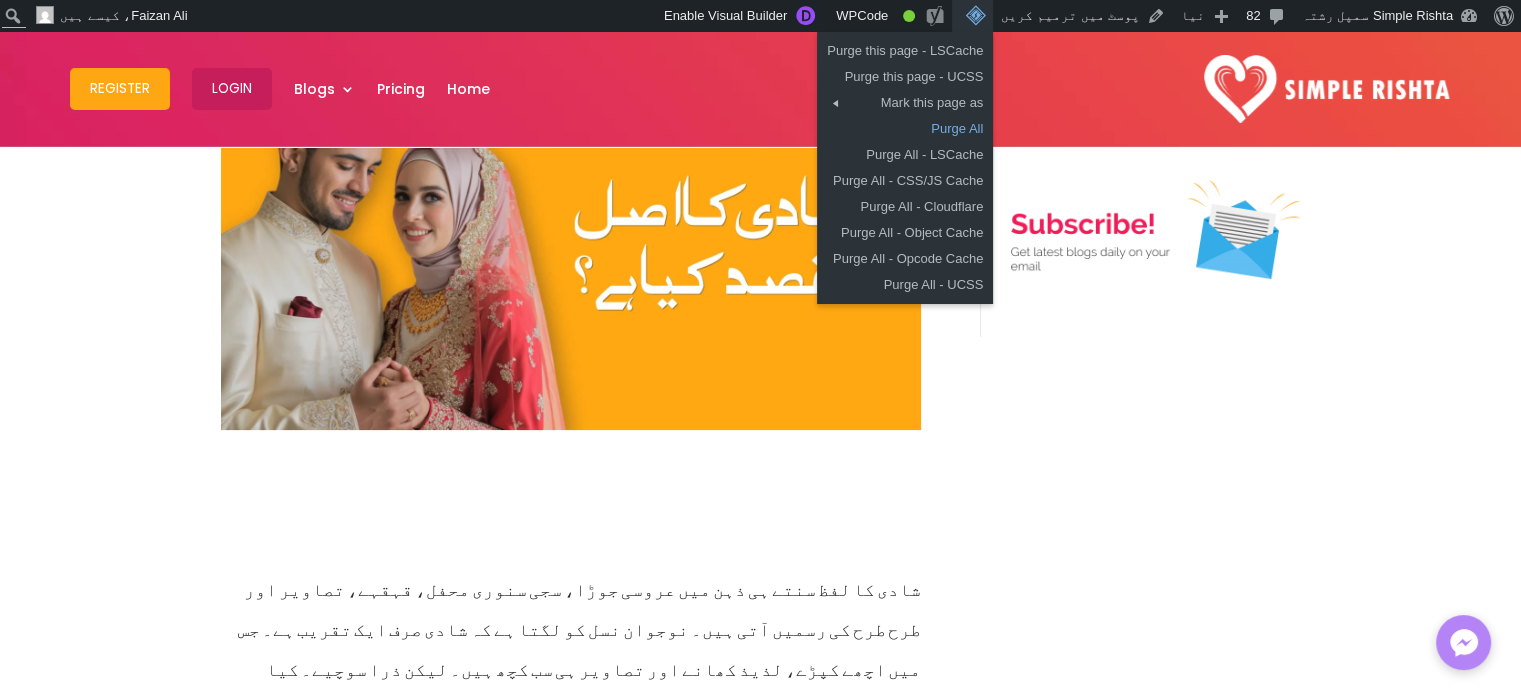 click on "Purge All" at bounding box center [905, 129] 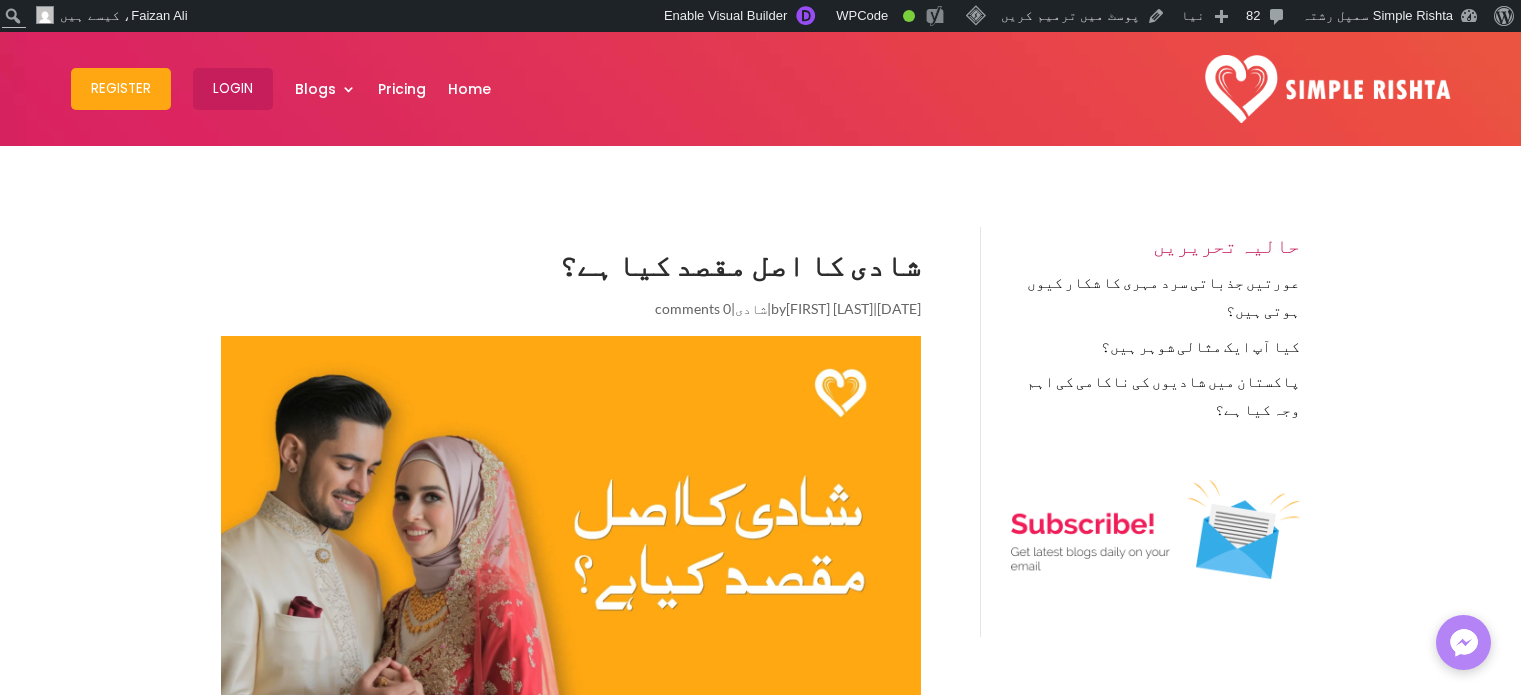 scroll, scrollTop: 0, scrollLeft: 0, axis: both 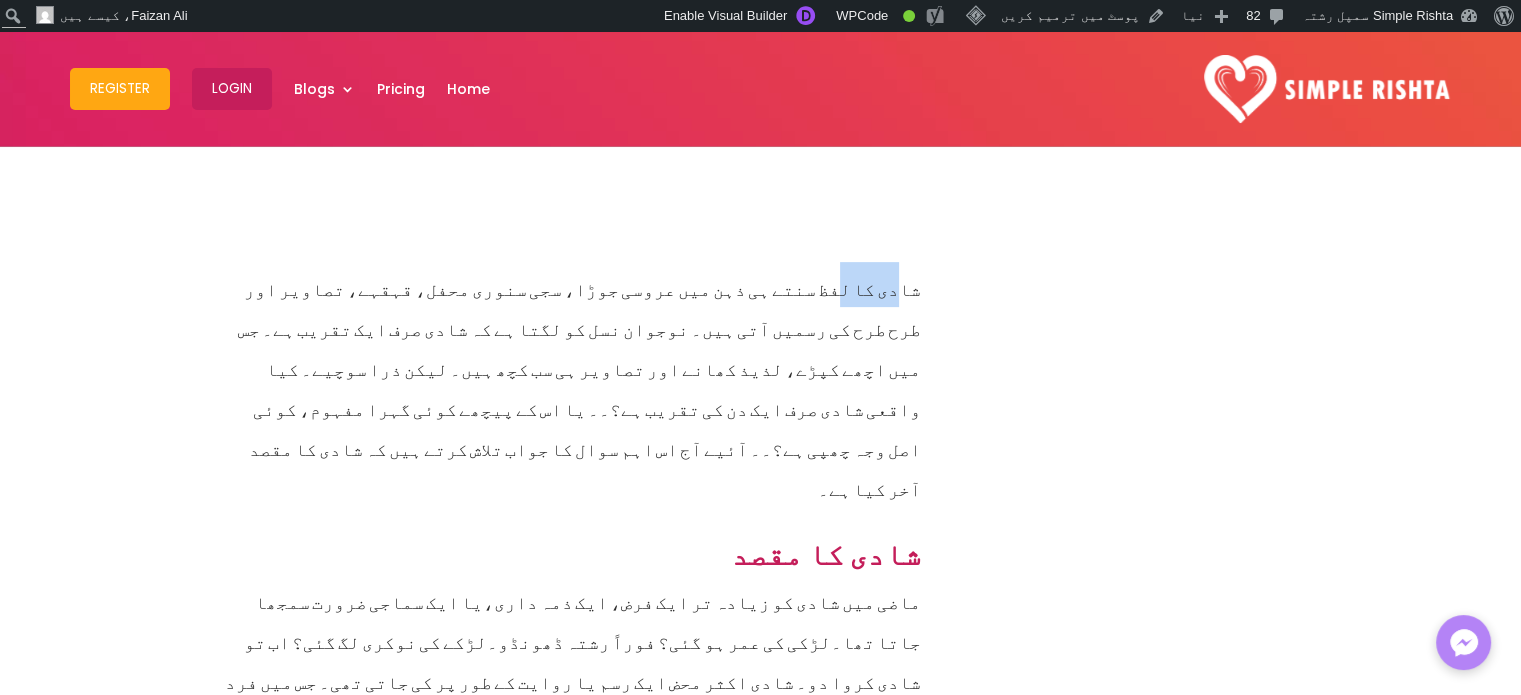 drag, startPoint x: 863, startPoint y: 284, endPoint x: 901, endPoint y: 286, distance: 38.052597 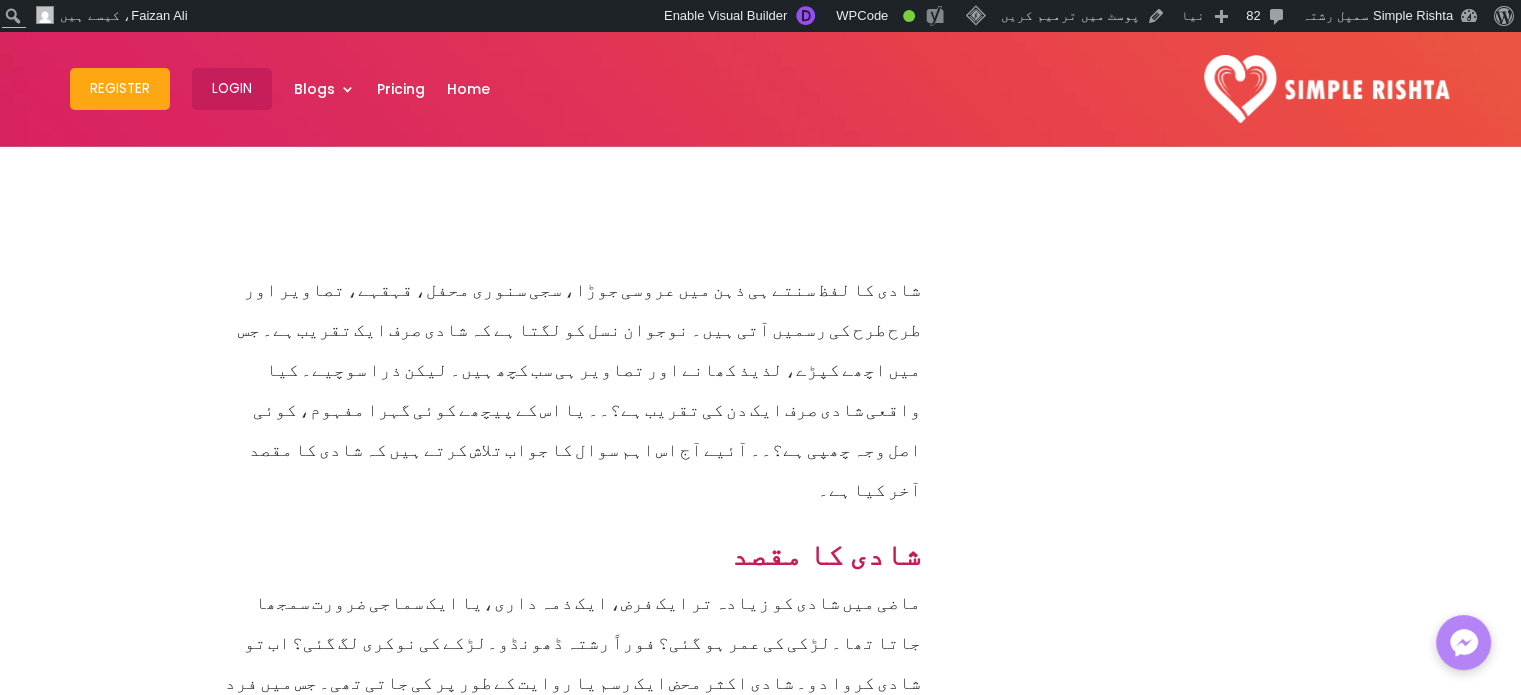 click at bounding box center [760, 5904] 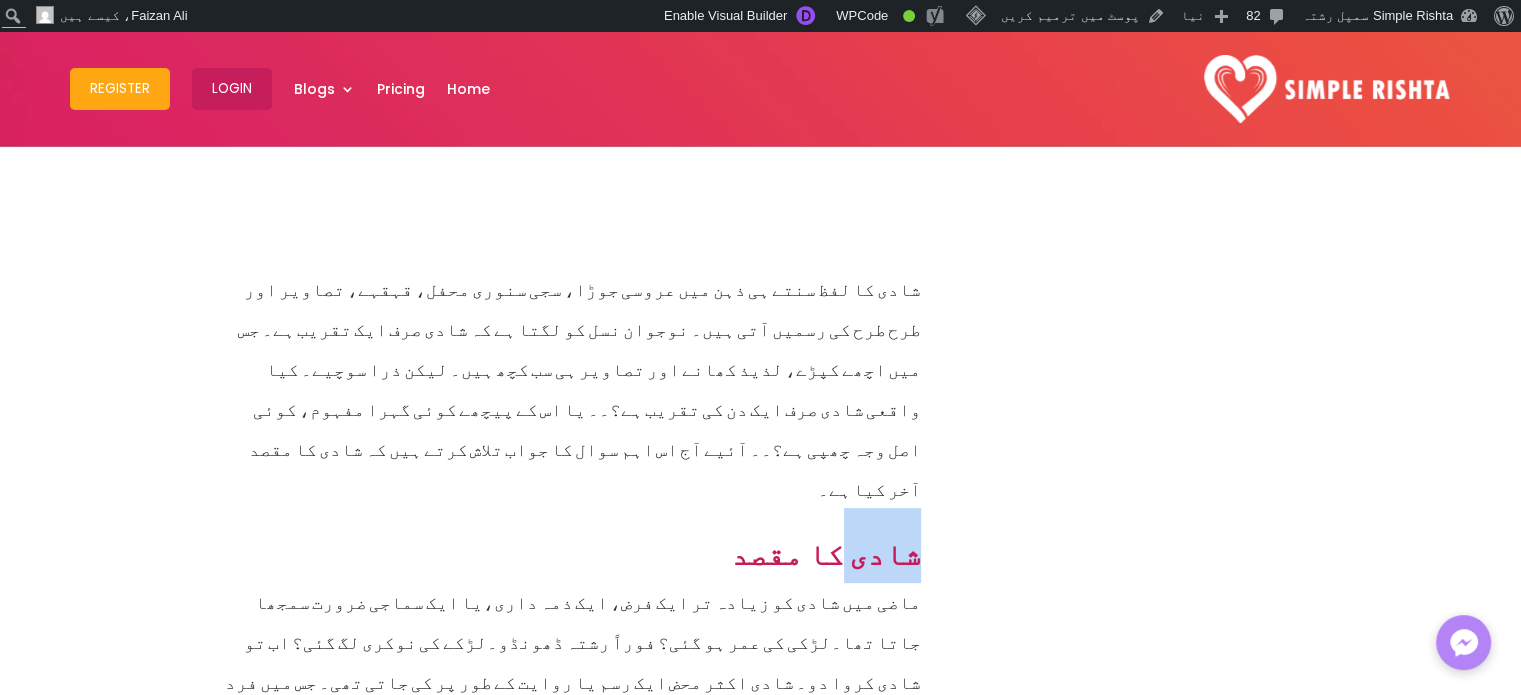 click on "شادی کا مقصد" at bounding box center [826, 545] 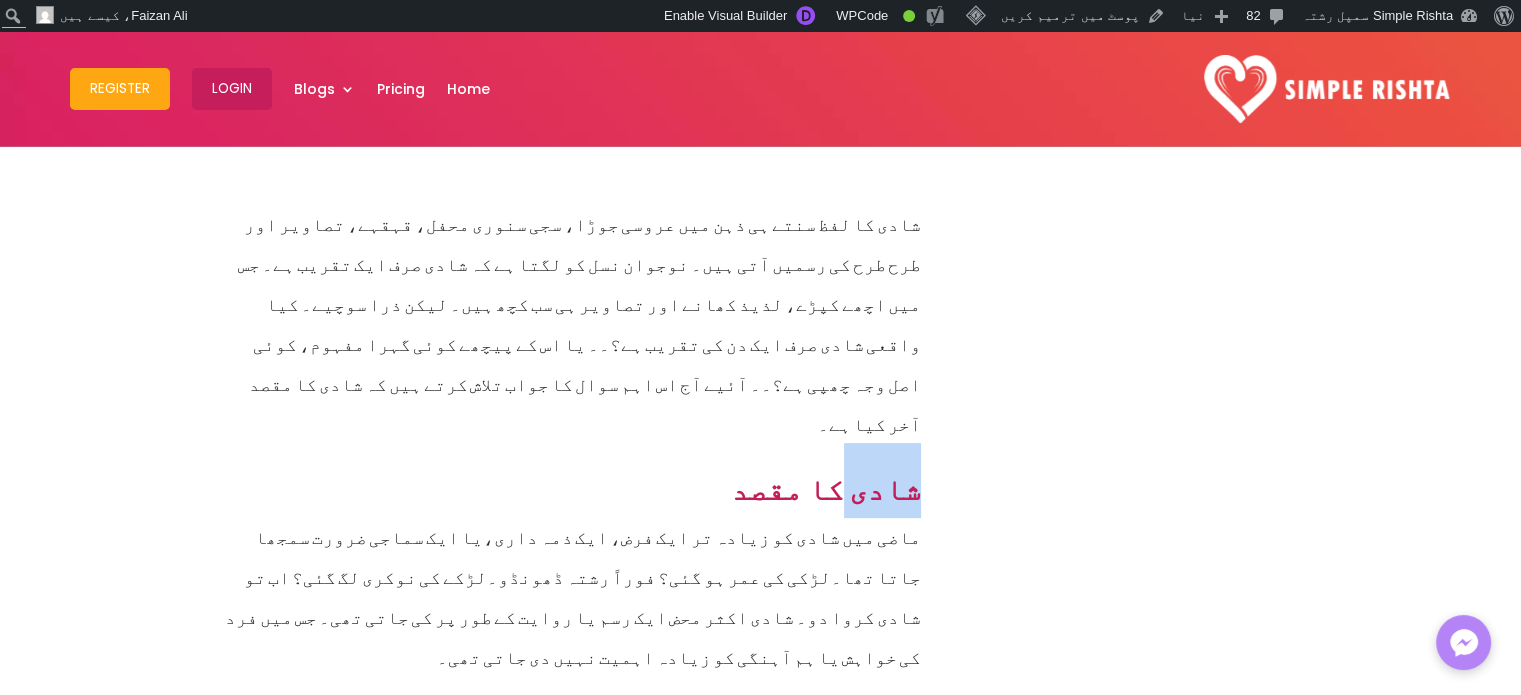 scroll, scrollTop: 700, scrollLeft: 0, axis: vertical 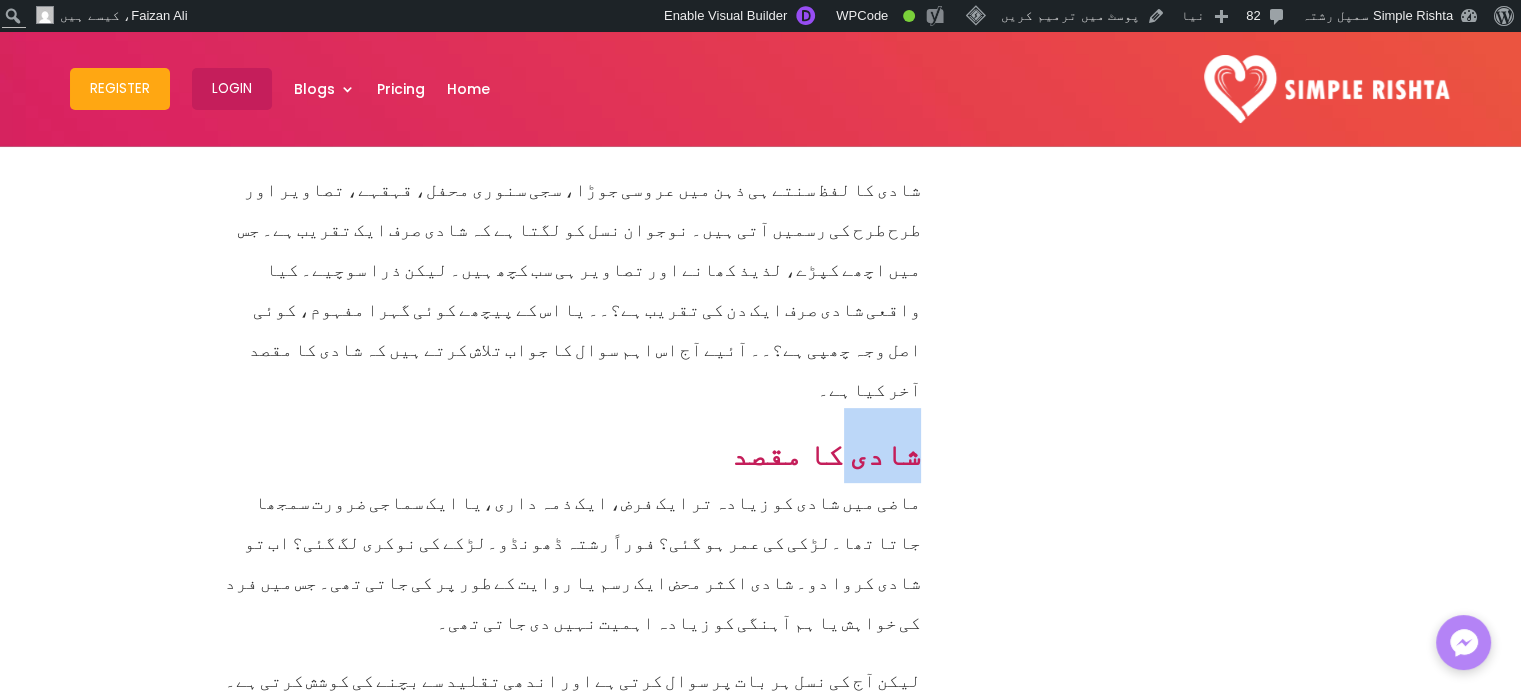 click on "شادی کا اصل مقصد کیا ہے؟  by  Awais Ijaz  |  مئی 13, 2025  |  شادی  |  0 comments
شادی کا لفظ سنتے ہی ذہن میں عروسی جوڑا، سجی سنوری محفل، قہقہے، تصاویر اور طرح طرح کی رسمیں آتی ہیں۔ نوجوان نسل کو لگتا ہے کہ شادی صرف ایک تقریب ہے۔ جس میں اچھے کپڑے، لذیذ کھانے اور تصاویر ہی سب کچھ ہیں۔ لیکن ذرا سوچیے۔ کیا واقعی شادی صرف ایک دن کی تقریب ہے؟۔۔ یا اس کے پیچھے کوئی گہرا مفہوم، کوئی اصل وجہ چھپی ہے؟۔۔ آئیے آج اس اہم سوال کا جواب تلاش کرتے ہیں کہ شادی کا مقصد آخر کیا ہے۔
ماضی" at bounding box center [761, 2382] 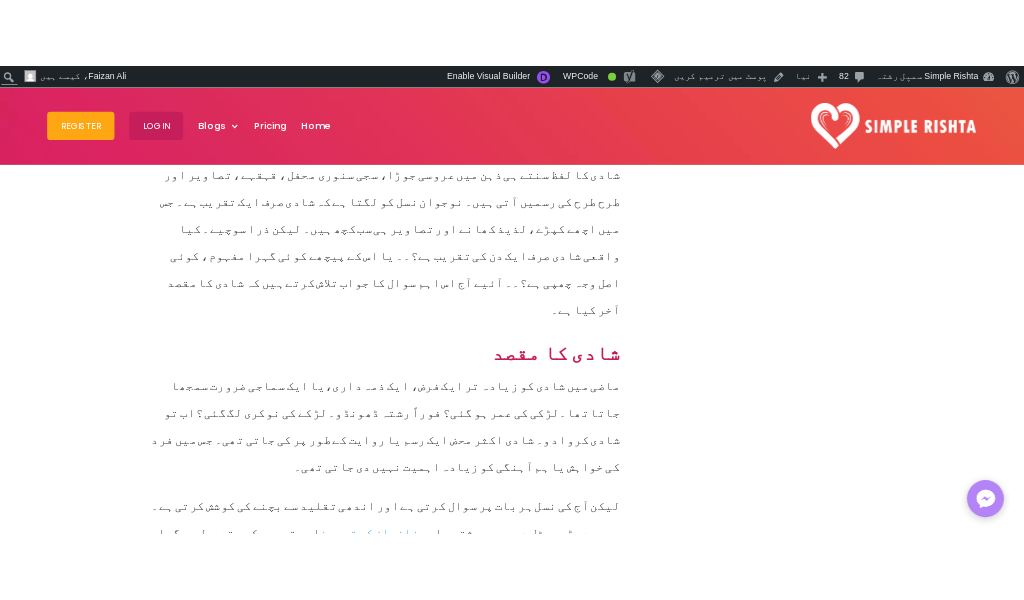 scroll, scrollTop: 700, scrollLeft: 0, axis: vertical 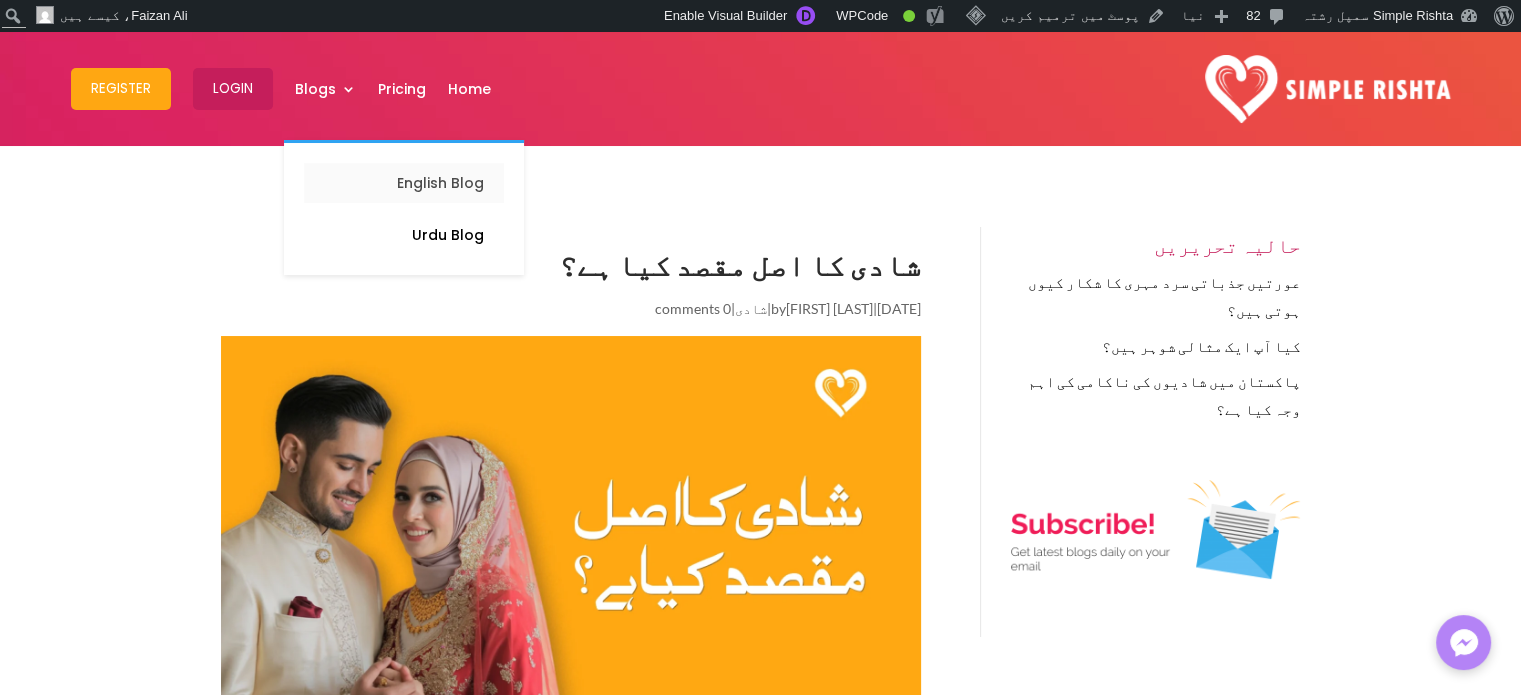 click on "English Blog" at bounding box center (404, 183) 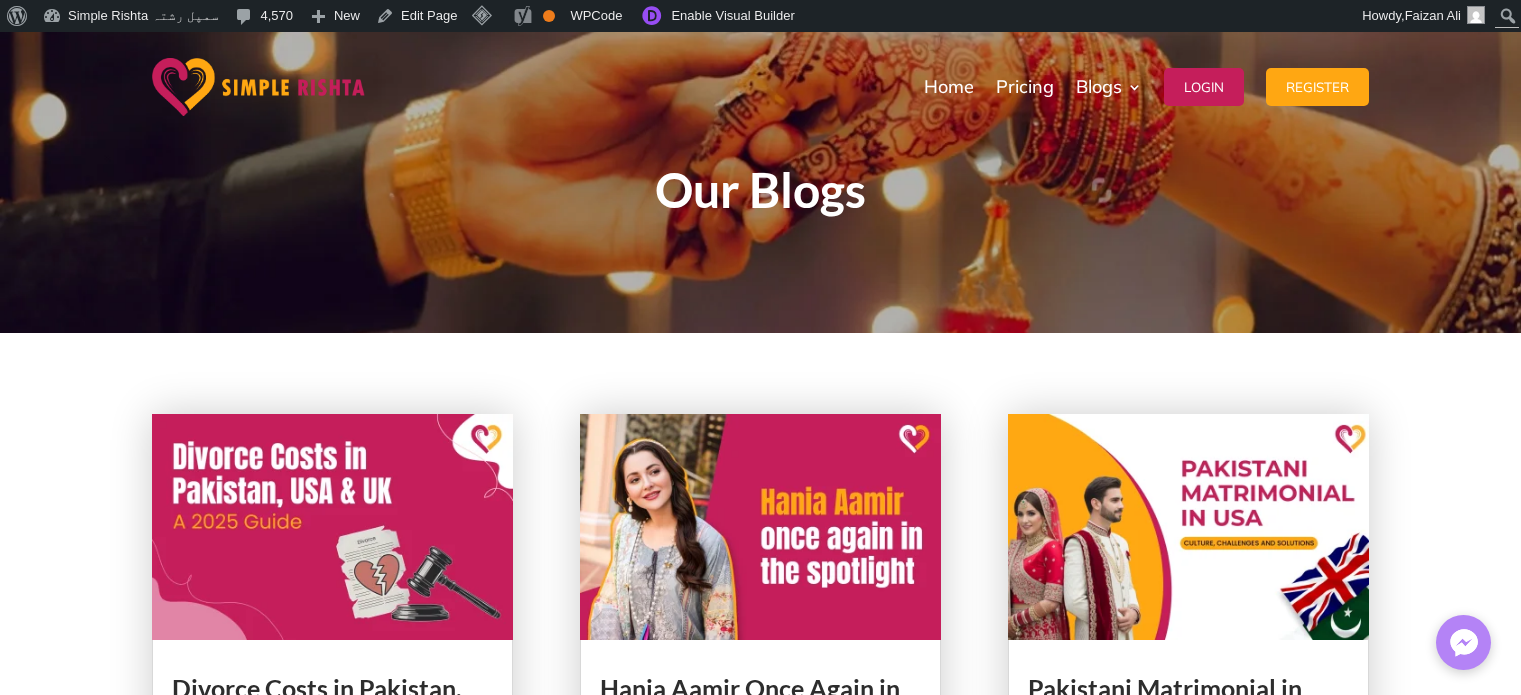 scroll, scrollTop: 200, scrollLeft: 0, axis: vertical 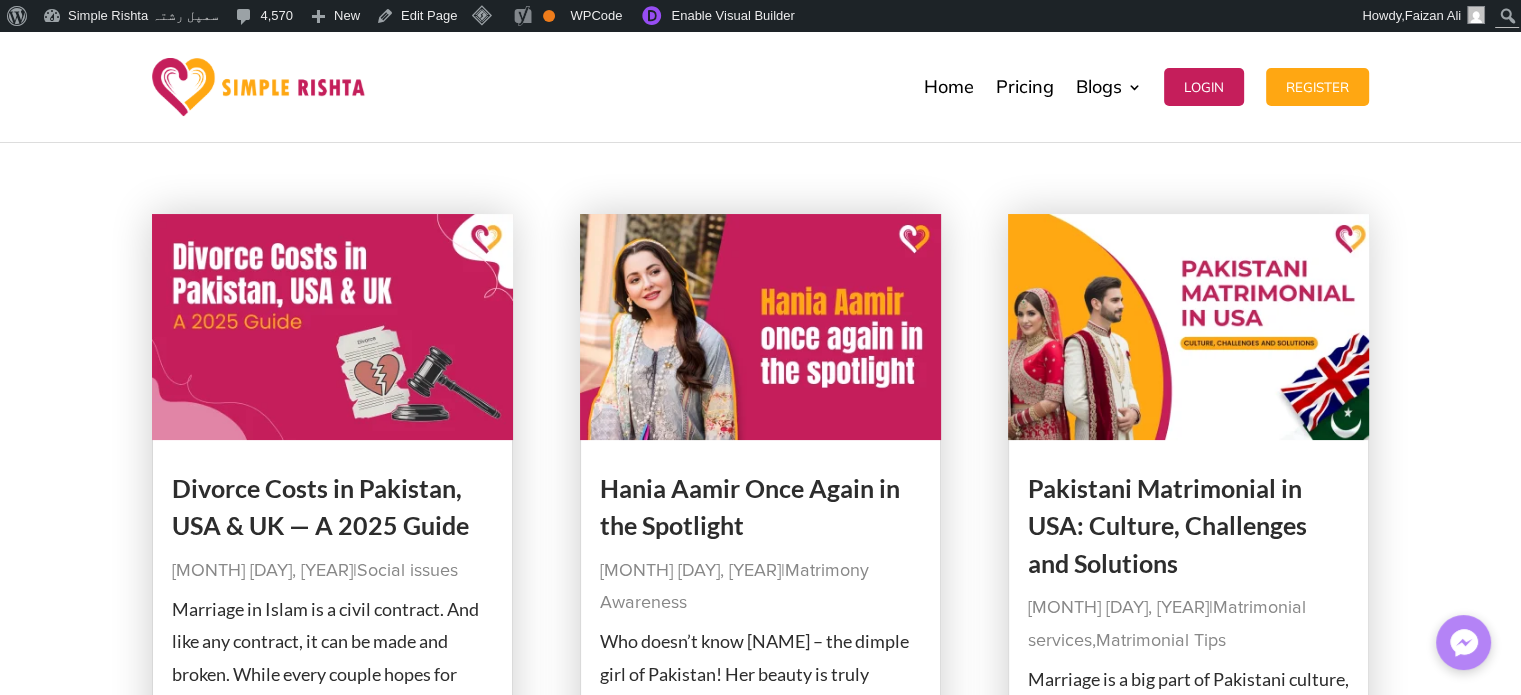 click at bounding box center [332, 327] 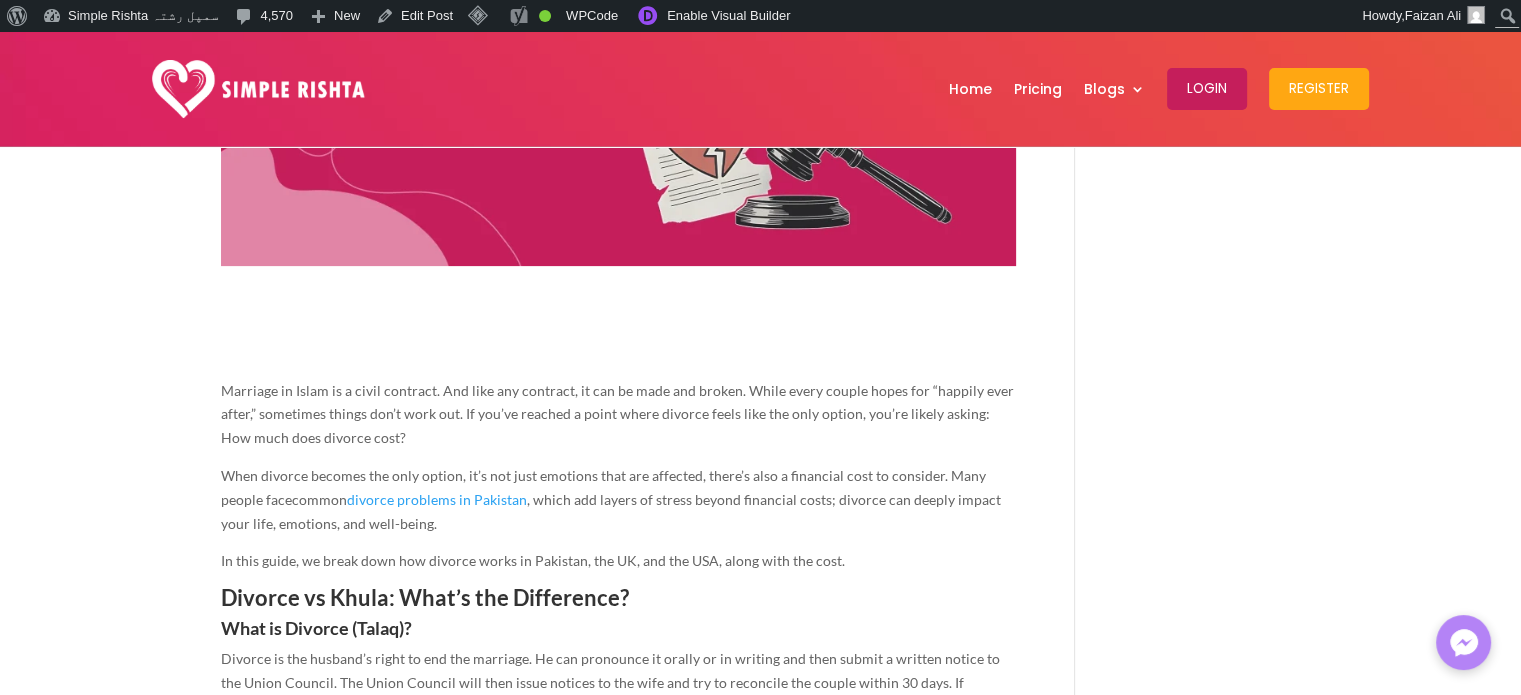 scroll, scrollTop: 501, scrollLeft: 0, axis: vertical 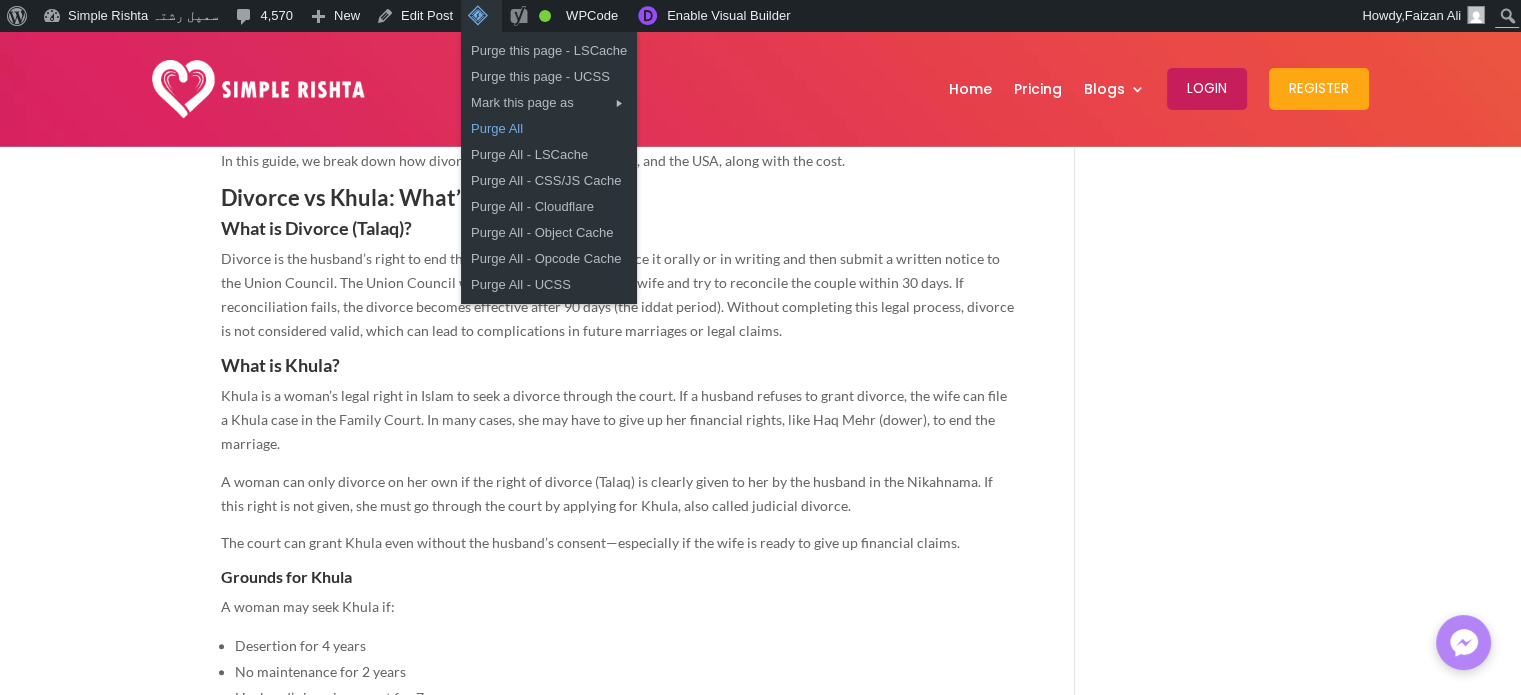 click on "Purge All" at bounding box center (549, 129) 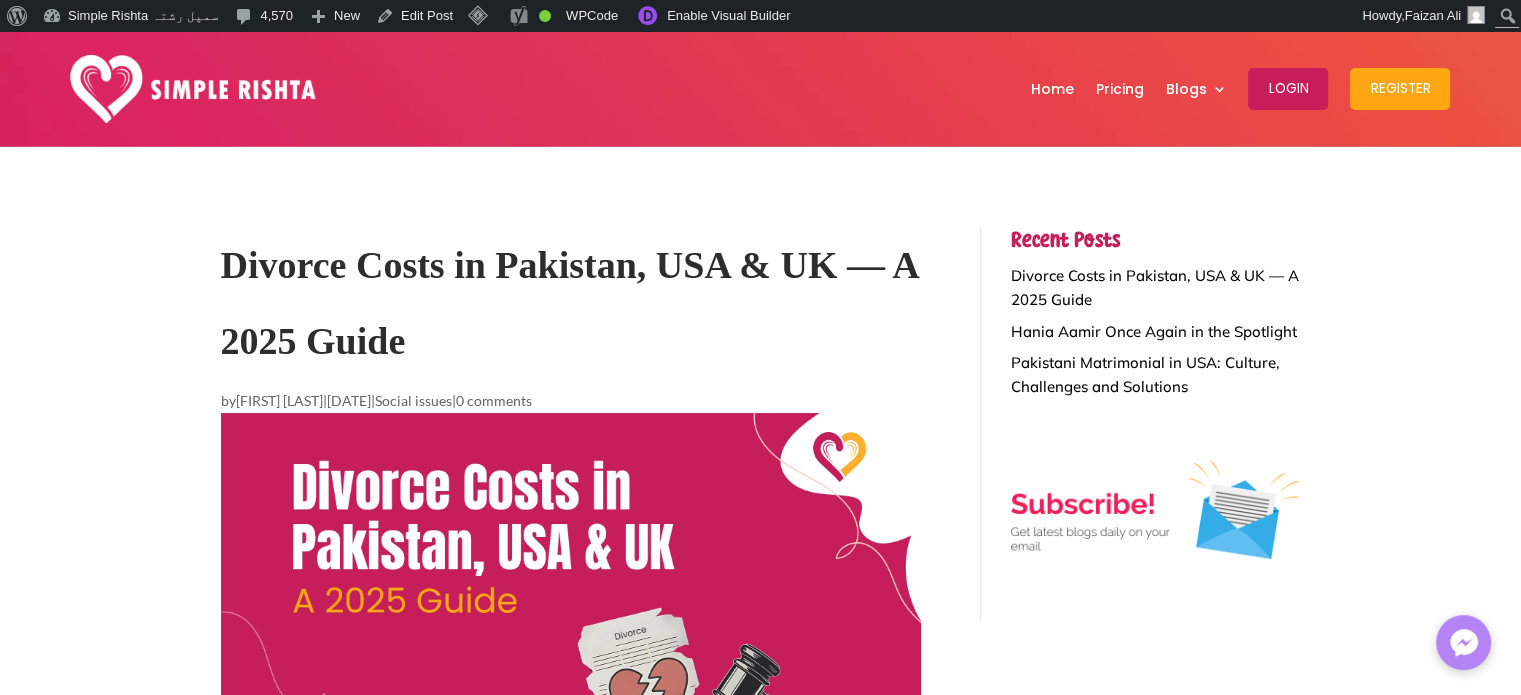 scroll, scrollTop: 81, scrollLeft: 0, axis: vertical 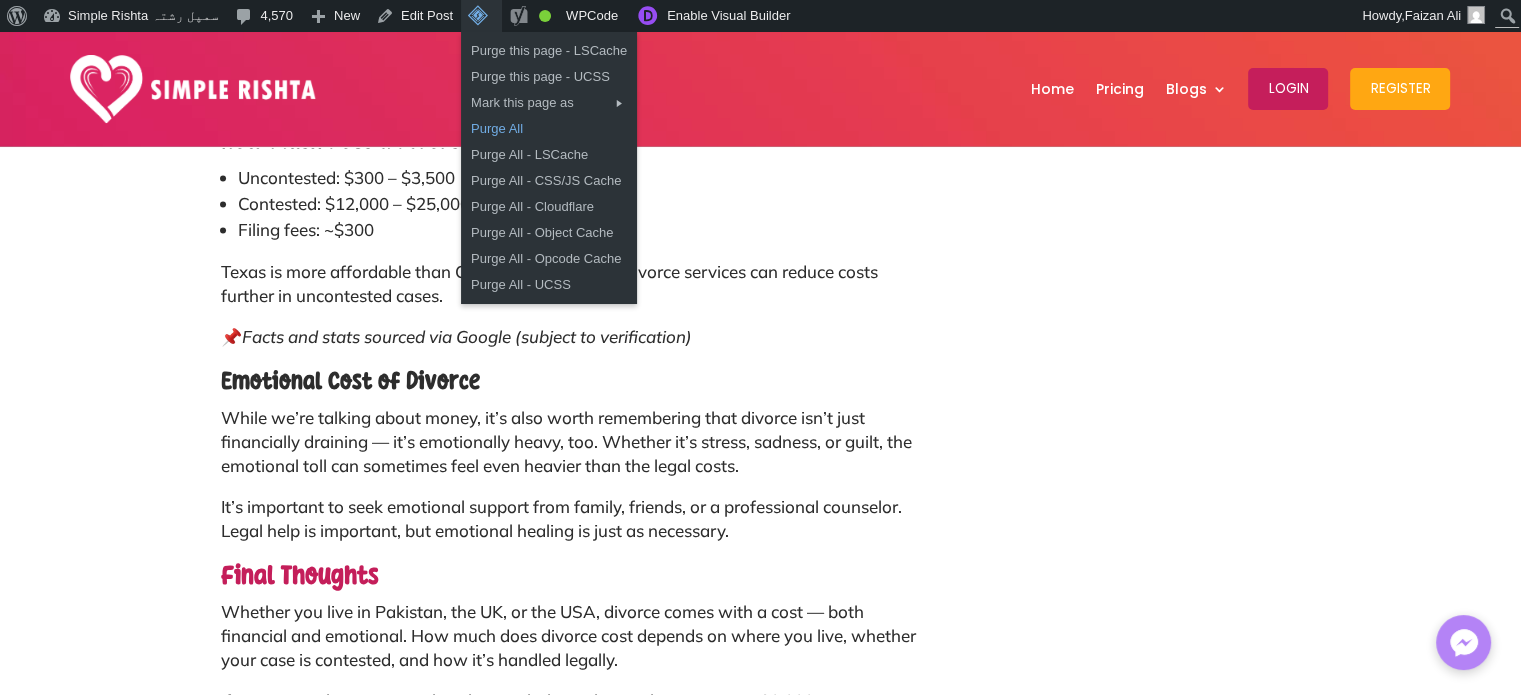 click on "Purge All" at bounding box center (549, 129) 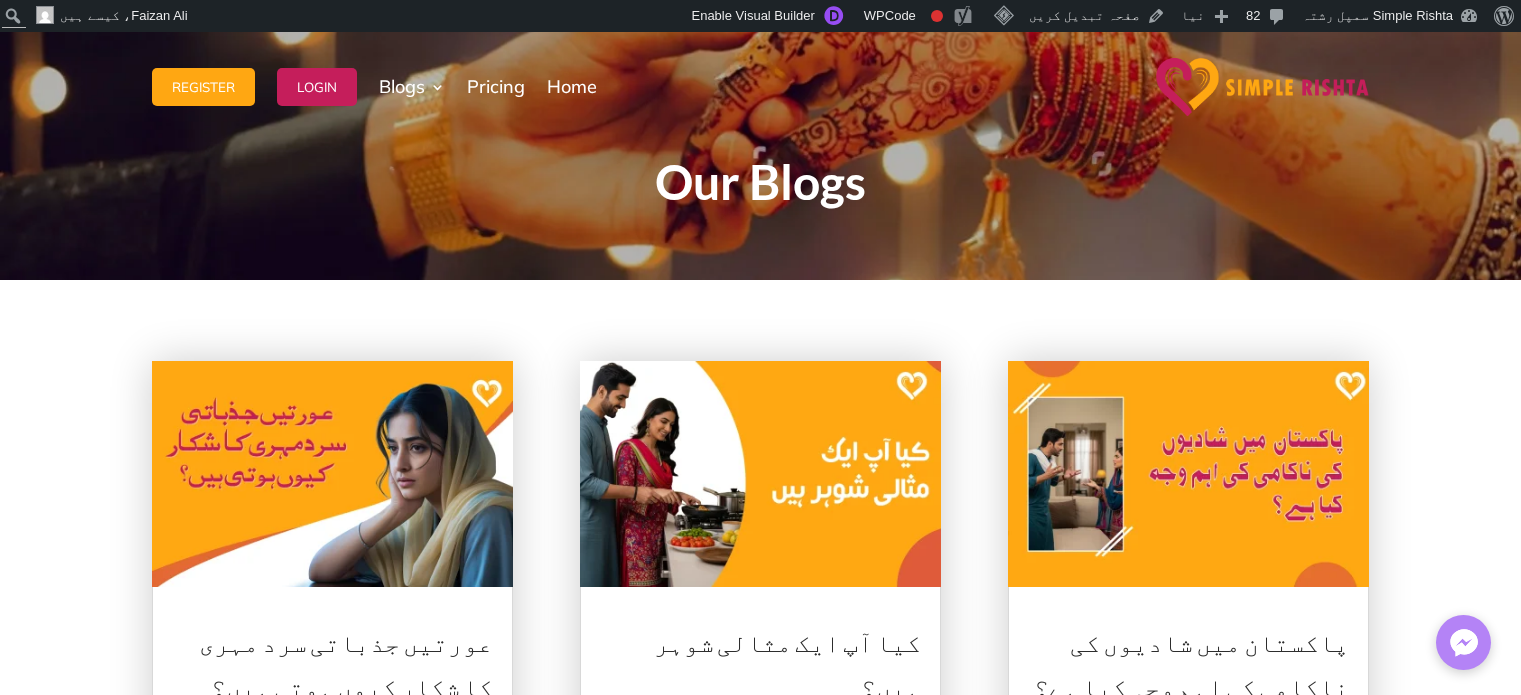 scroll, scrollTop: 0, scrollLeft: 0, axis: both 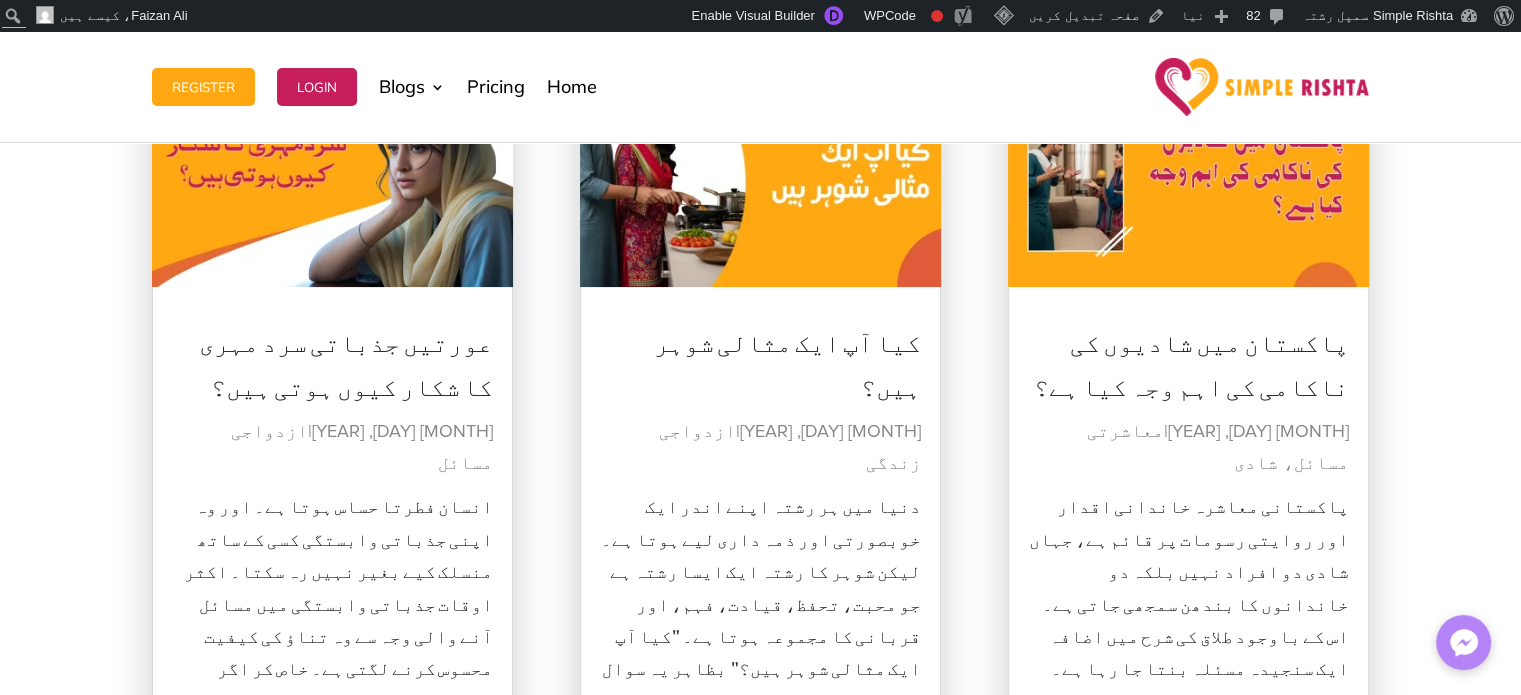 click at bounding box center [1188, 174] 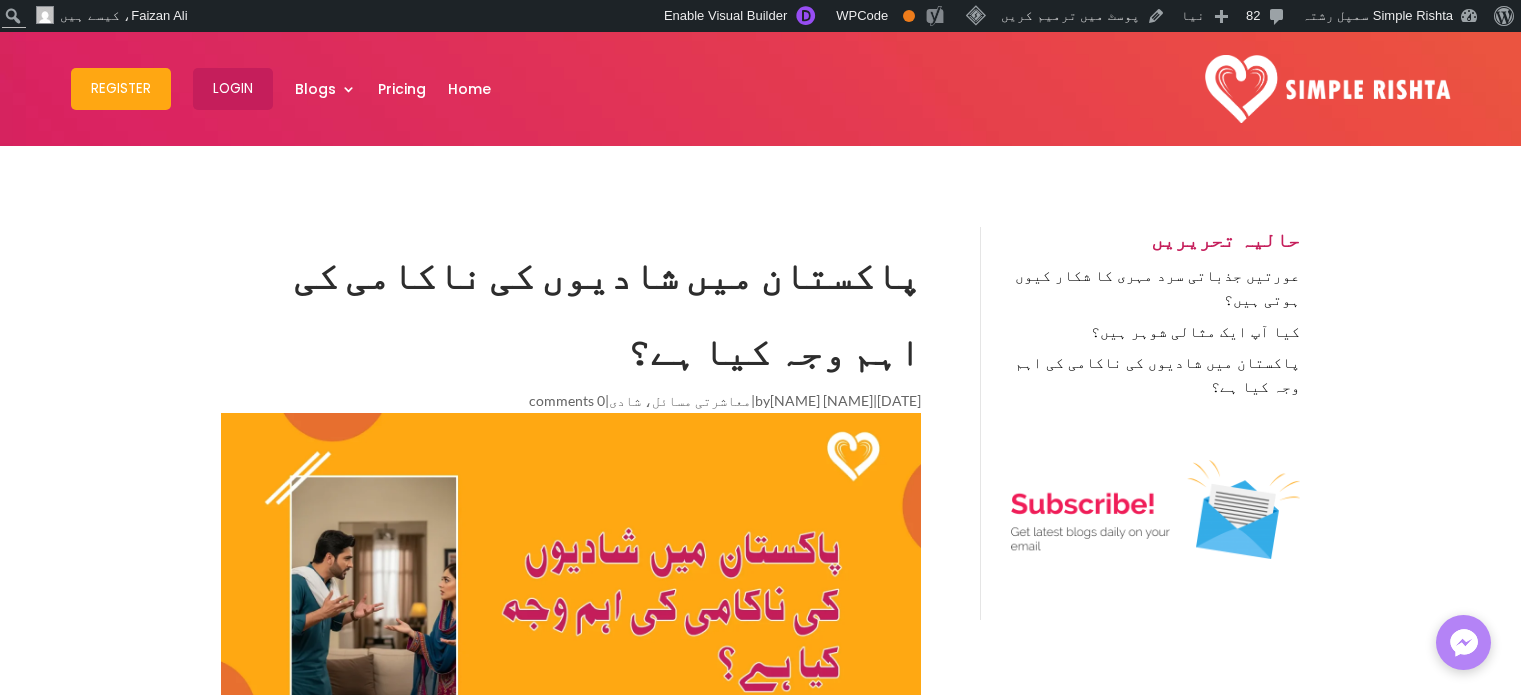 scroll, scrollTop: 0, scrollLeft: 0, axis: both 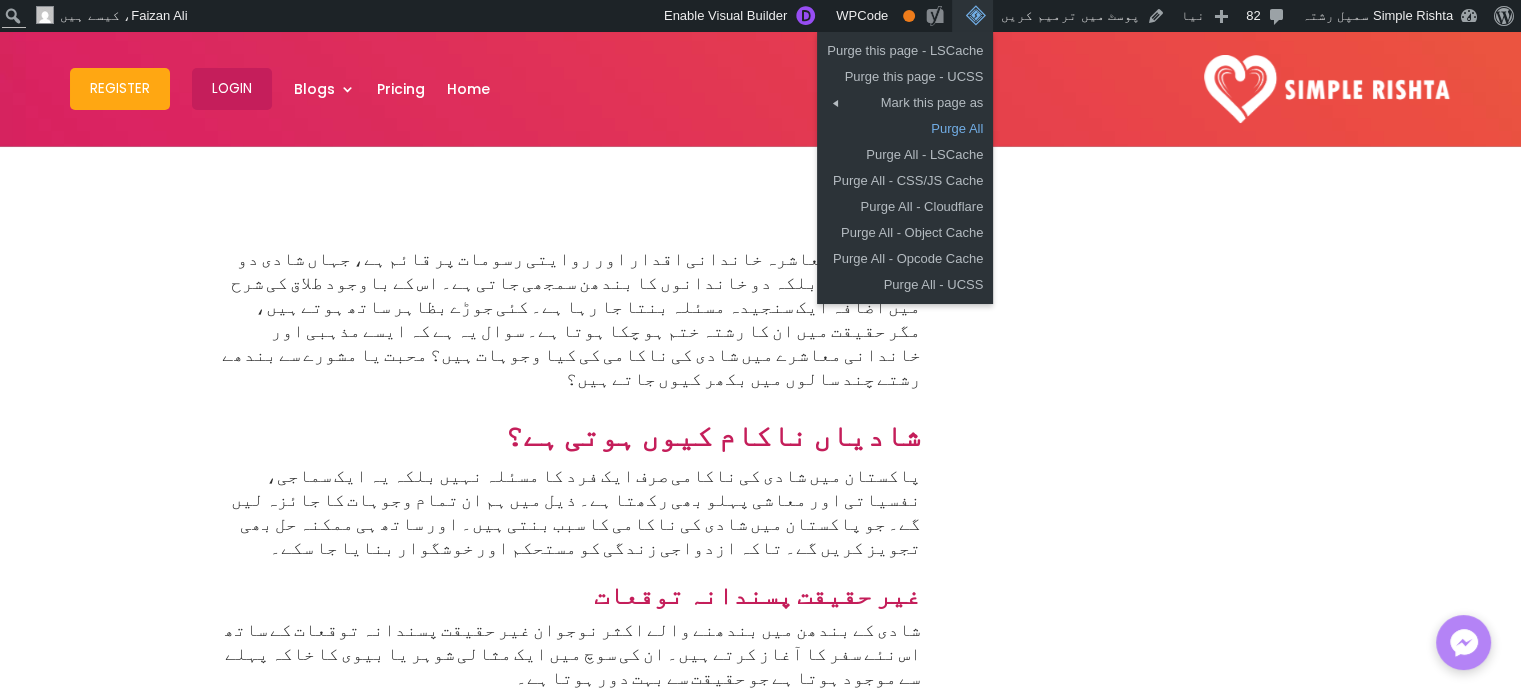 drag, startPoint x: 976, startPoint y: 131, endPoint x: 1036, endPoint y: 143, distance: 61.188232 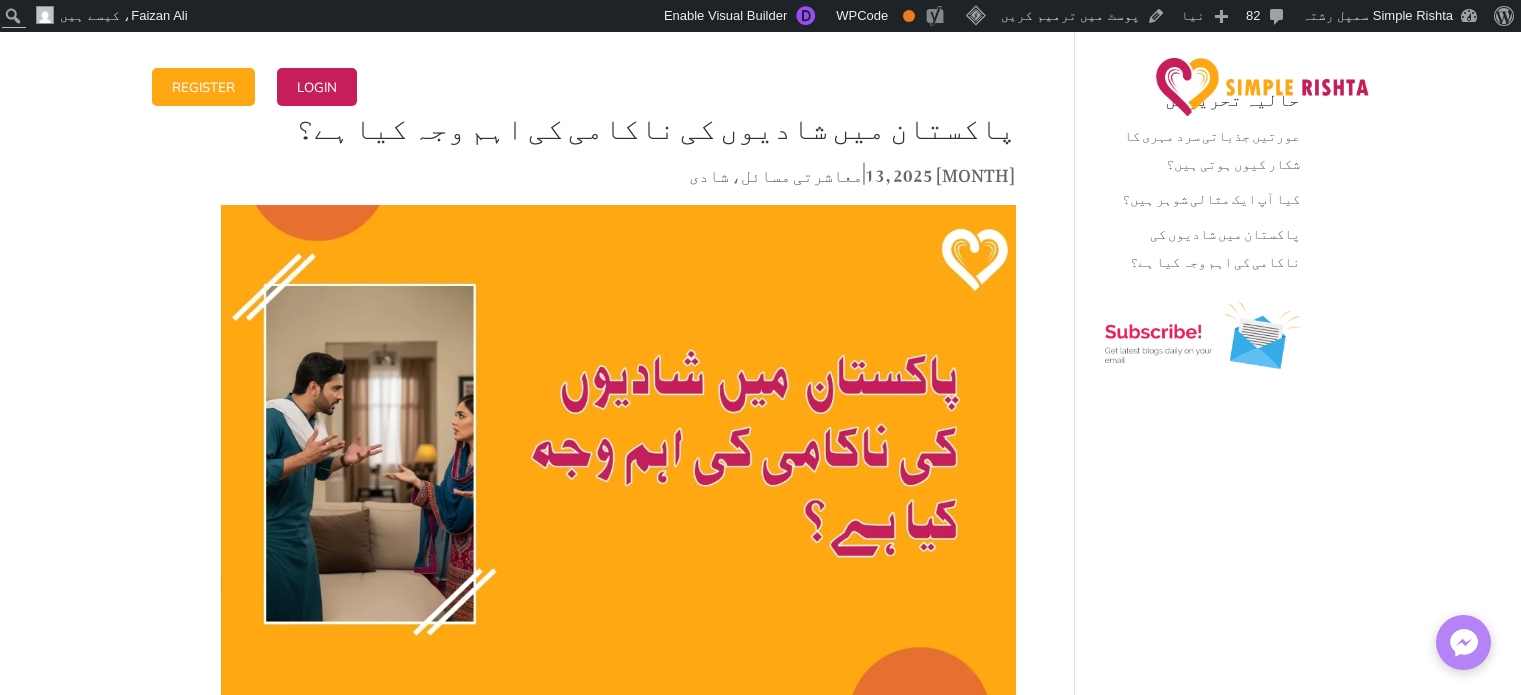 scroll, scrollTop: 0, scrollLeft: 0, axis: both 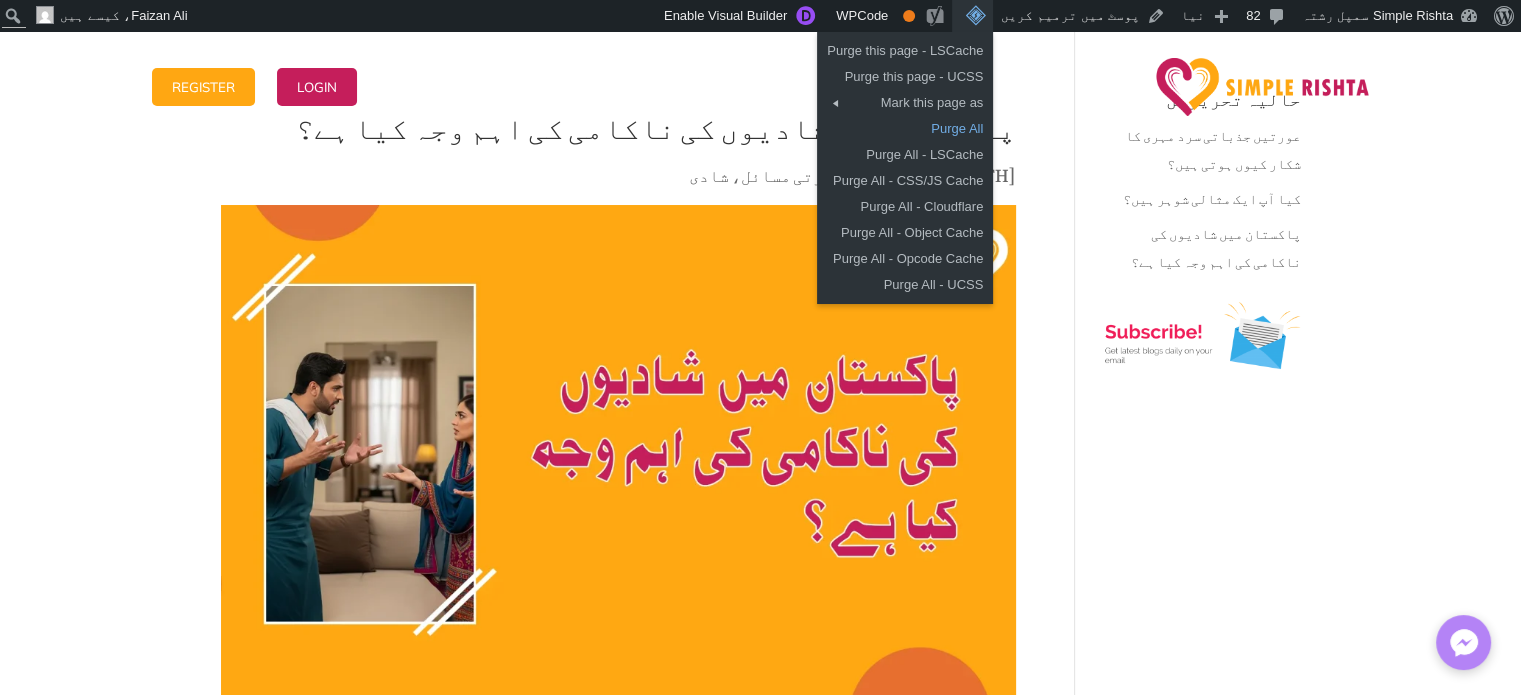 click on "Purge All" at bounding box center [905, 129] 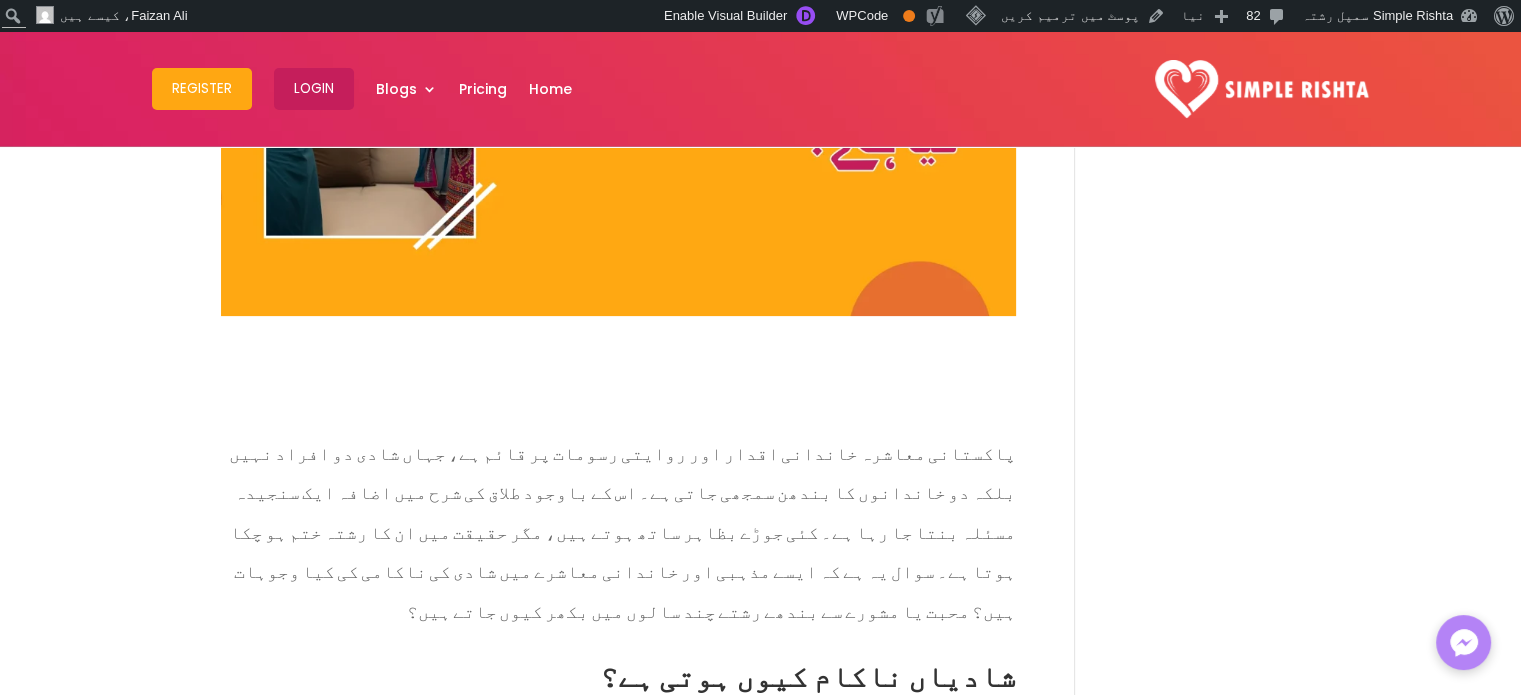 scroll, scrollTop: 501, scrollLeft: 0, axis: vertical 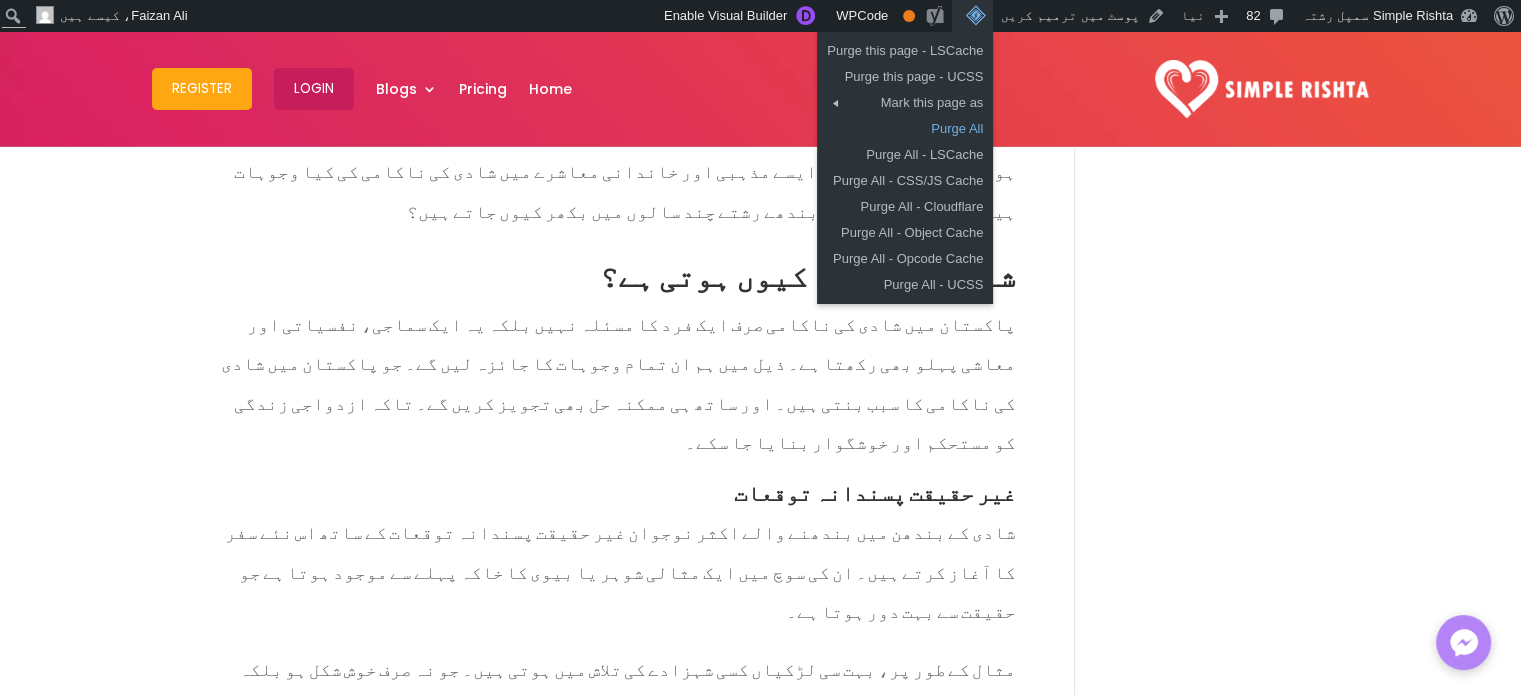 click on "Purge All" at bounding box center (905, 129) 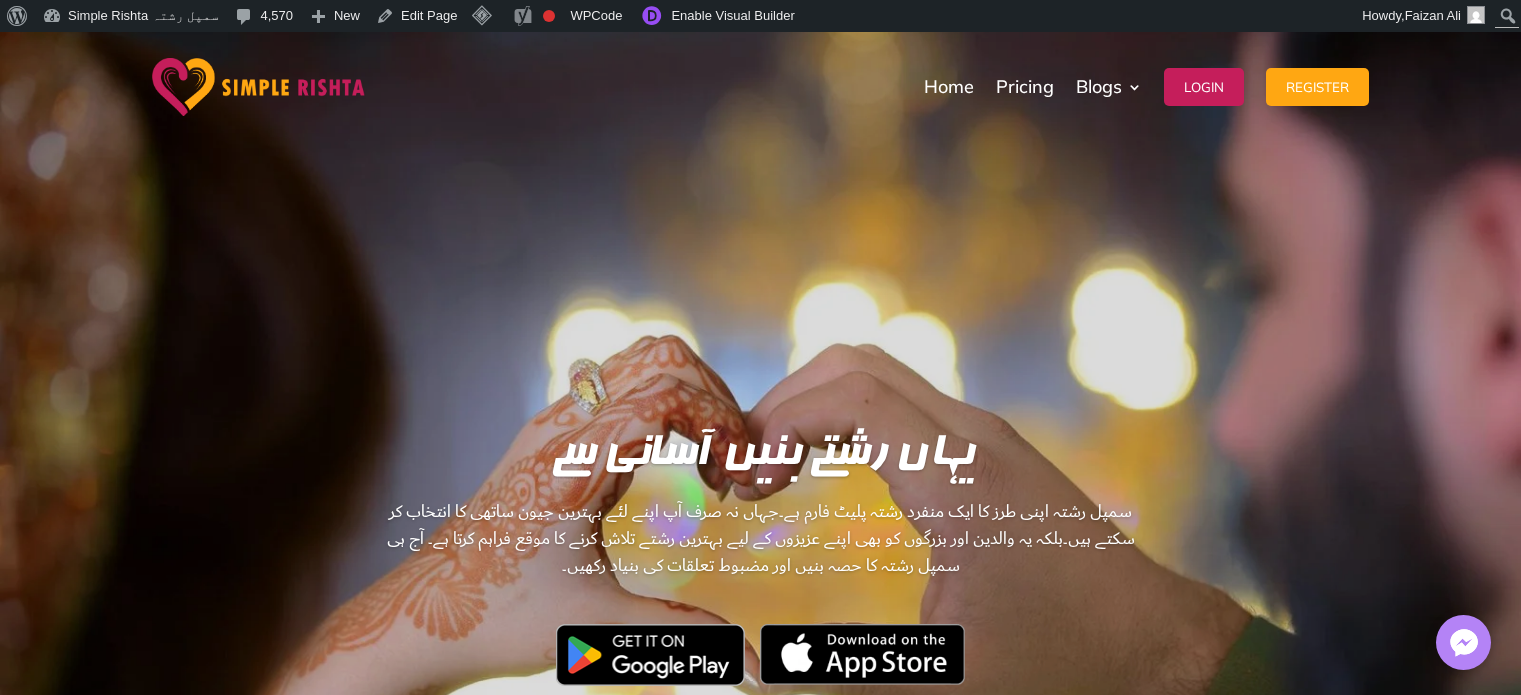 scroll, scrollTop: 0, scrollLeft: 0, axis: both 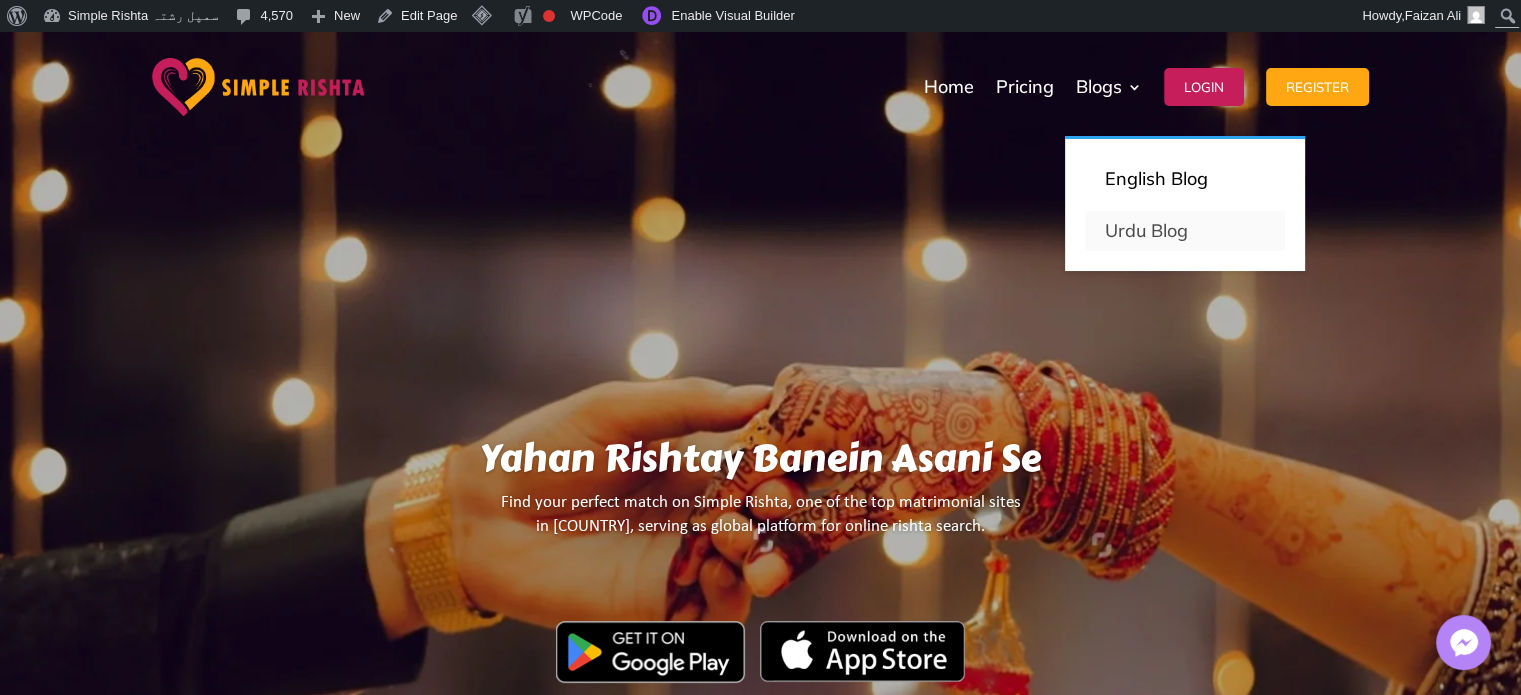 click on "Urdu Blog" at bounding box center [1185, 231] 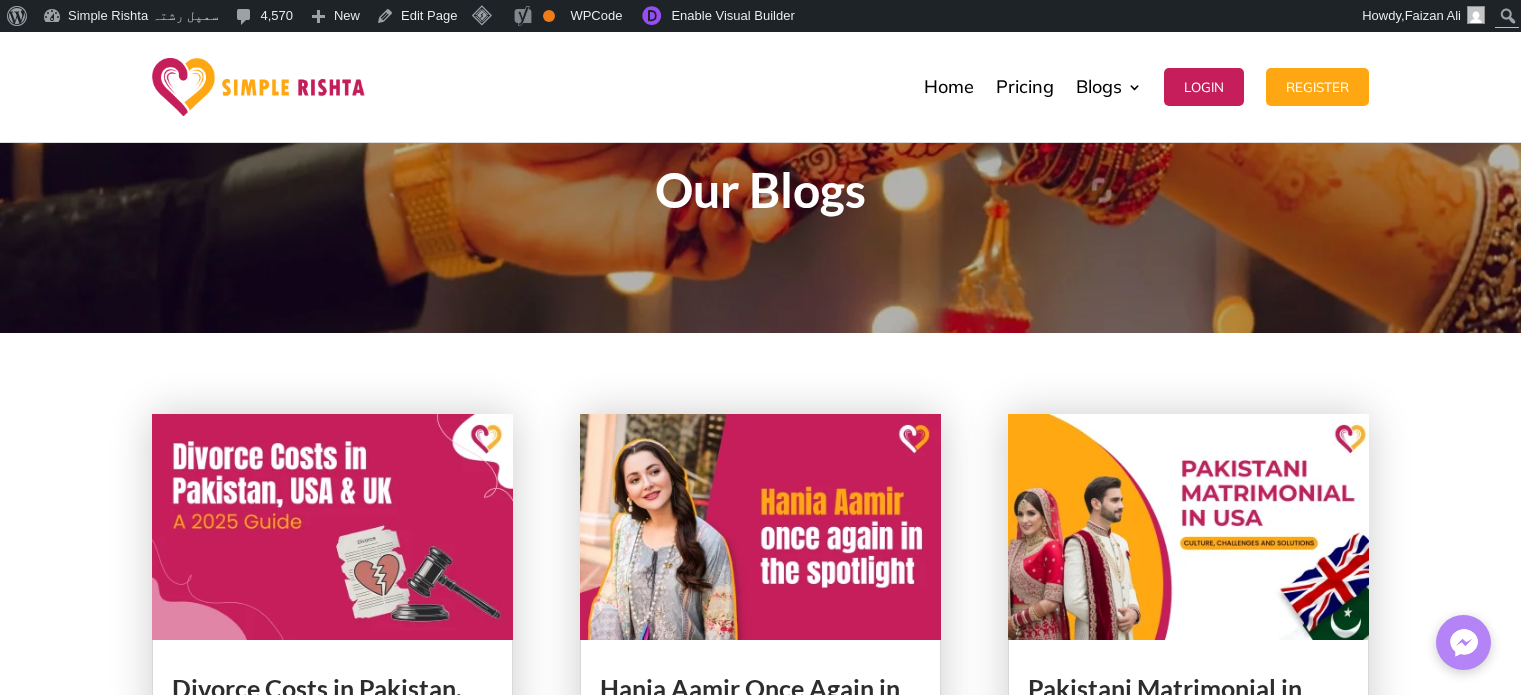 scroll, scrollTop: 200, scrollLeft: 0, axis: vertical 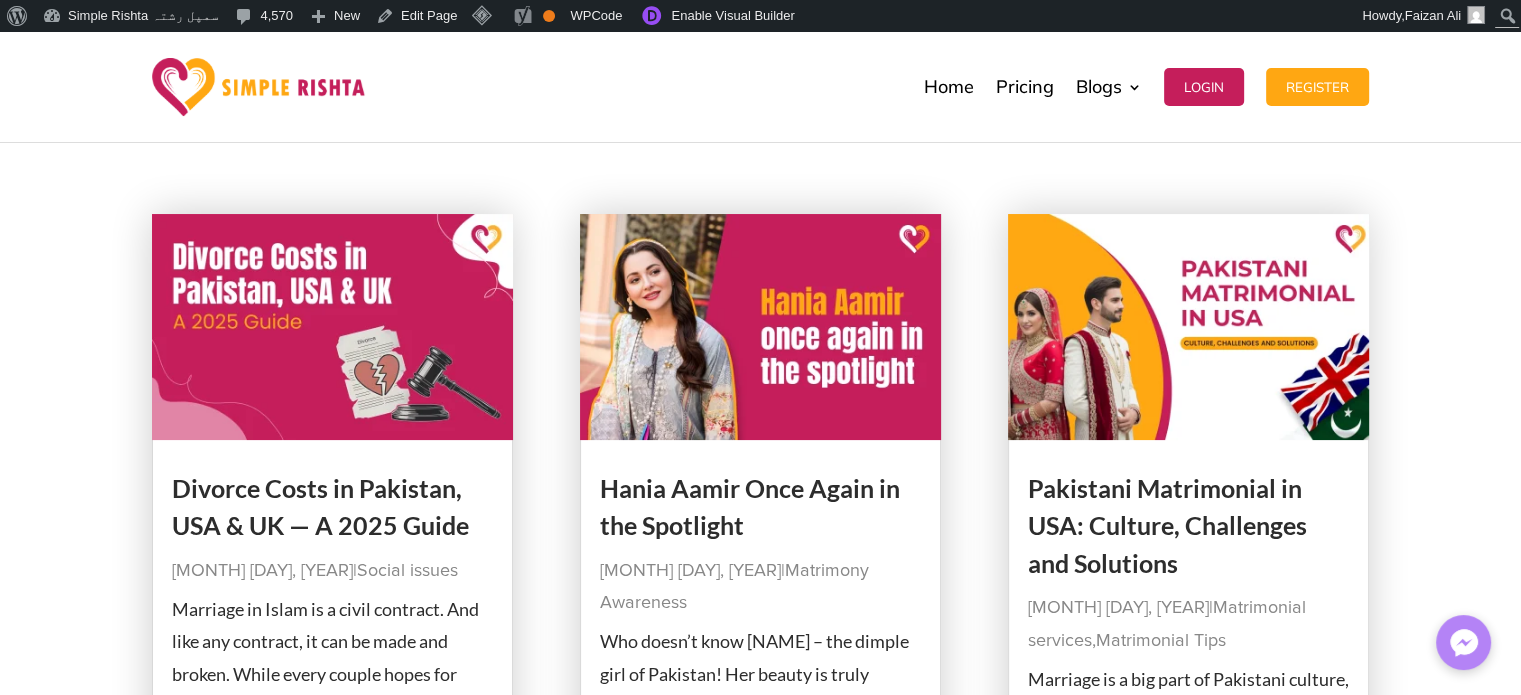 click at bounding box center (332, 327) 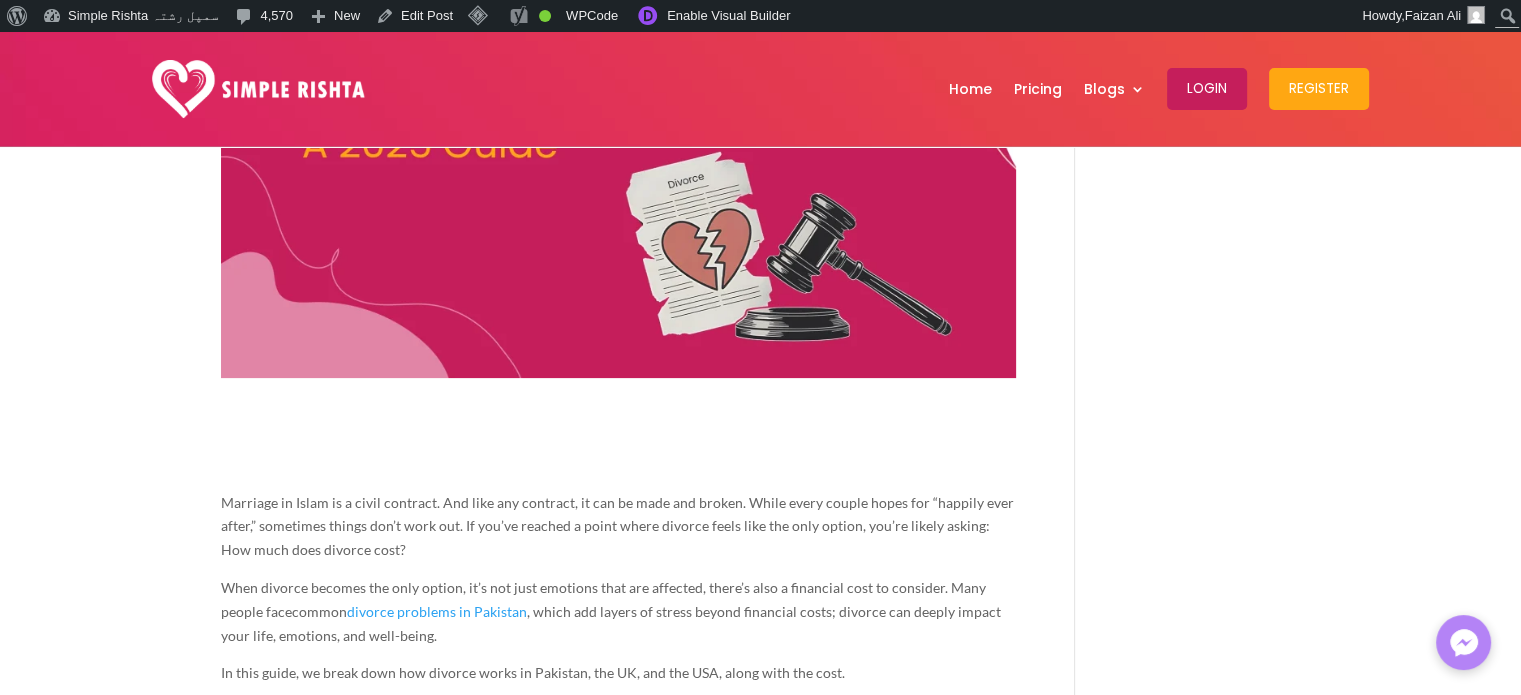 scroll, scrollTop: 400, scrollLeft: 0, axis: vertical 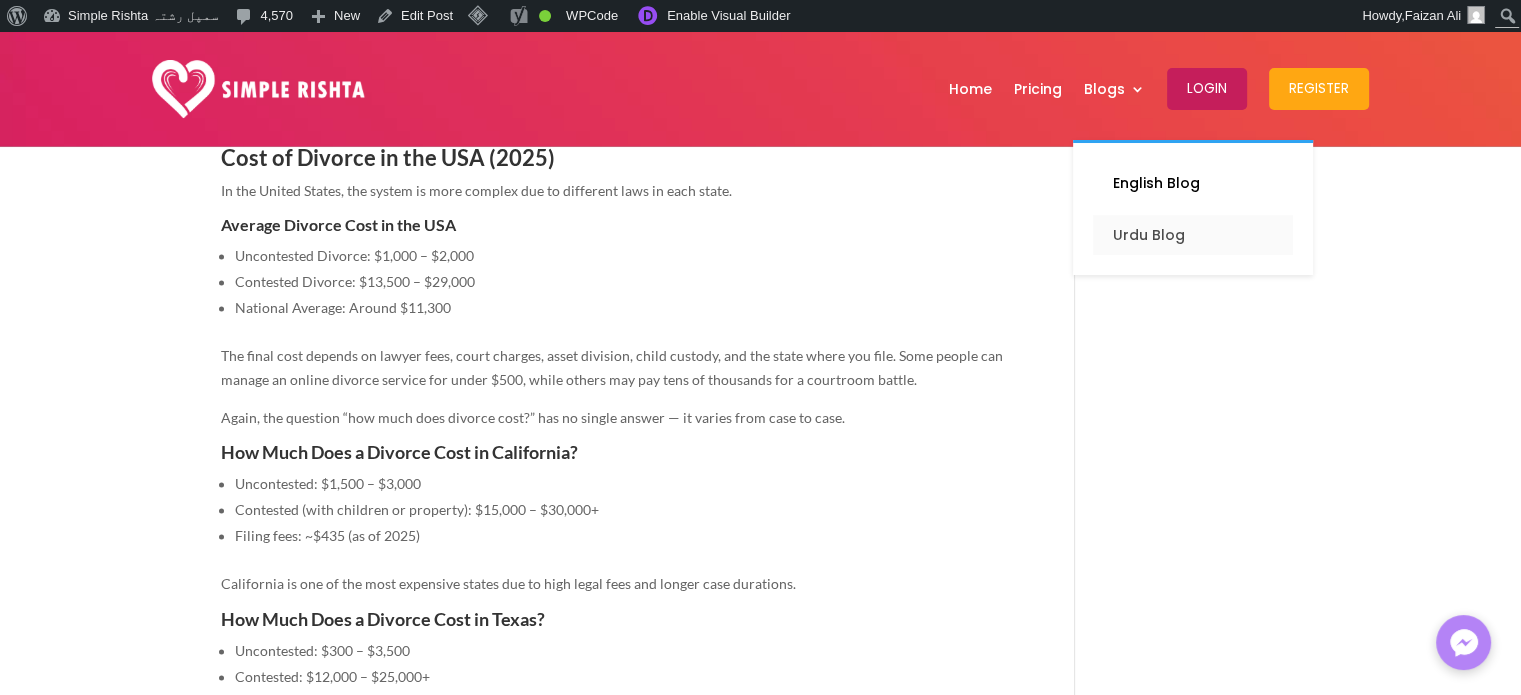 click on "Urdu Blog" at bounding box center [1193, 235] 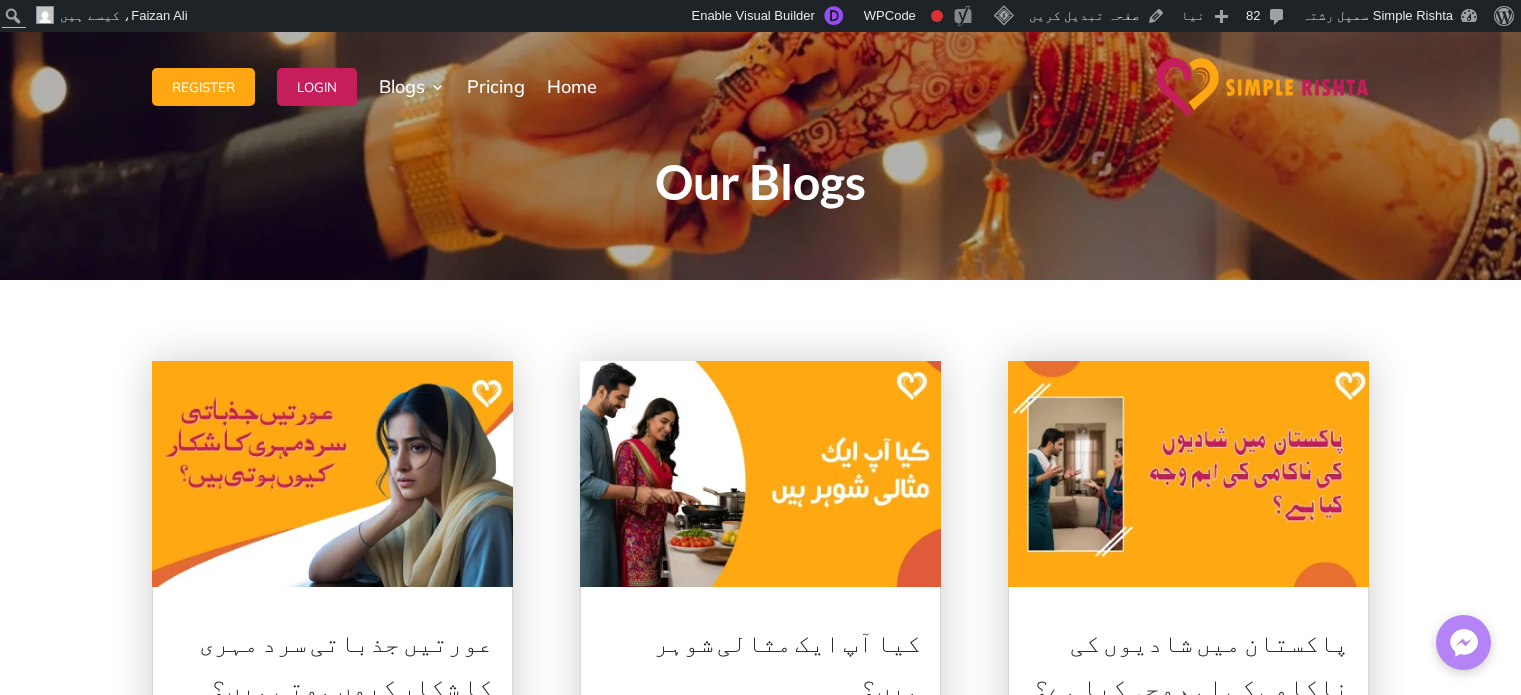 scroll, scrollTop: 0, scrollLeft: 0, axis: both 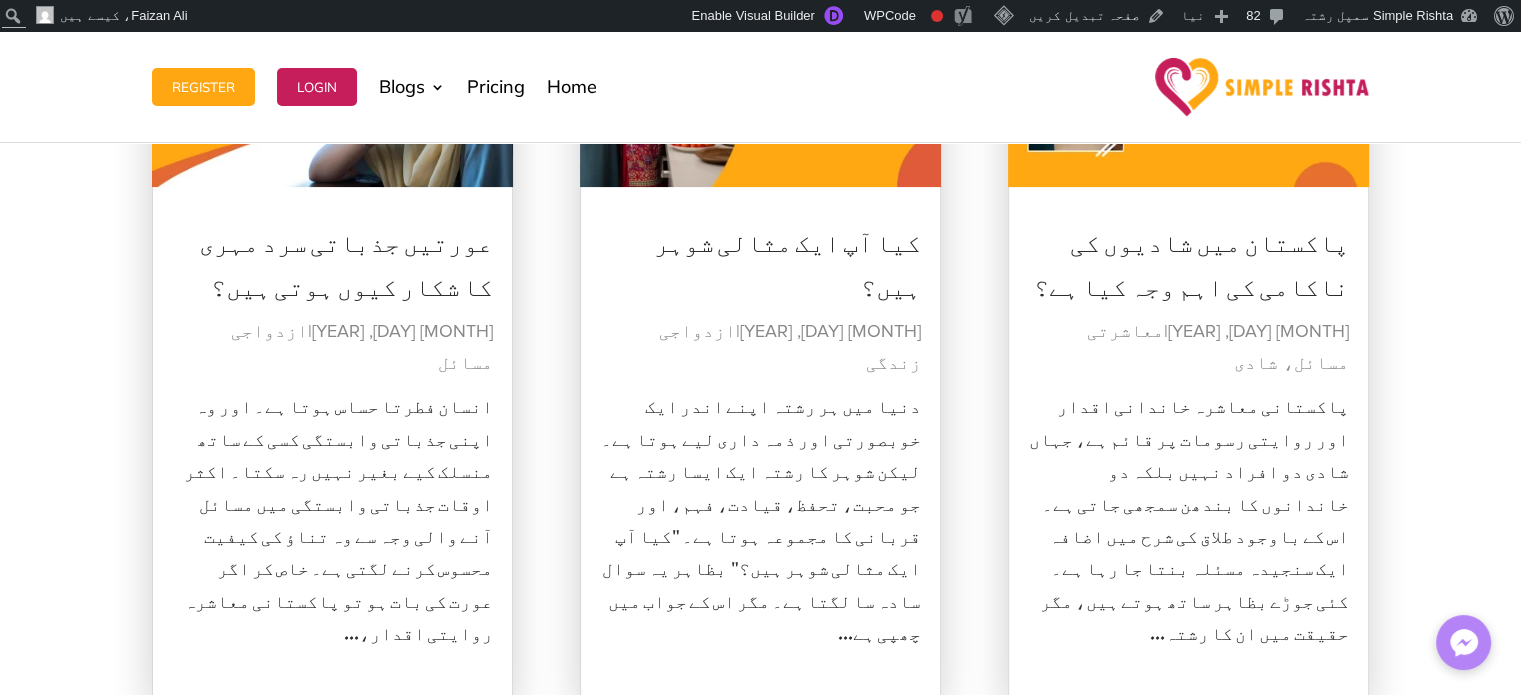 click at bounding box center (760, 74) 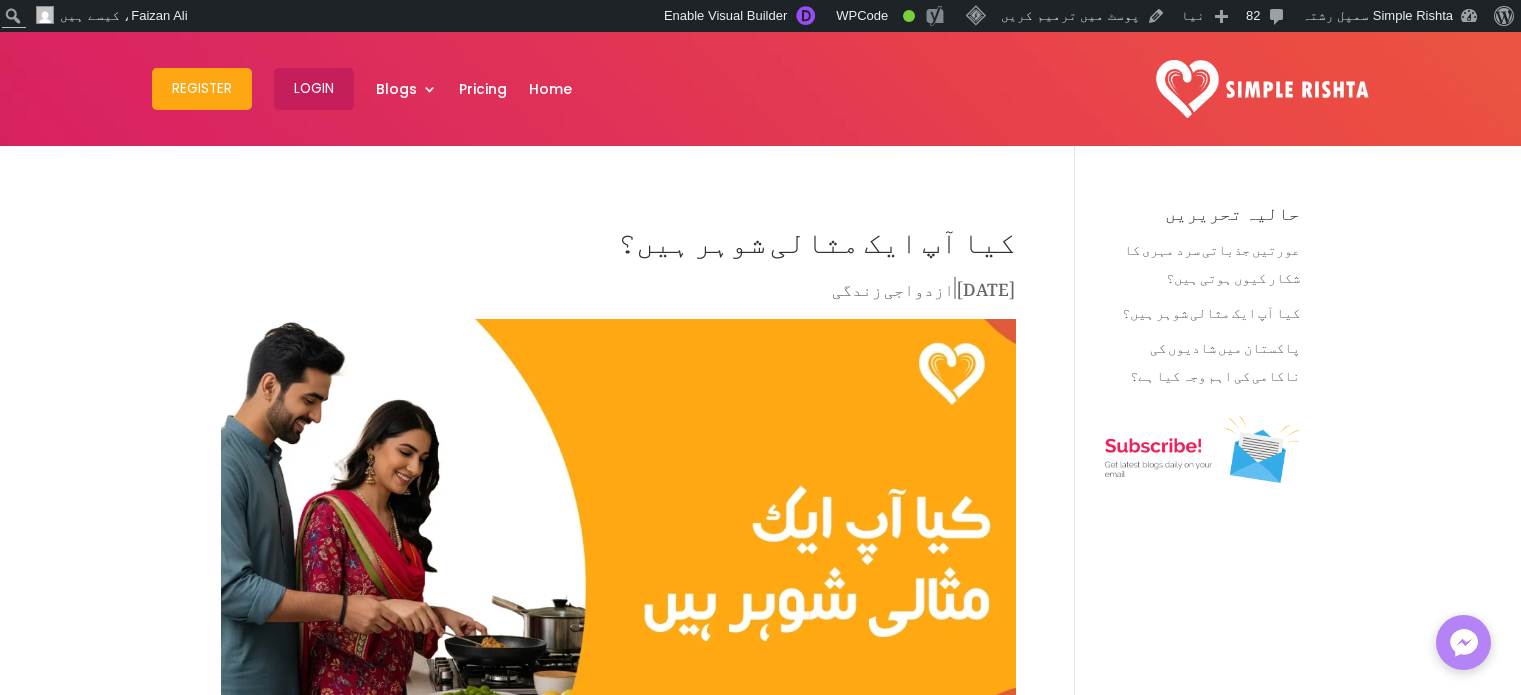 scroll, scrollTop: 0, scrollLeft: 0, axis: both 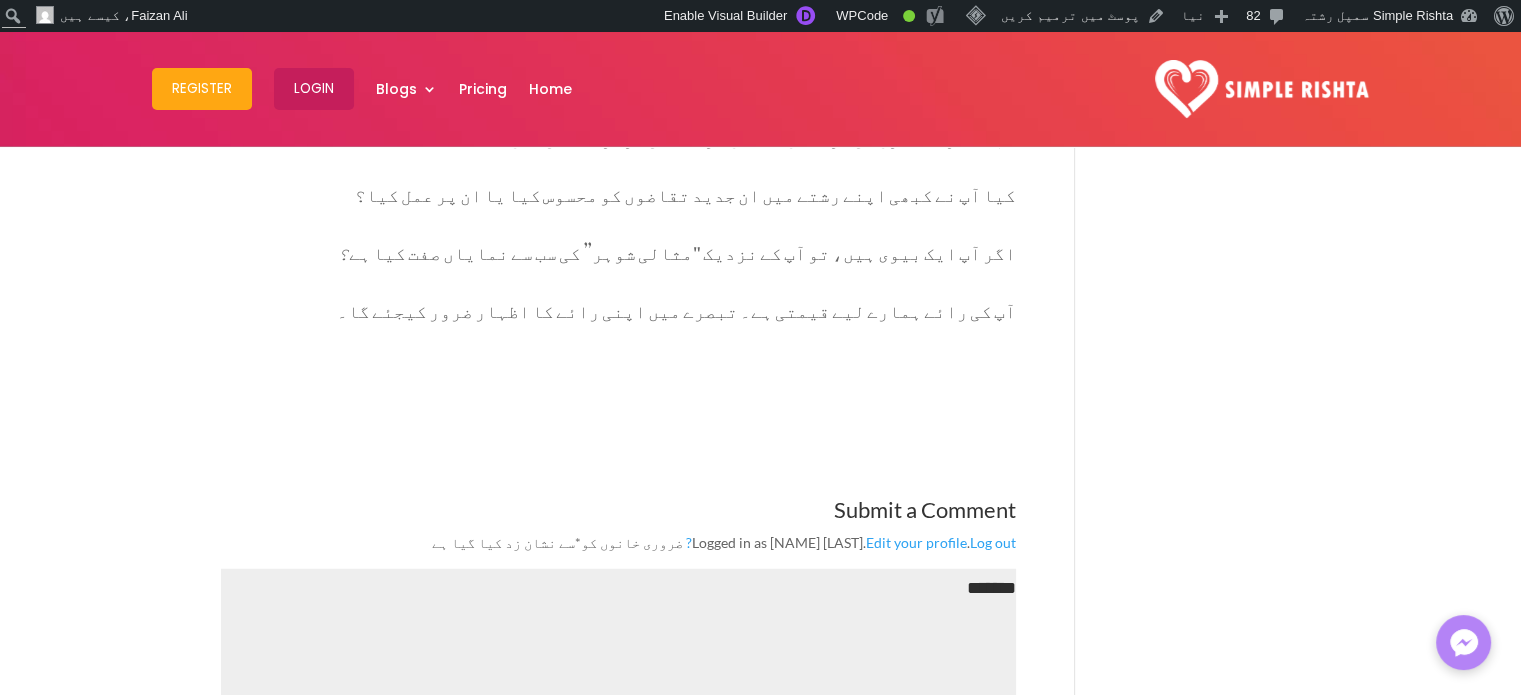 click on "Terms & Conditions" at bounding box center [1288, 1411] 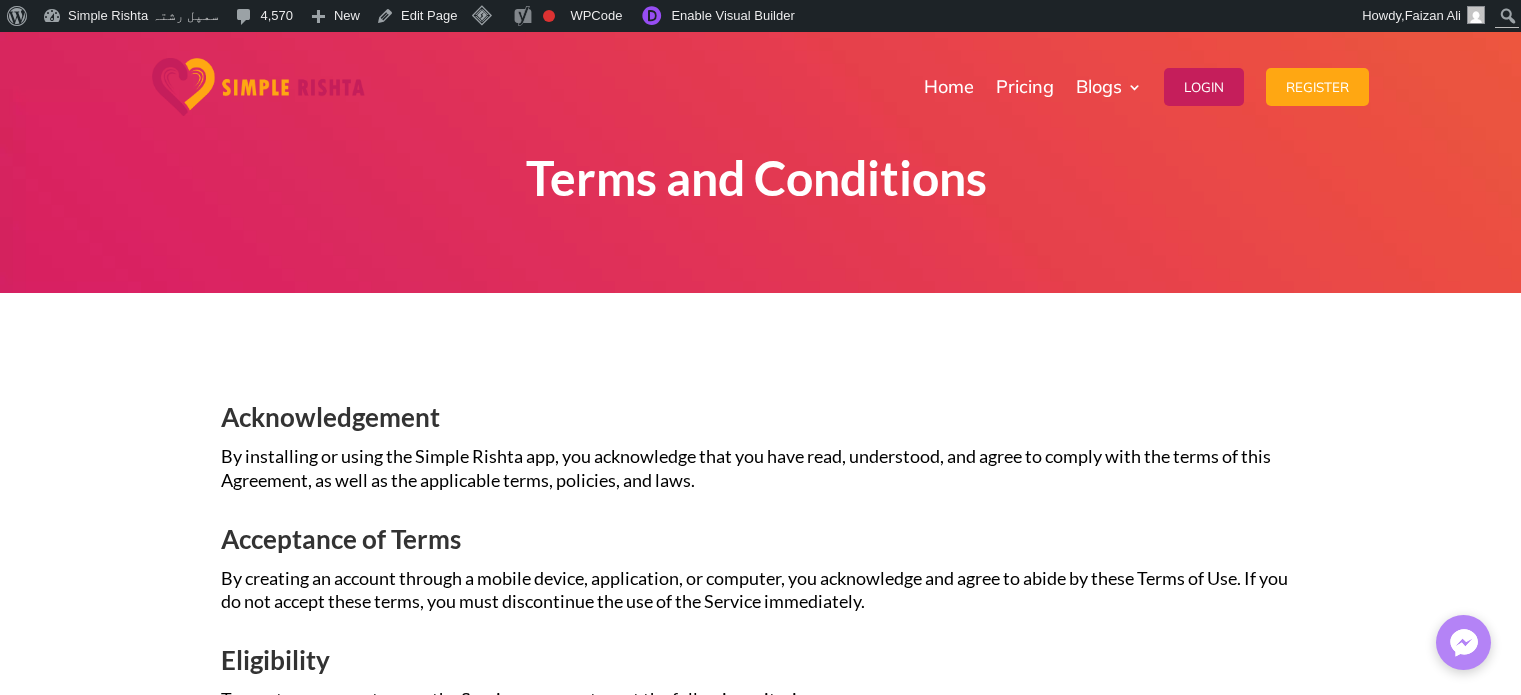scroll, scrollTop: 0, scrollLeft: 0, axis: both 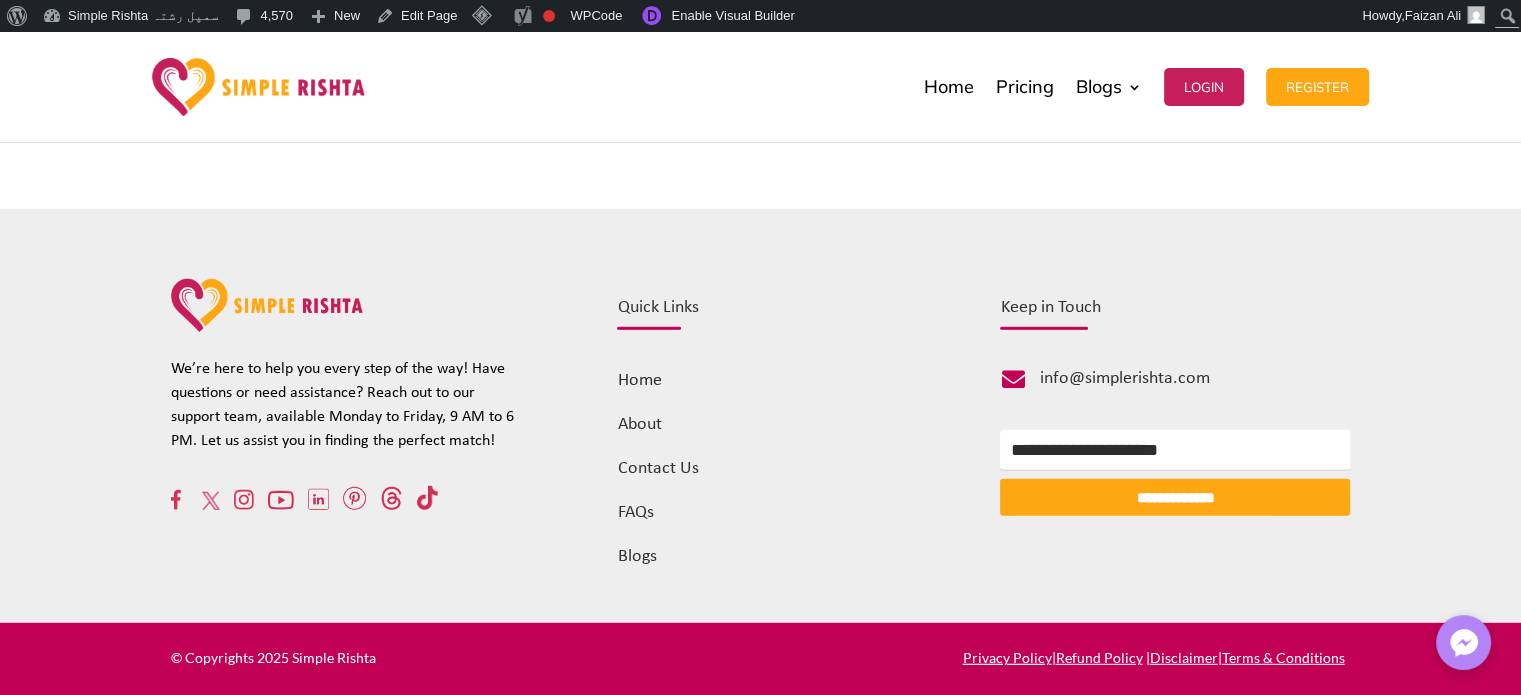 click on "Privacy Policy" at bounding box center [1006, 657] 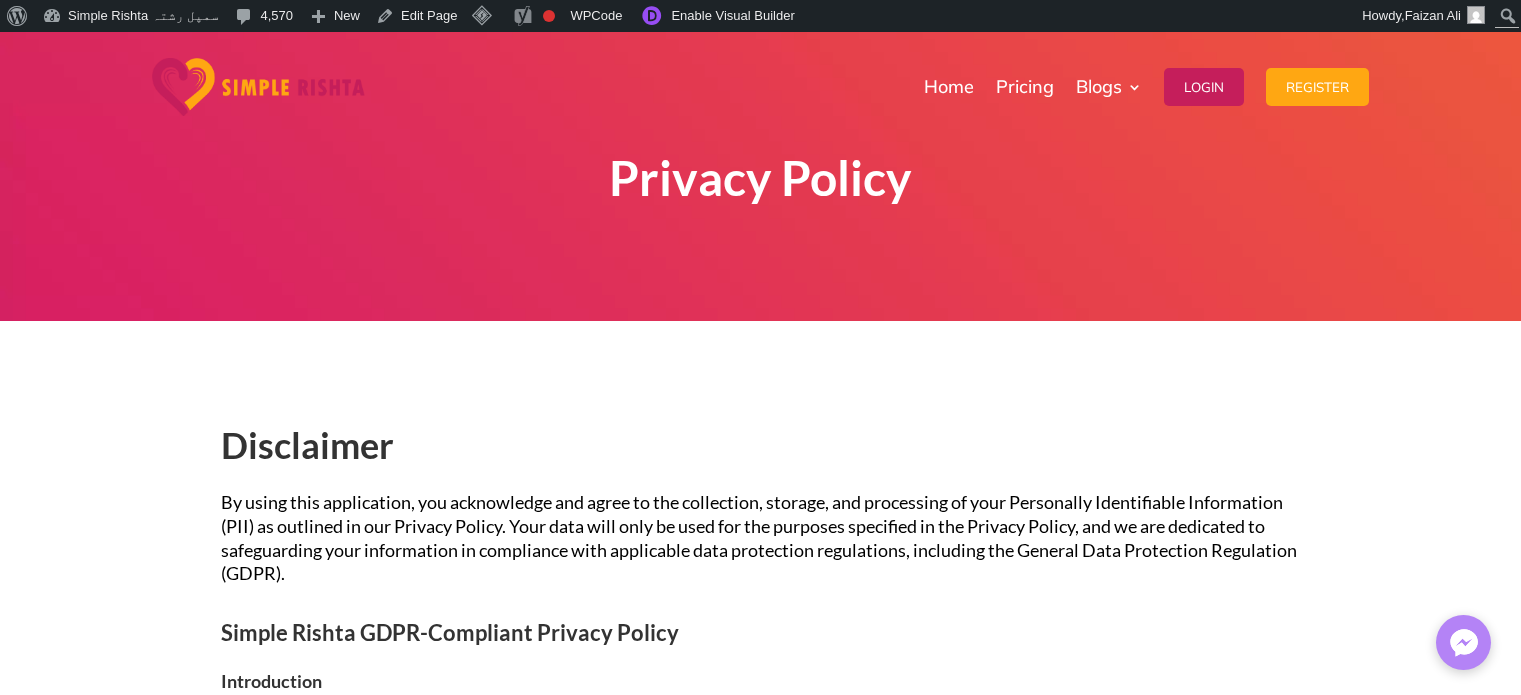 scroll, scrollTop: 0, scrollLeft: 0, axis: both 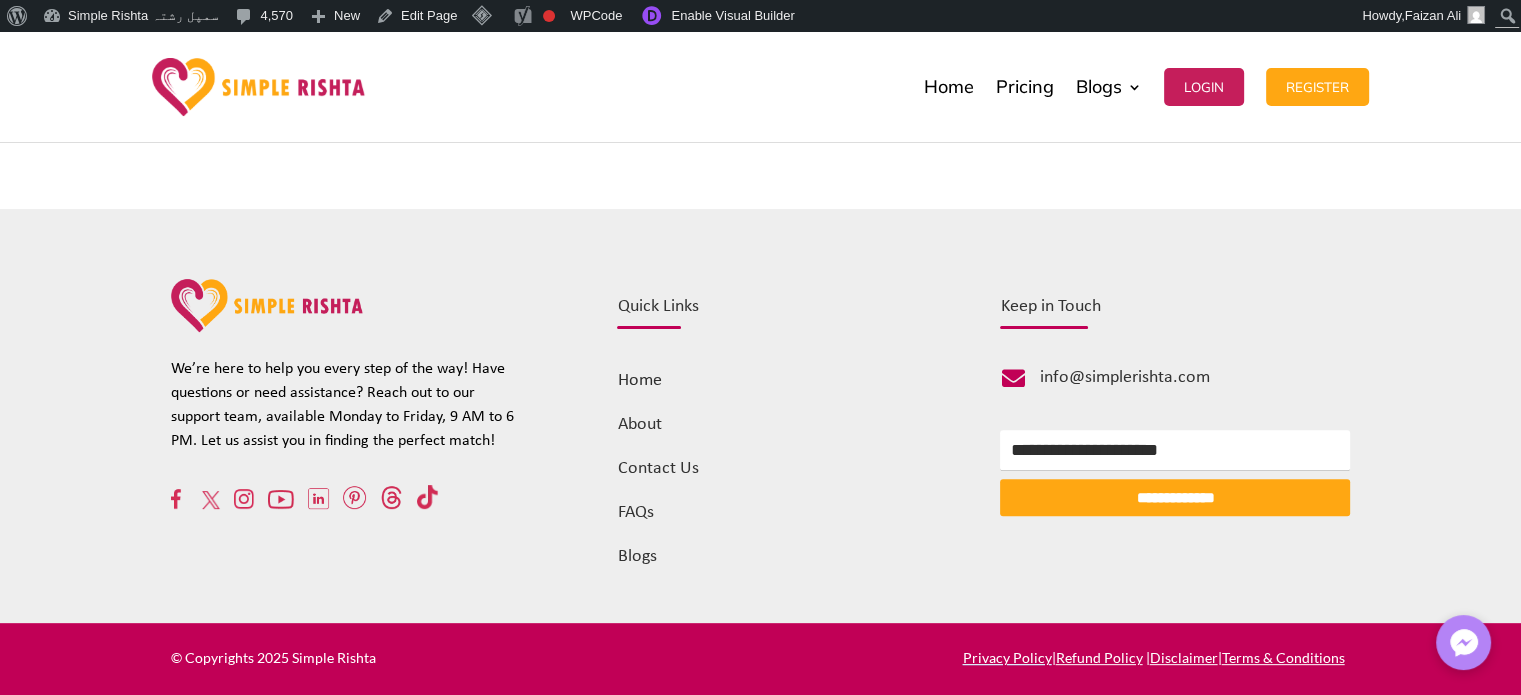 click on "Refund Policy" at bounding box center (1098, 657) 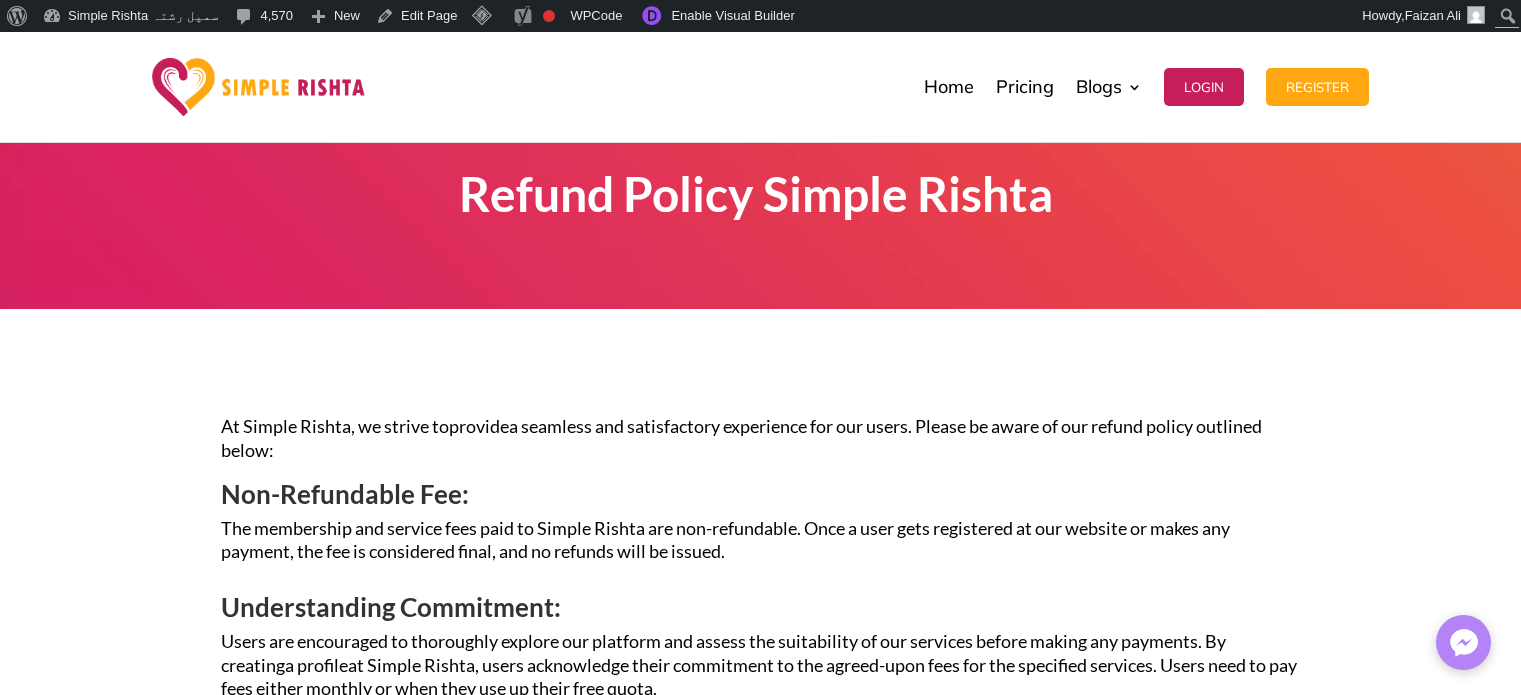 scroll, scrollTop: 500, scrollLeft: 0, axis: vertical 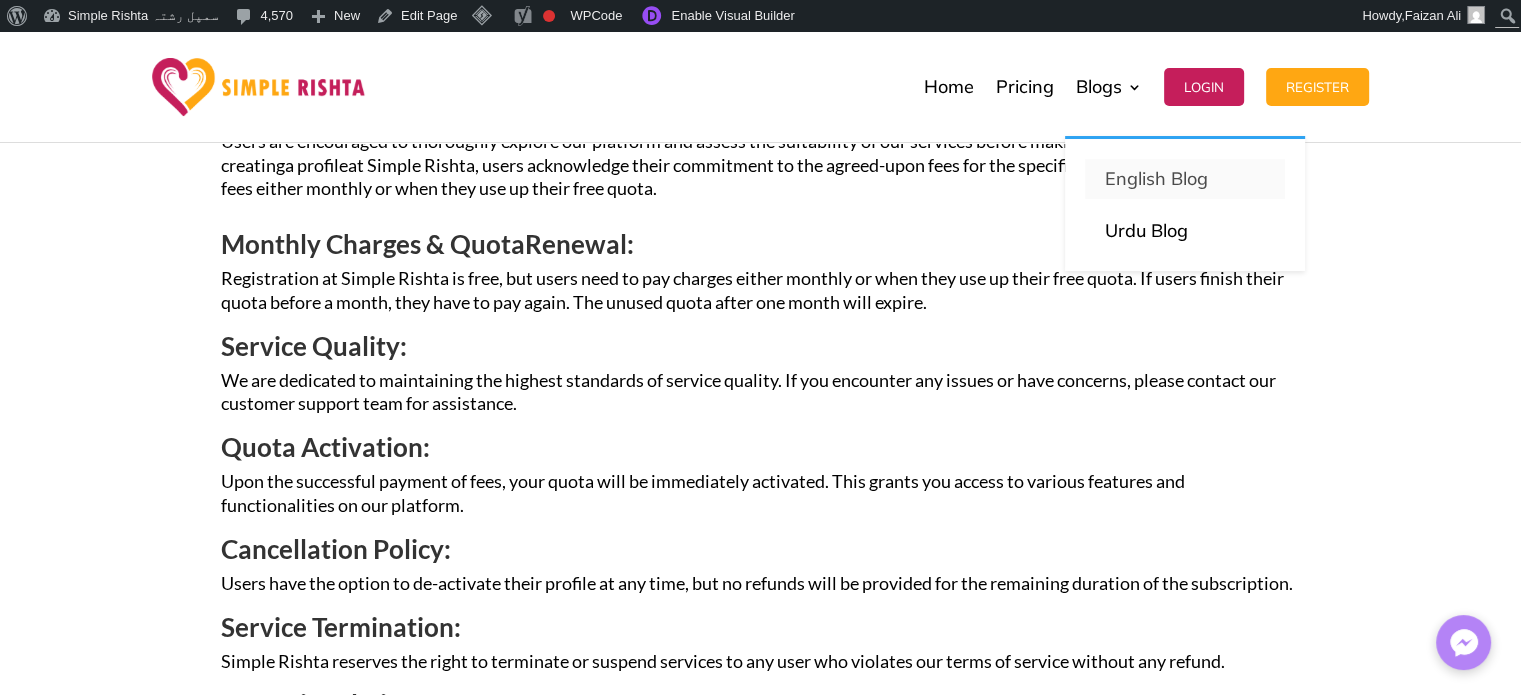 click on "English Blog" at bounding box center (1185, 179) 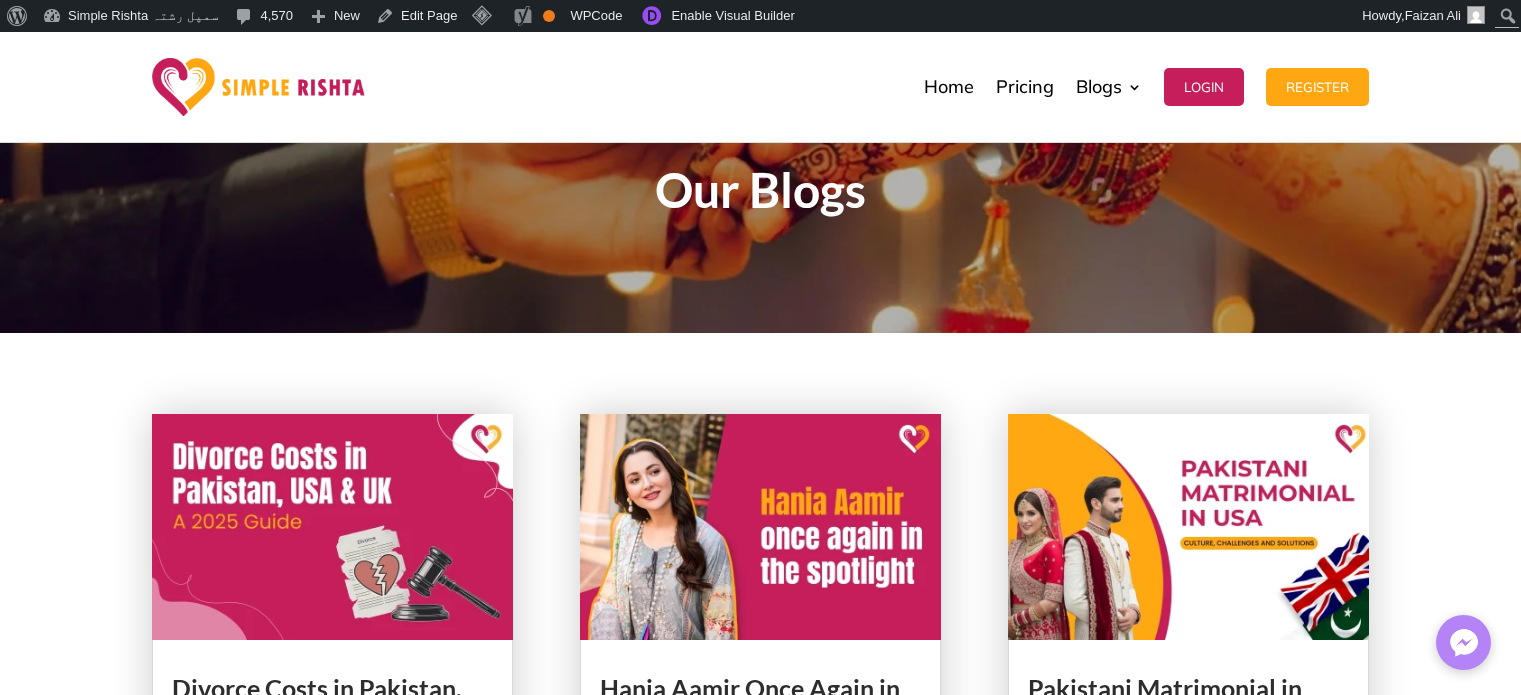 scroll, scrollTop: 300, scrollLeft: 0, axis: vertical 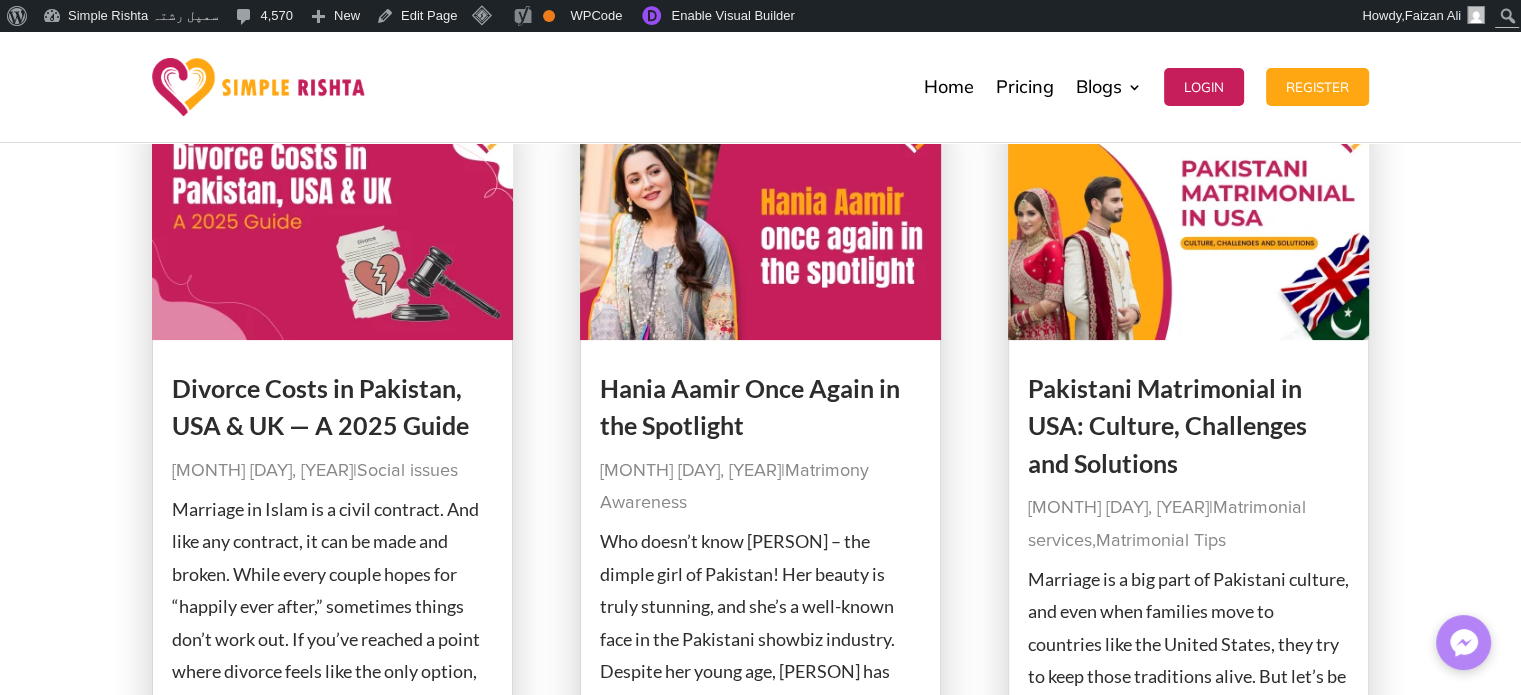 click on "Matrimony Awareness" at bounding box center [734, 487] 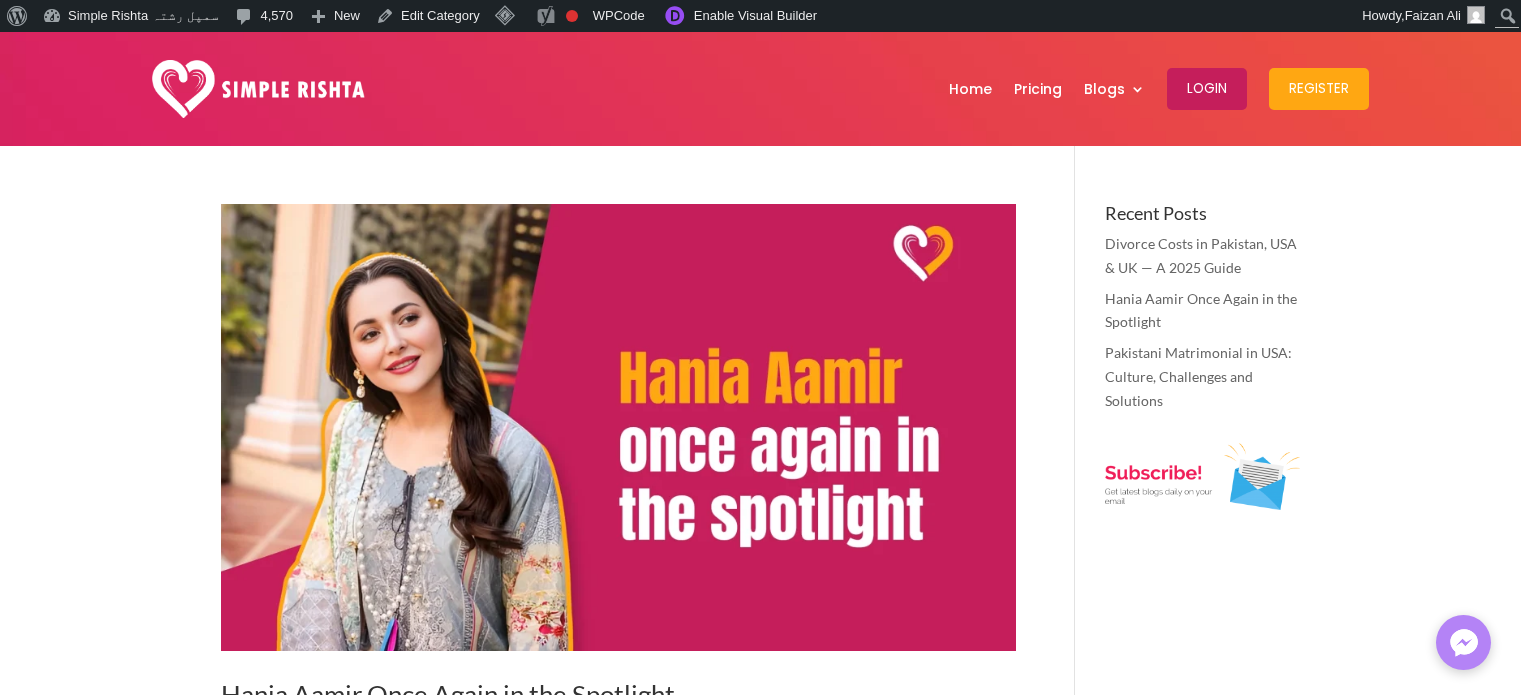 scroll, scrollTop: 0, scrollLeft: 0, axis: both 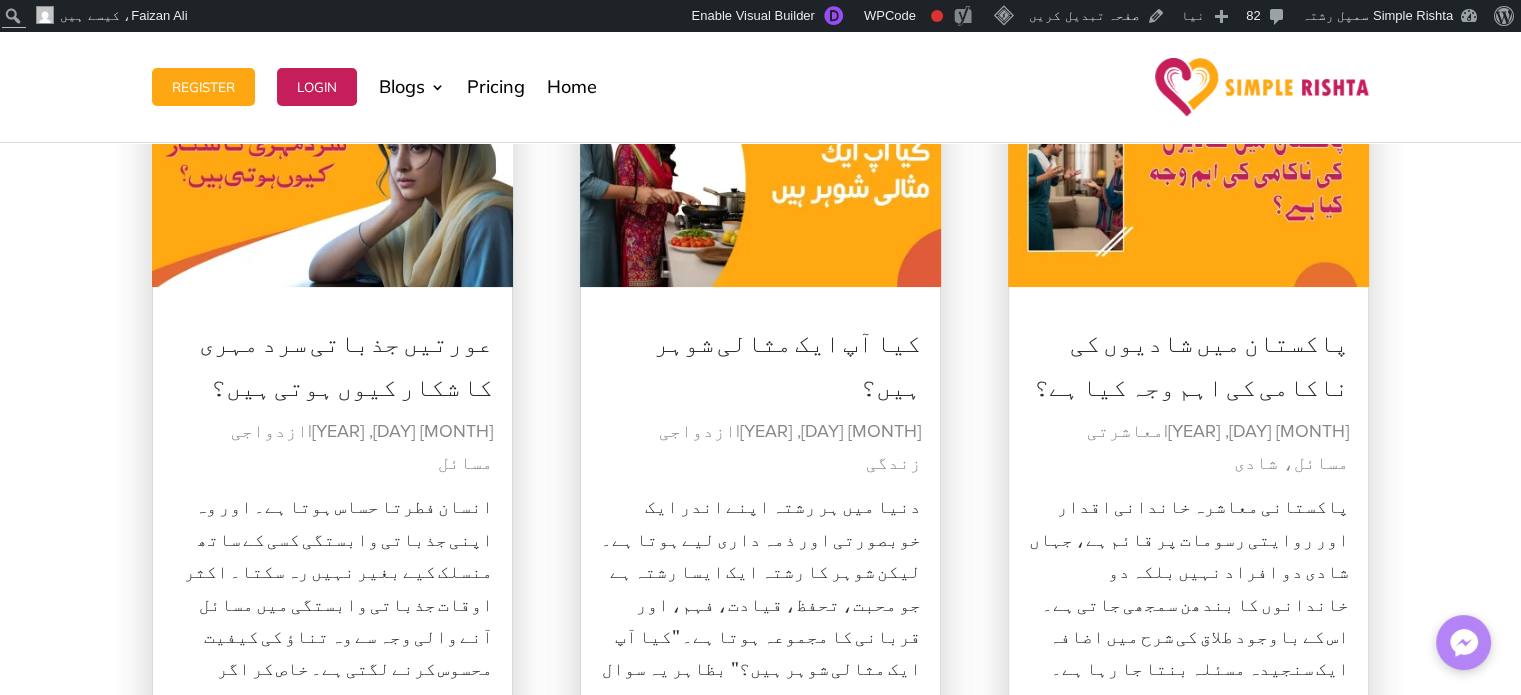 click on "معاشرتی مسائل، شادی" at bounding box center (1218, 448) 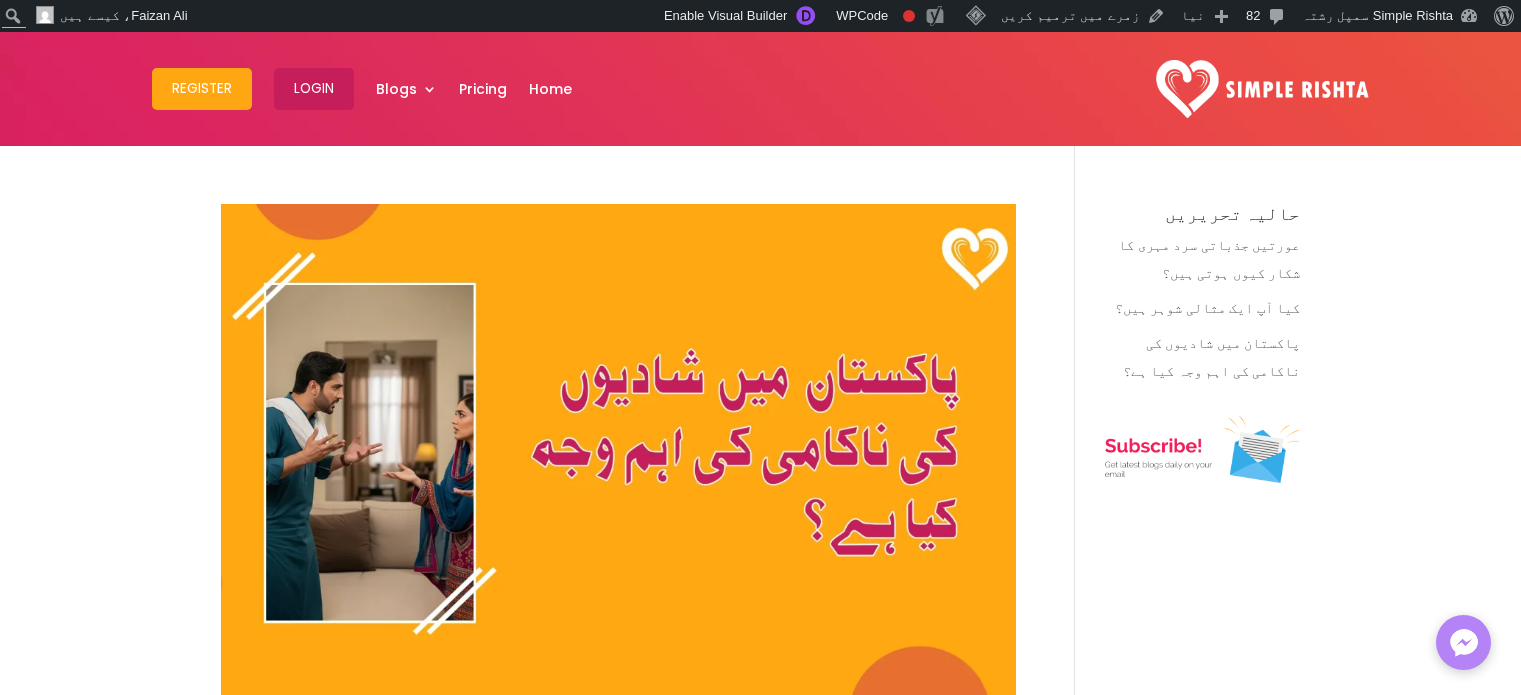scroll, scrollTop: 0, scrollLeft: 0, axis: both 